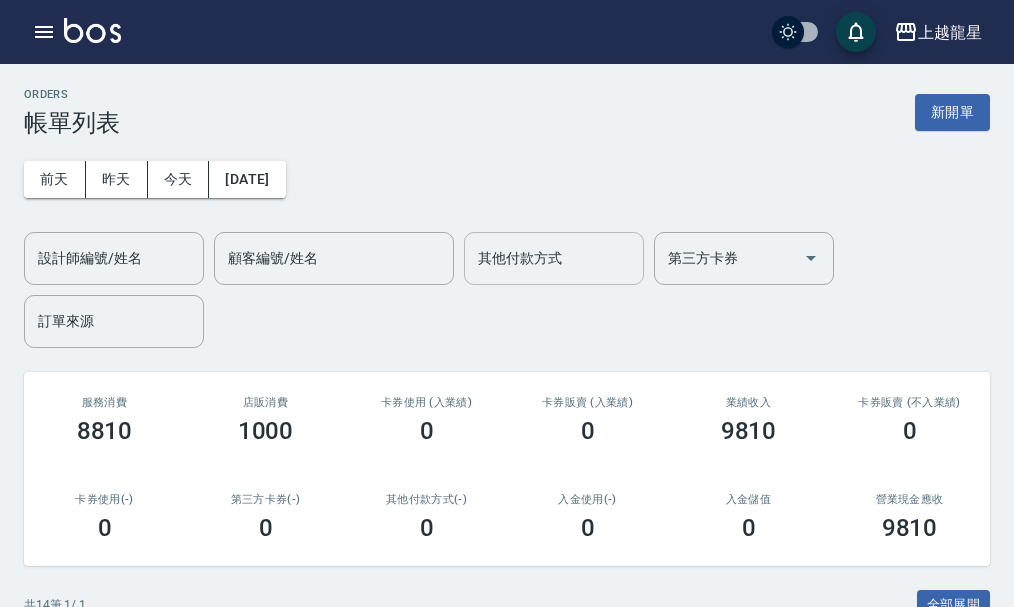 scroll, scrollTop: 0, scrollLeft: 0, axis: both 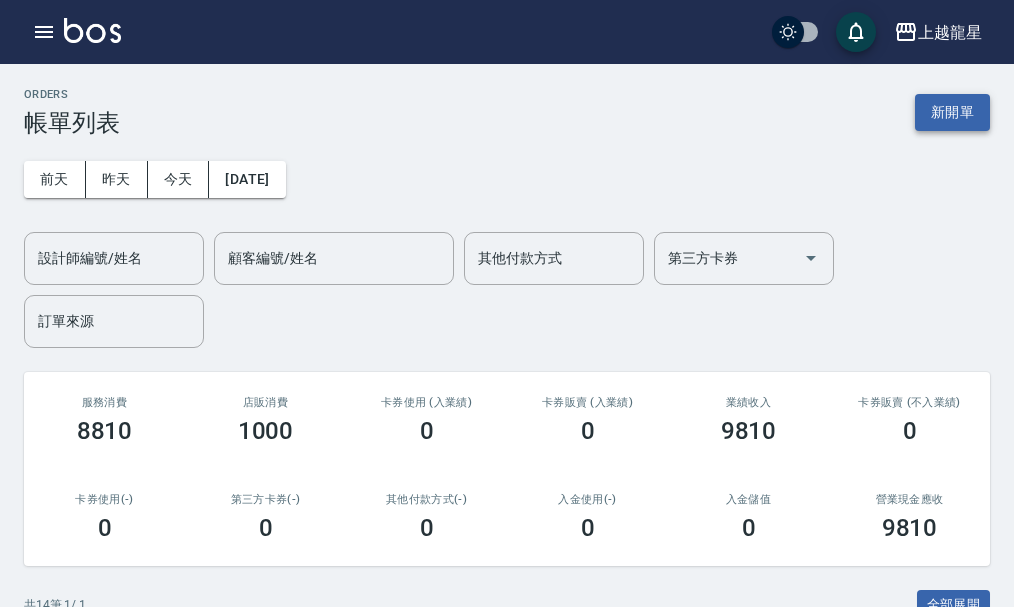 click on "新開單" at bounding box center [952, 112] 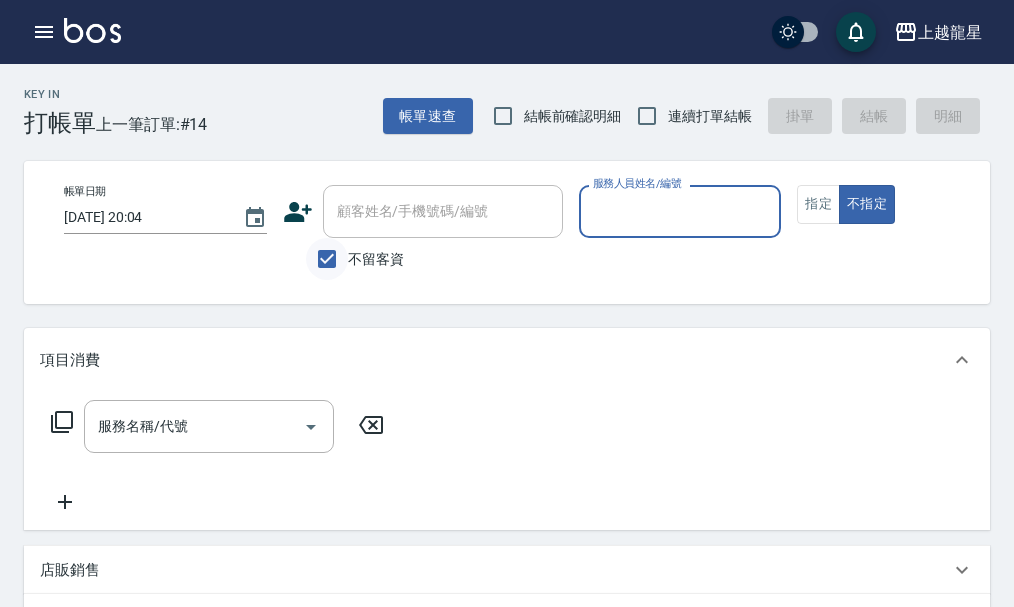 click on "不留客資" at bounding box center [327, 259] 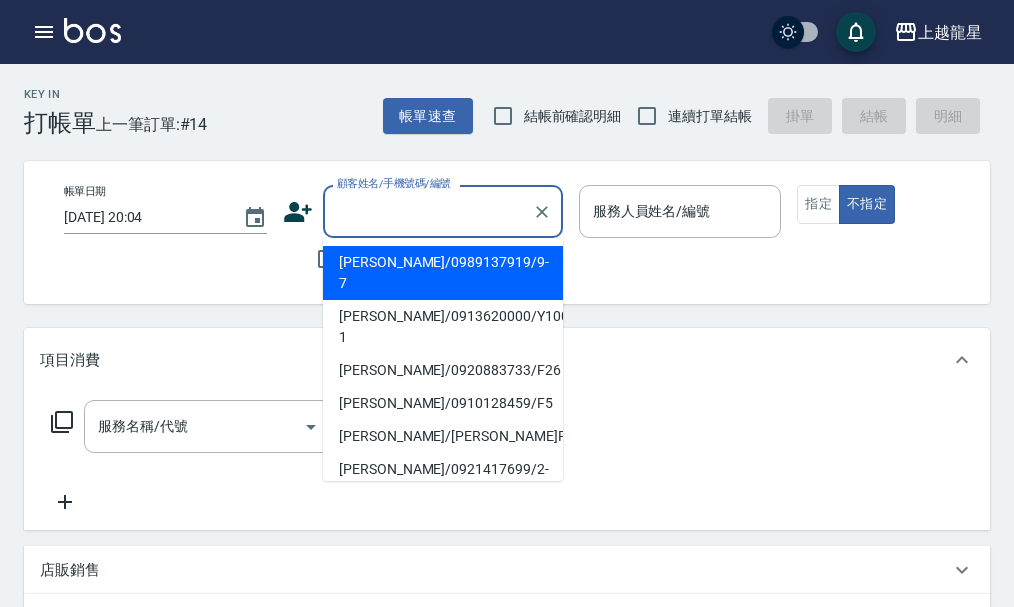 click on "顧客姓名/手機號碼/編號" at bounding box center [428, 211] 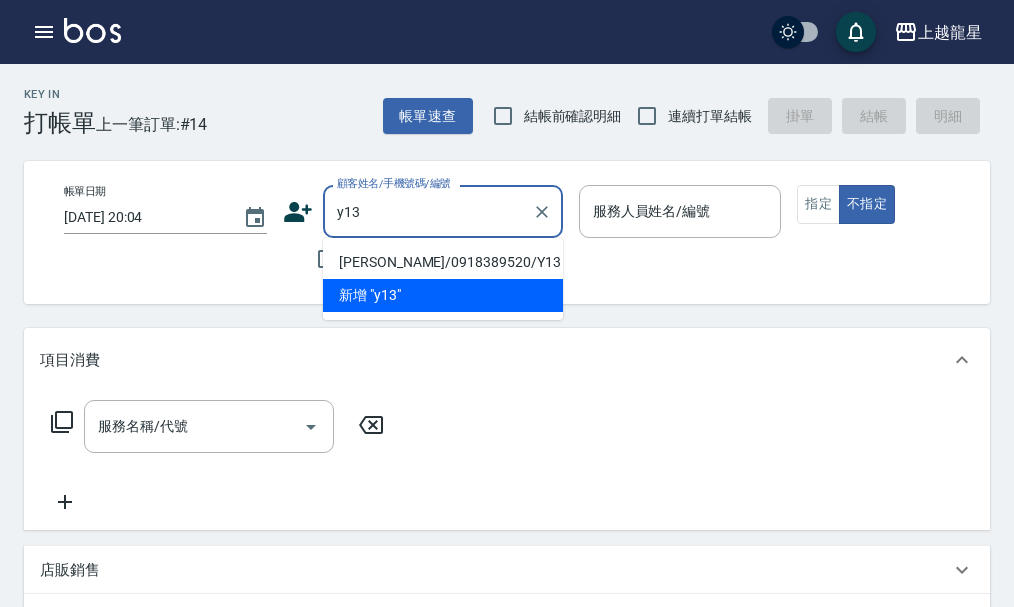 click on "[PERSON_NAME]/0918389520/Y13" at bounding box center [443, 262] 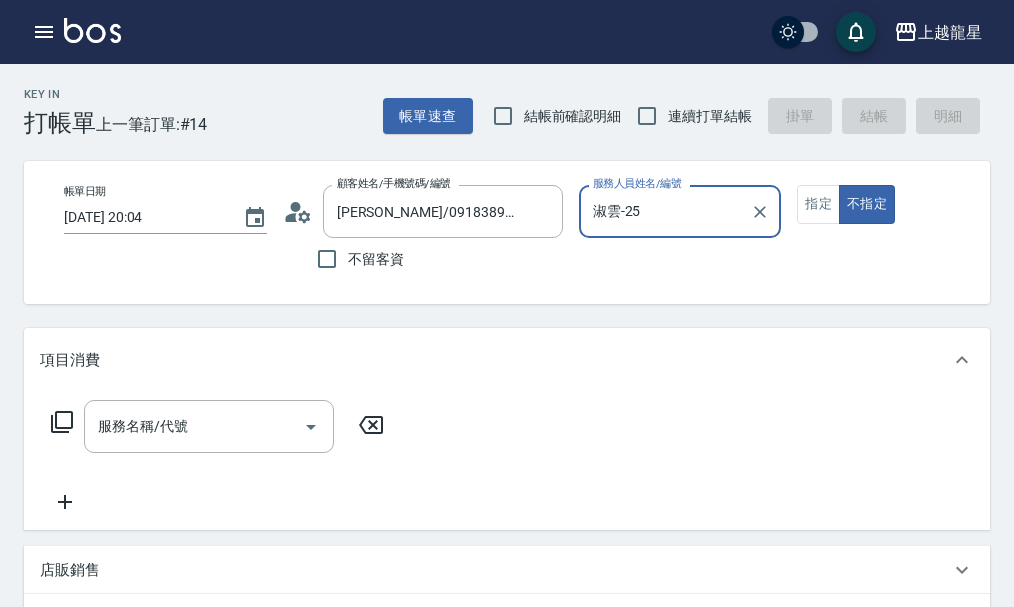 type on "淑雲-25" 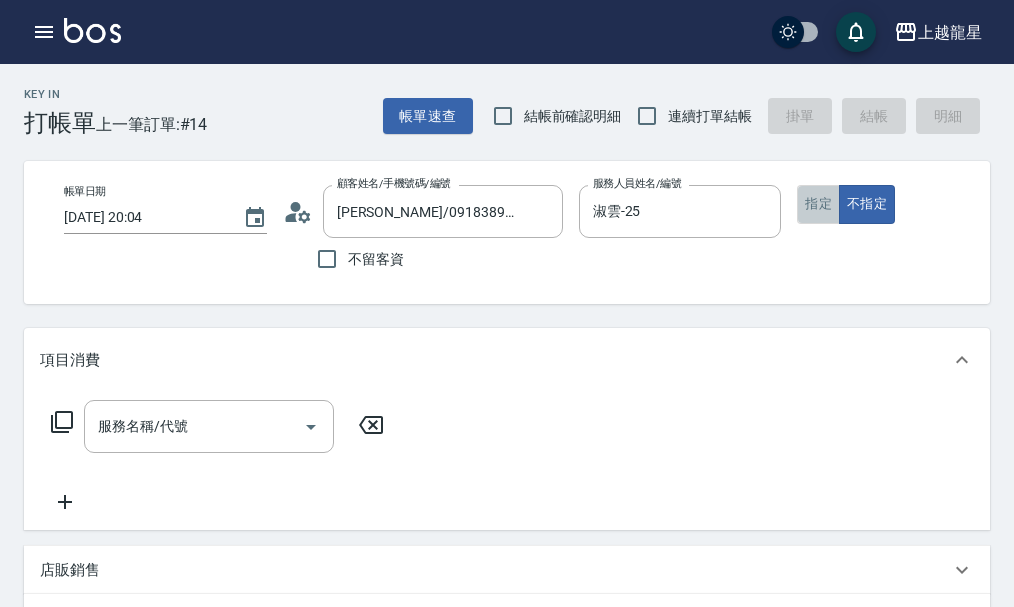 click on "指定" at bounding box center [818, 204] 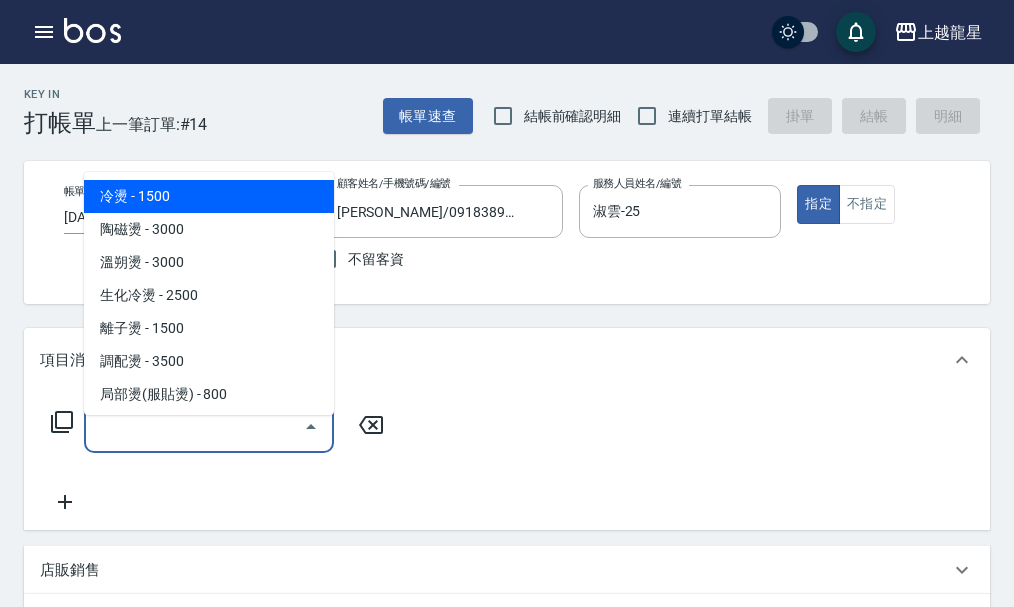 click on "服務名稱/代號" at bounding box center (194, 426) 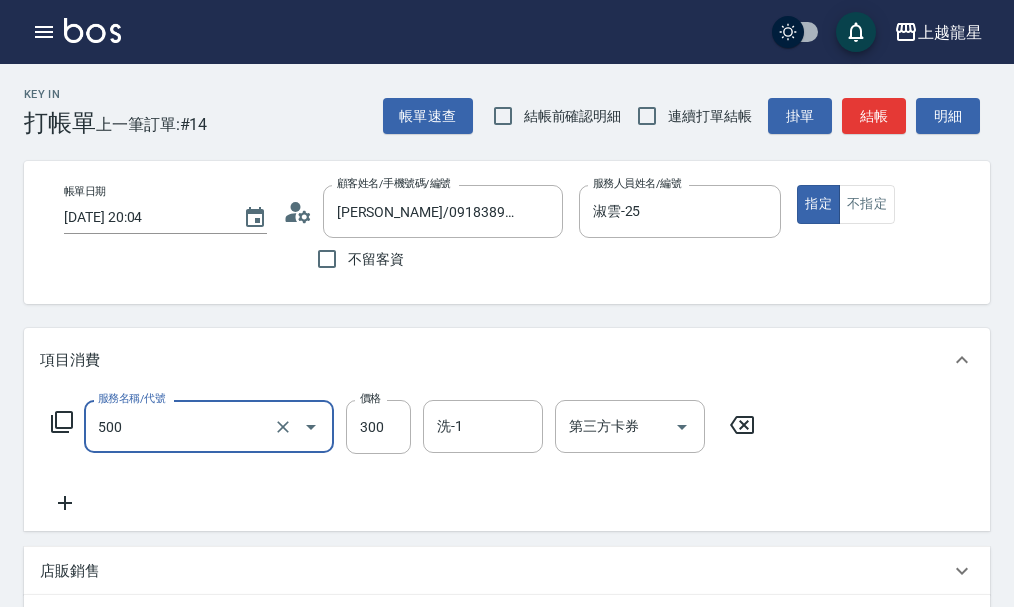 type on "一般洗髮(500)" 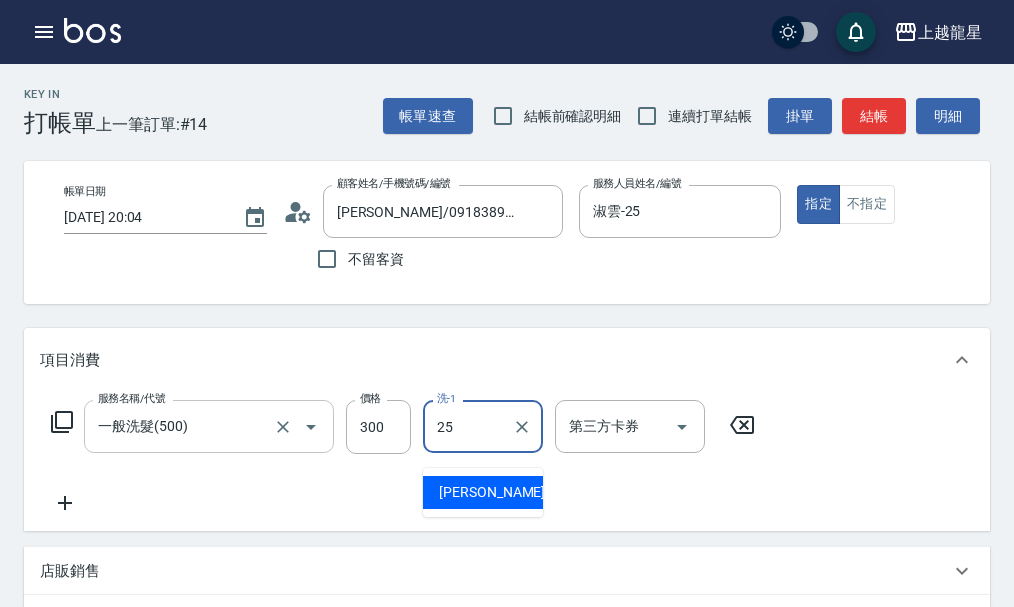 type on "淑雲-25" 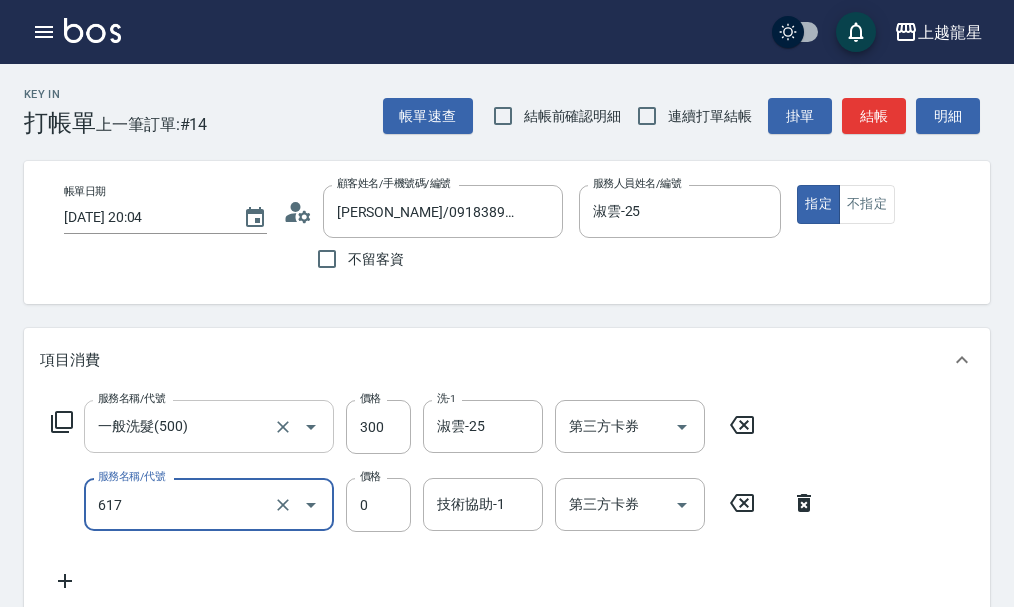 type on "1000以下護髮套卡(617)" 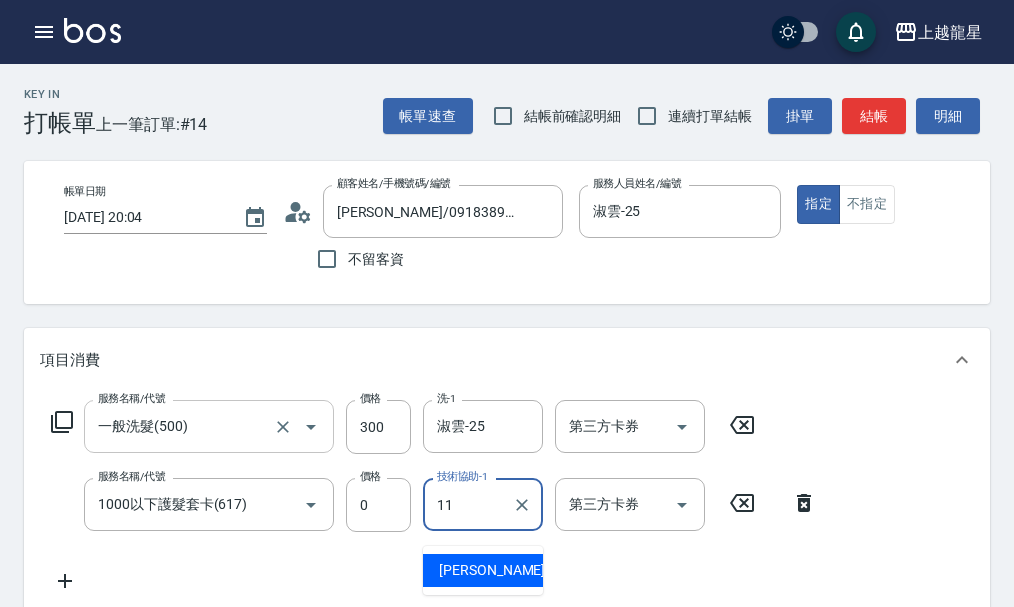 type on "[PERSON_NAME]-11" 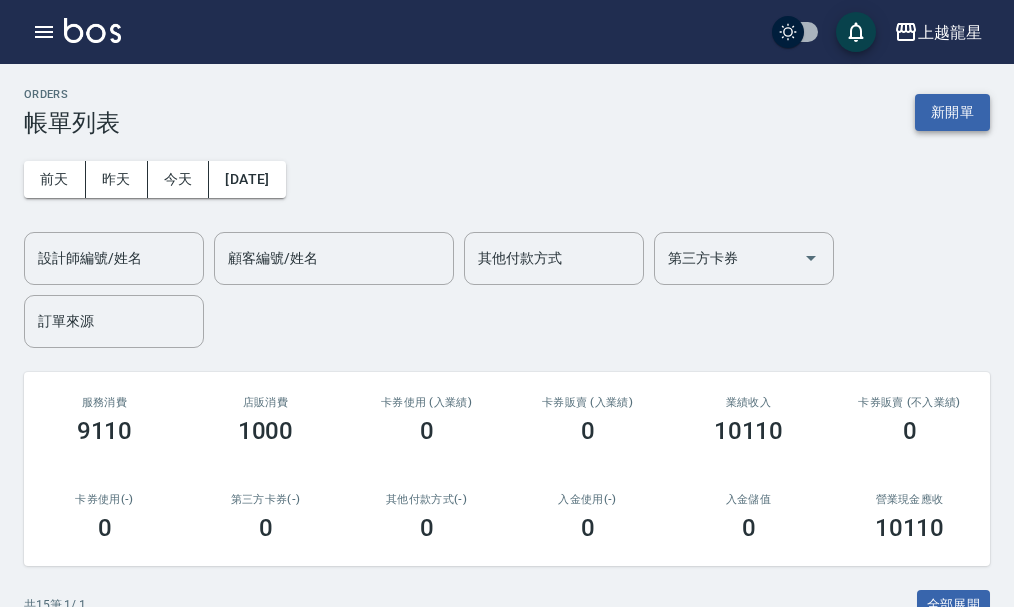 click on "新開單" at bounding box center (952, 112) 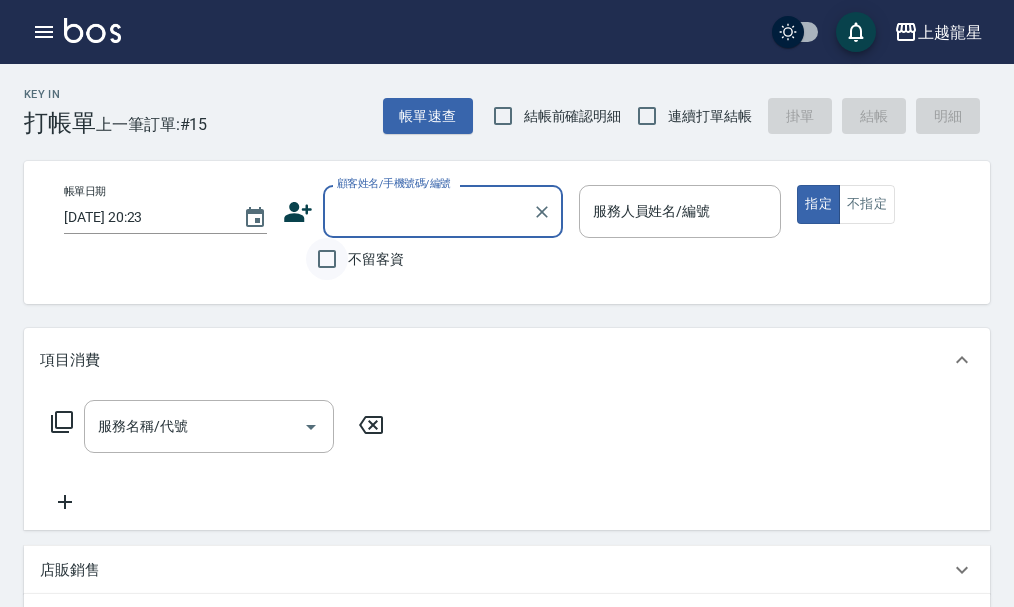 click on "不留客資" at bounding box center [327, 259] 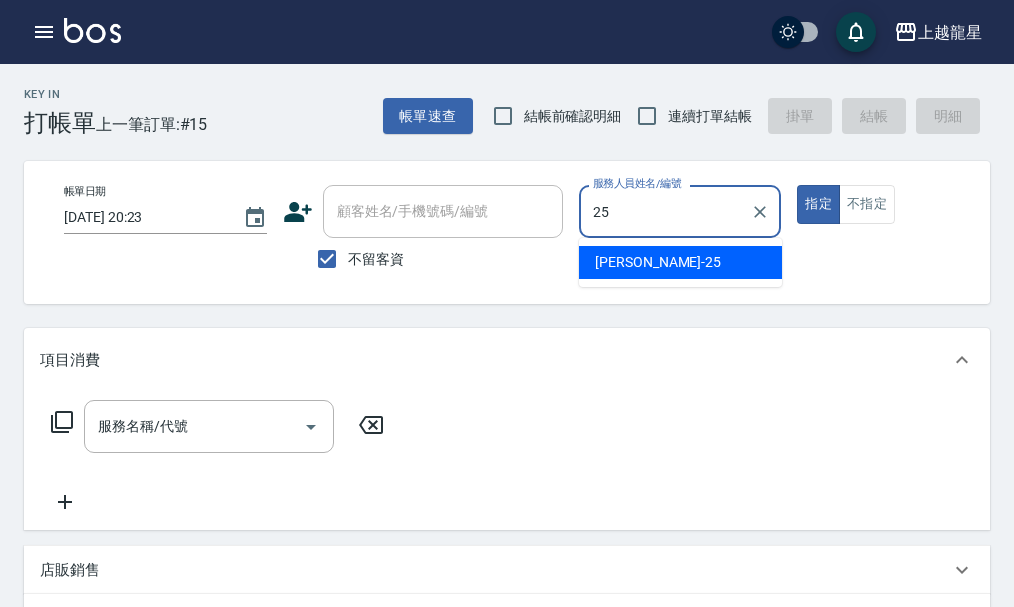 click on "淑雲 -25" at bounding box center (658, 262) 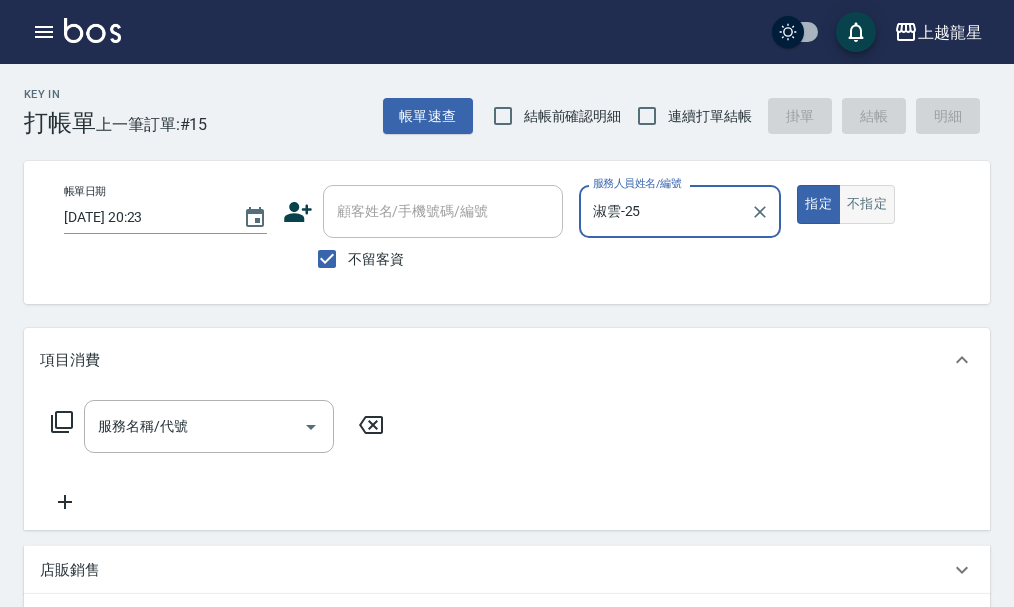 type on "淑雲-25" 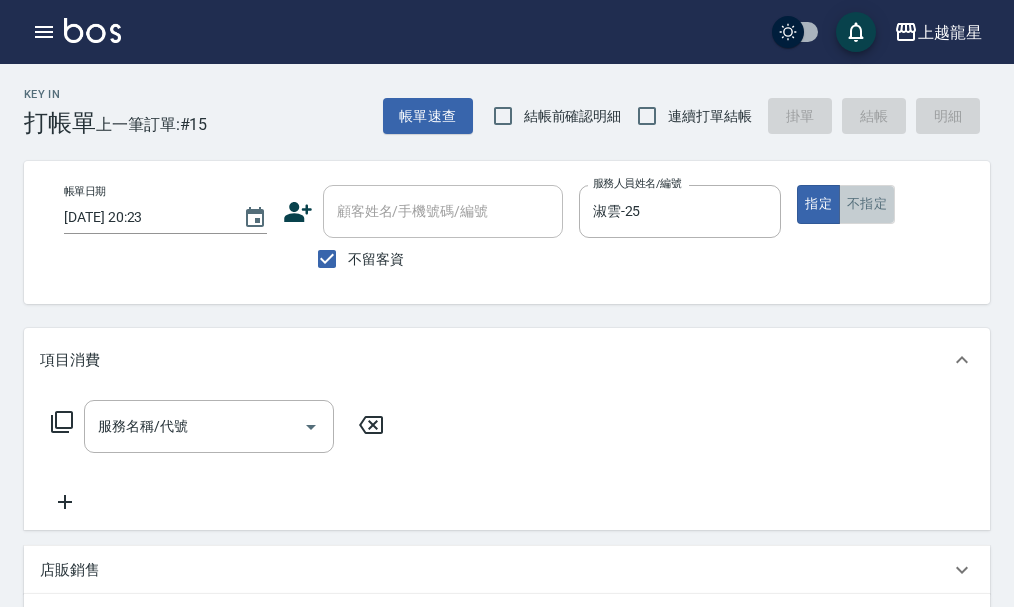 click on "不指定" at bounding box center [867, 204] 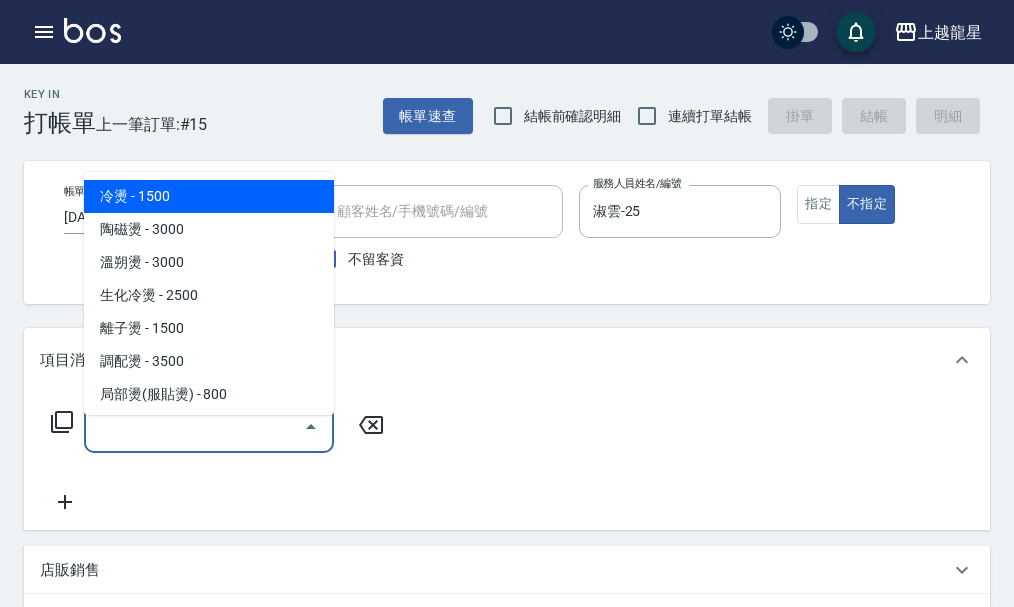 drag, startPoint x: 221, startPoint y: 455, endPoint x: 156, endPoint y: 250, distance: 215.05814 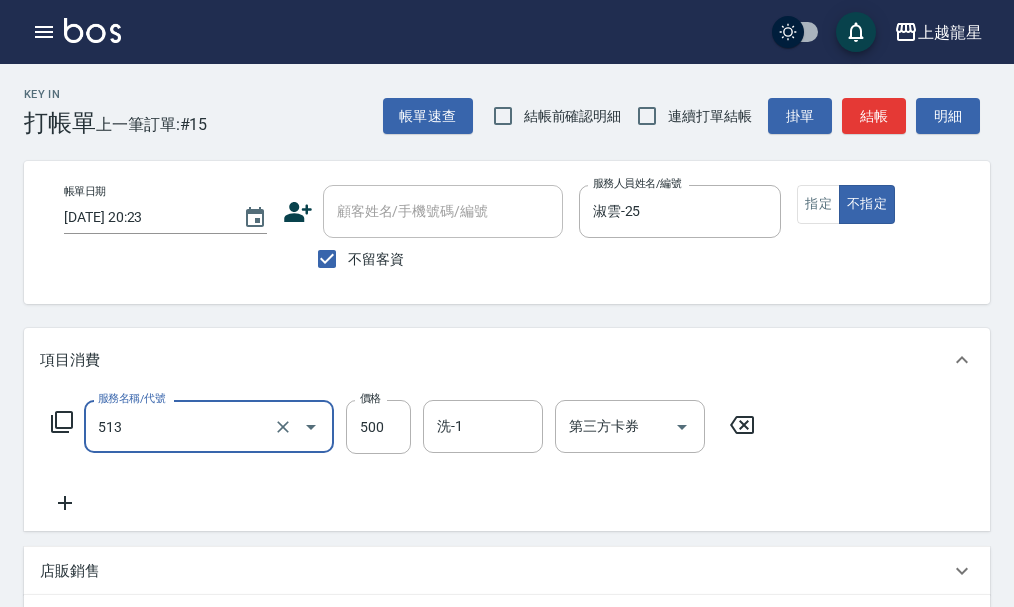 type on "SPA健康洗(513)" 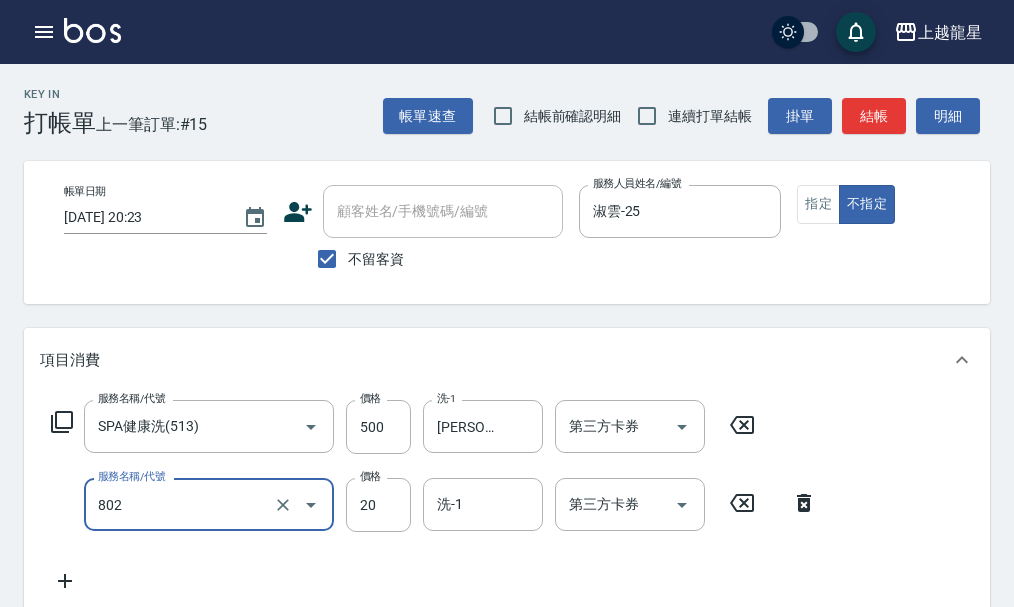 type on "潤絲(802)" 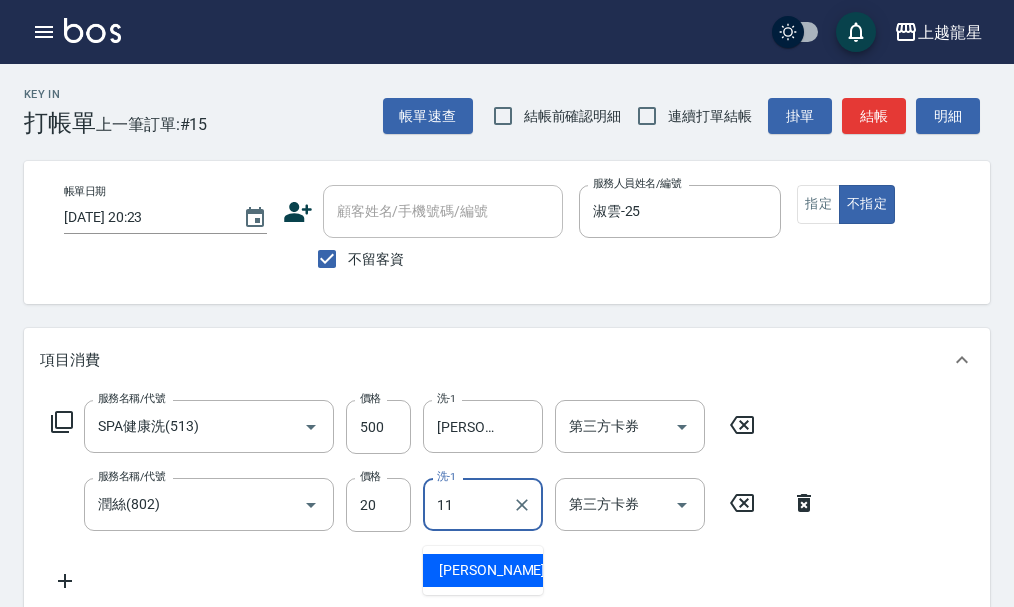 type on "[PERSON_NAME]-11" 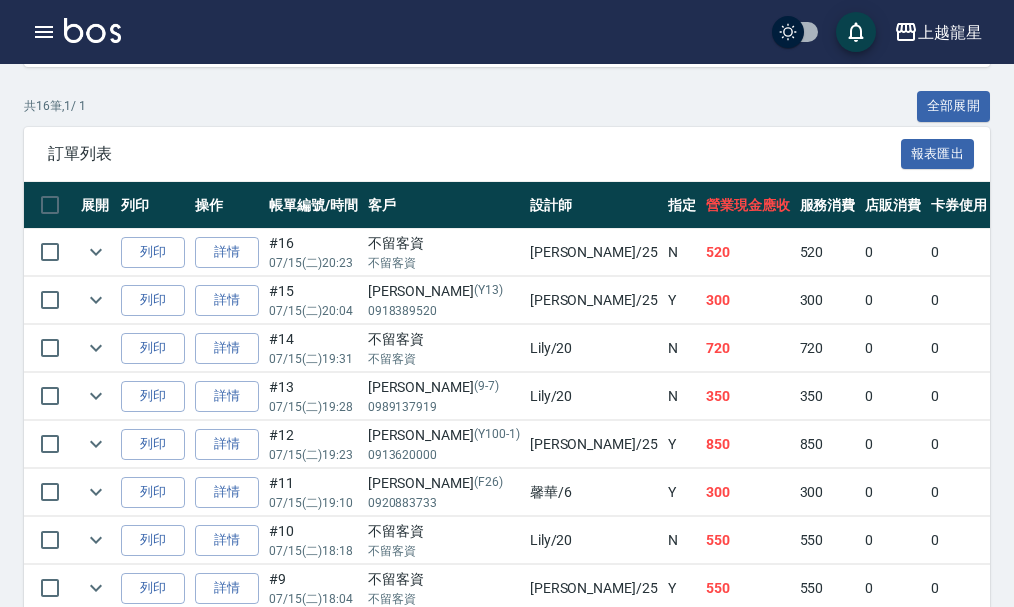 scroll, scrollTop: 500, scrollLeft: 0, axis: vertical 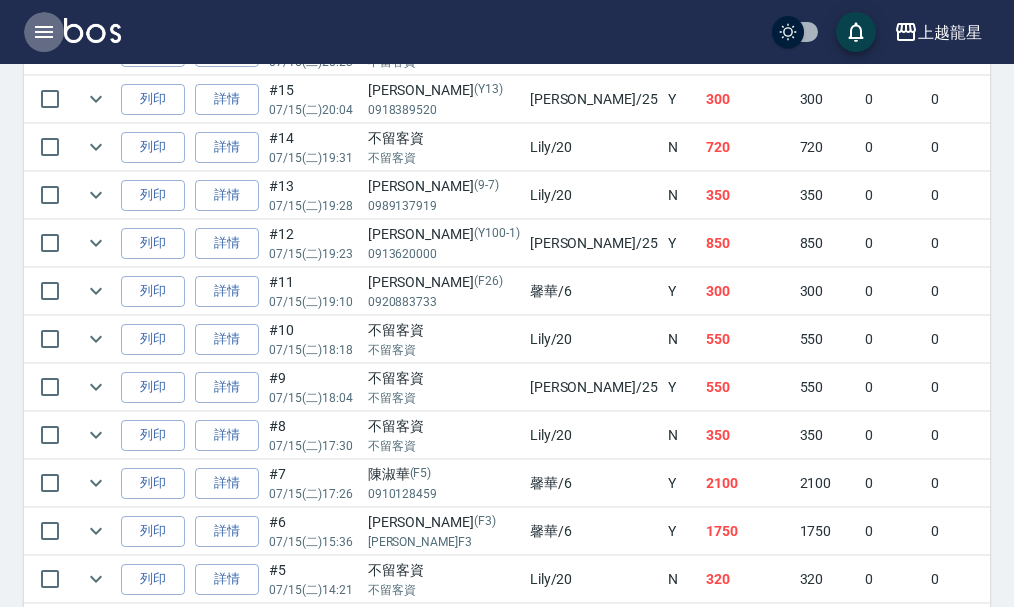 click 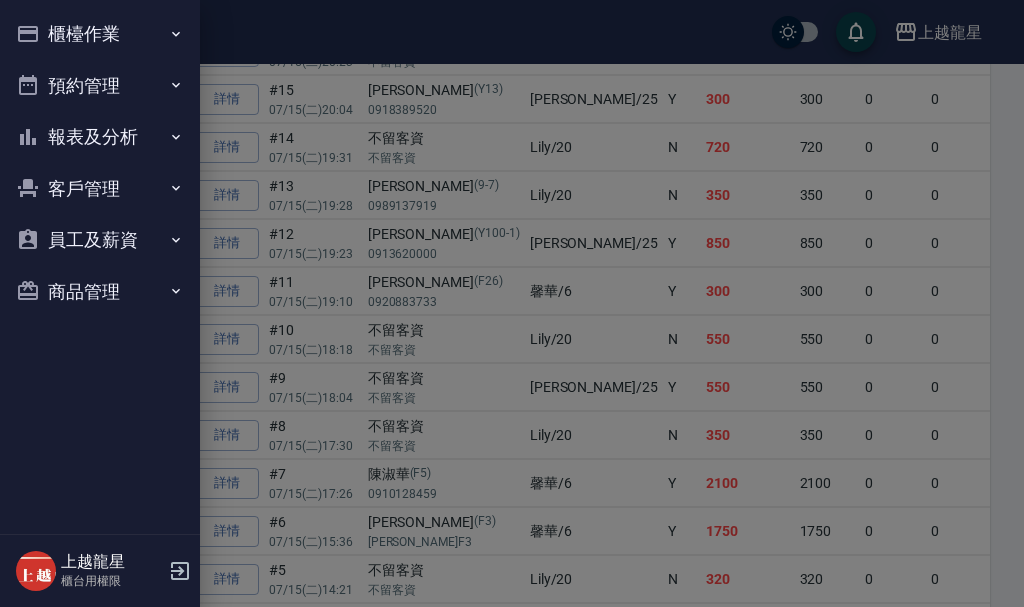click on "預約管理" at bounding box center [100, 86] 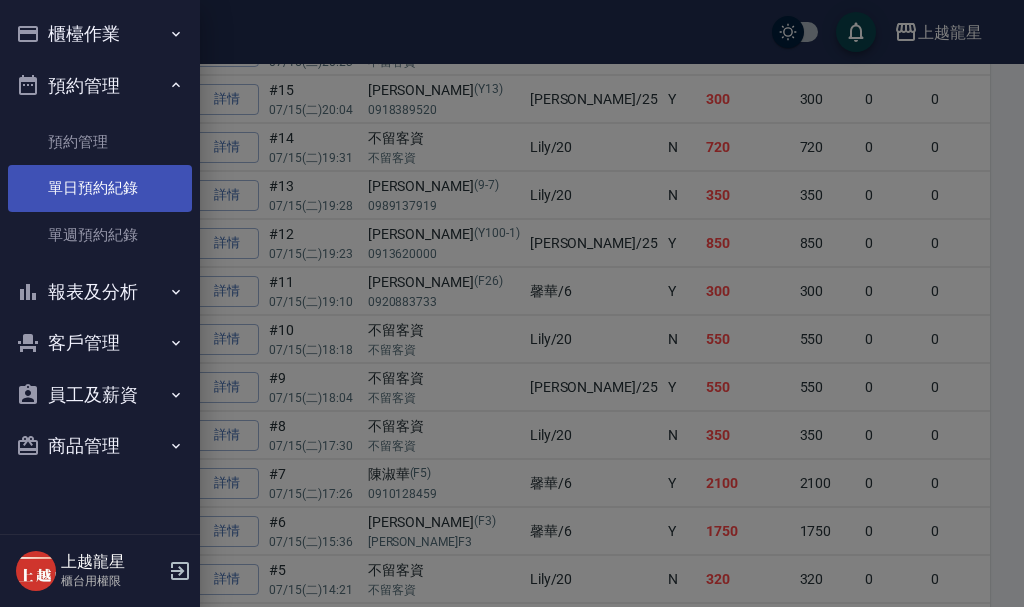 click on "單日預約紀錄" at bounding box center [100, 188] 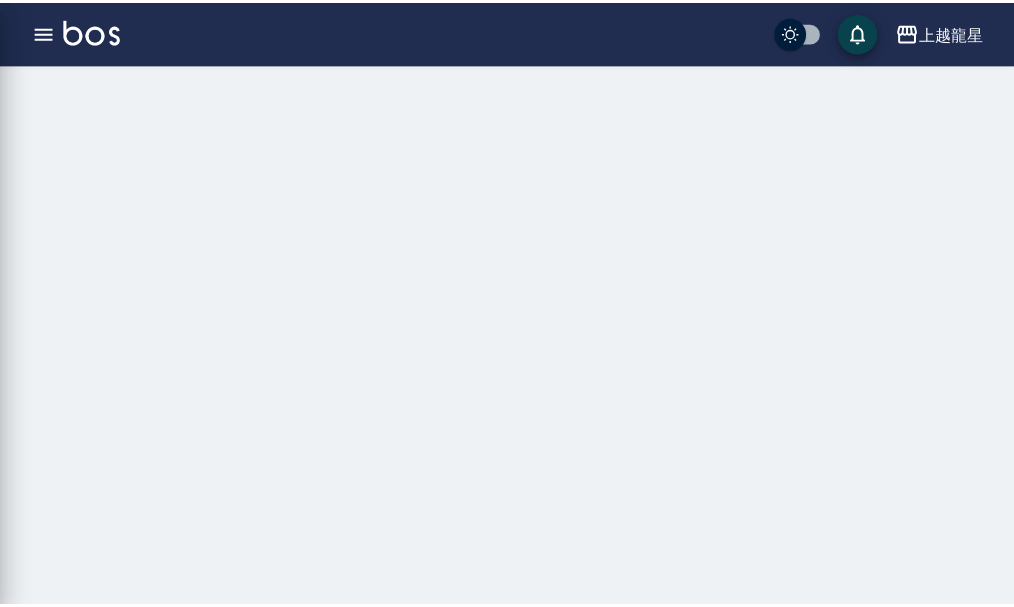 scroll, scrollTop: 0, scrollLeft: 0, axis: both 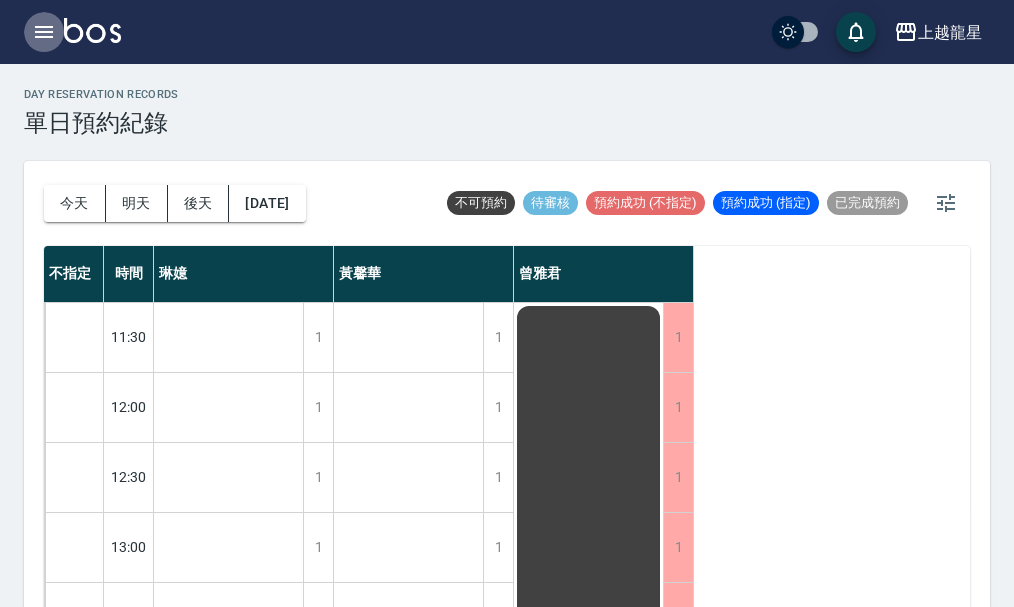 click 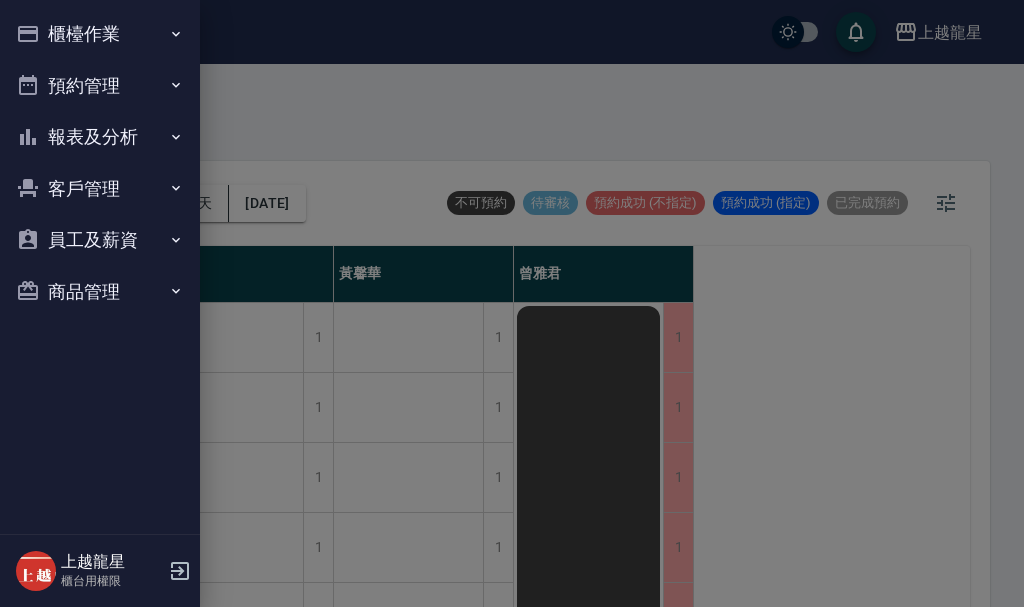 click on "櫃檯作業" at bounding box center (100, 34) 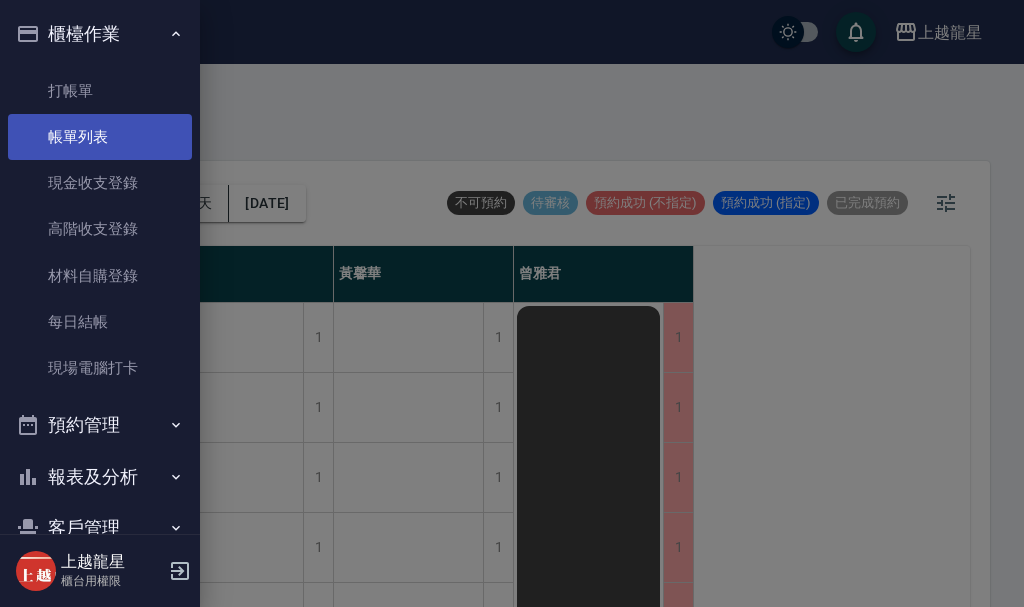 click on "帳單列表" at bounding box center (100, 137) 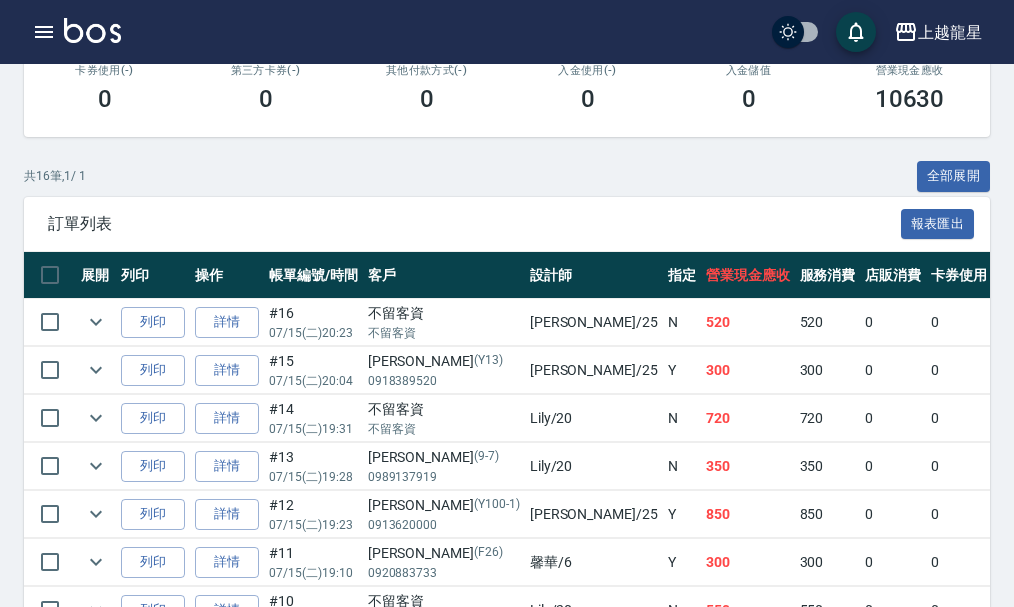 scroll, scrollTop: 400, scrollLeft: 0, axis: vertical 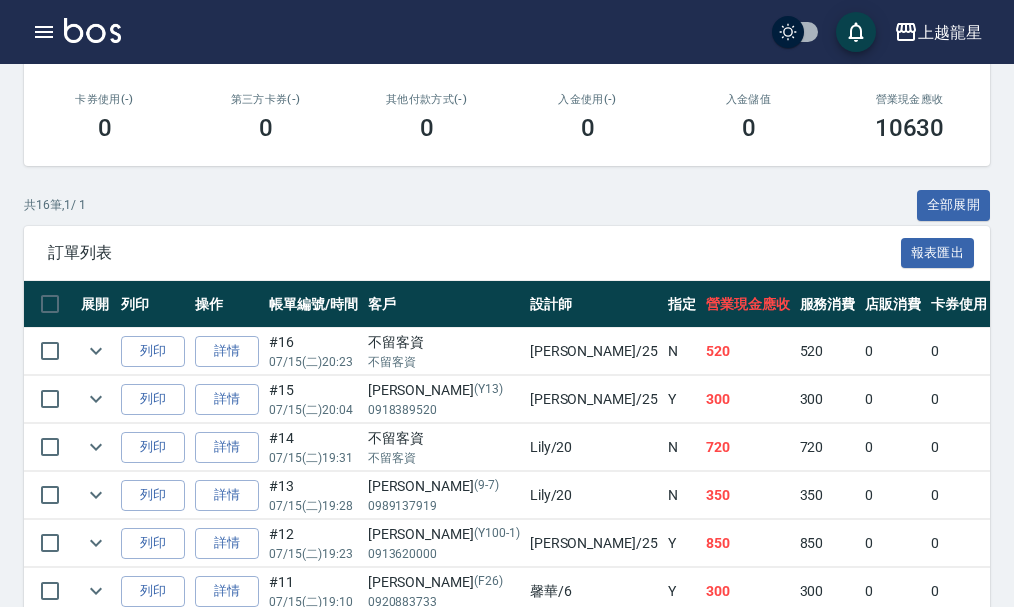 click at bounding box center [92, 30] 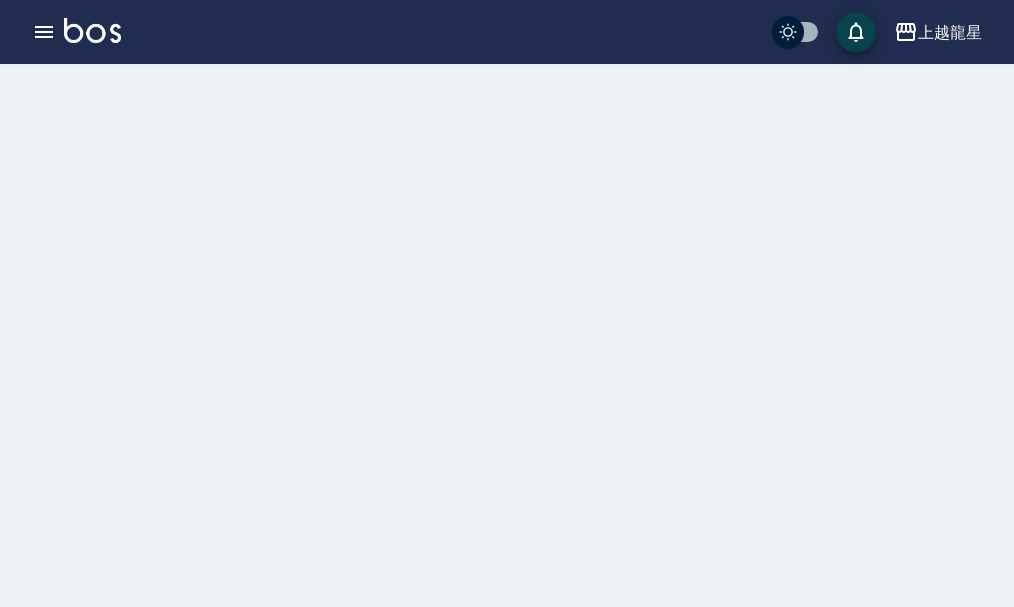 scroll, scrollTop: 0, scrollLeft: 0, axis: both 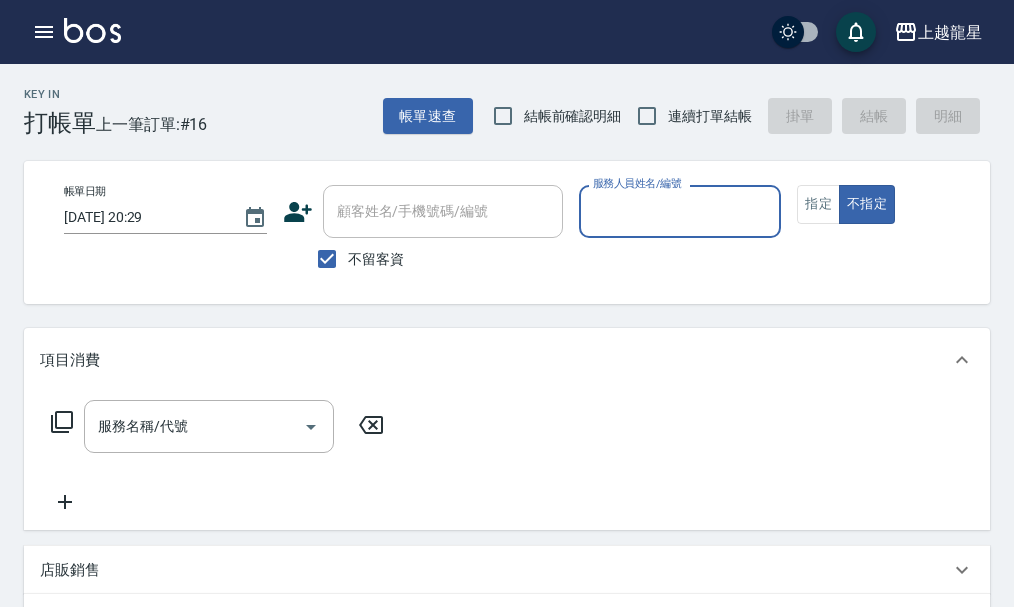 click on "不留客資" at bounding box center [376, 259] 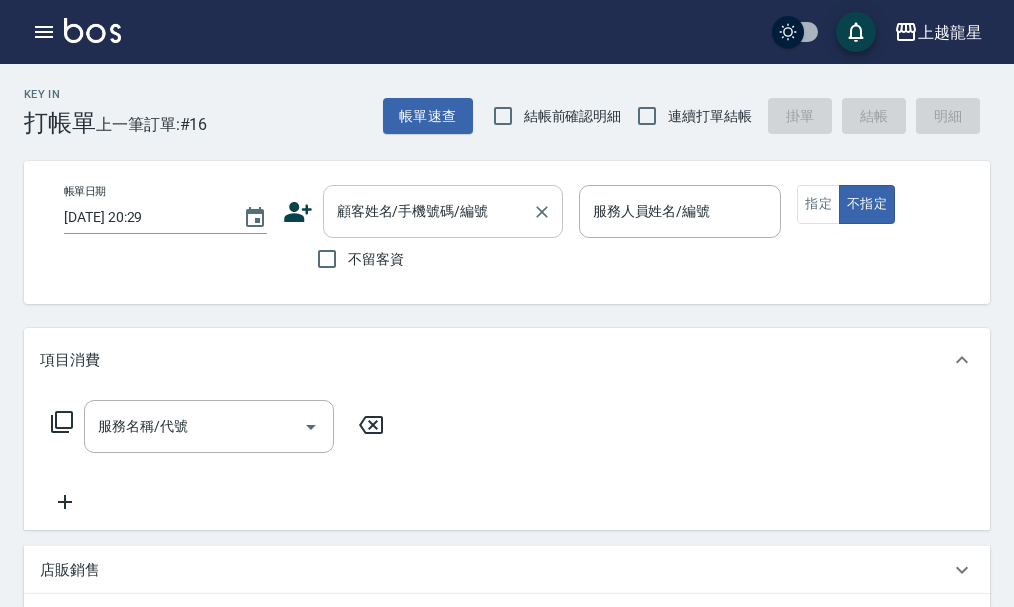 click on "顧客姓名/手機號碼/編號" at bounding box center (428, 211) 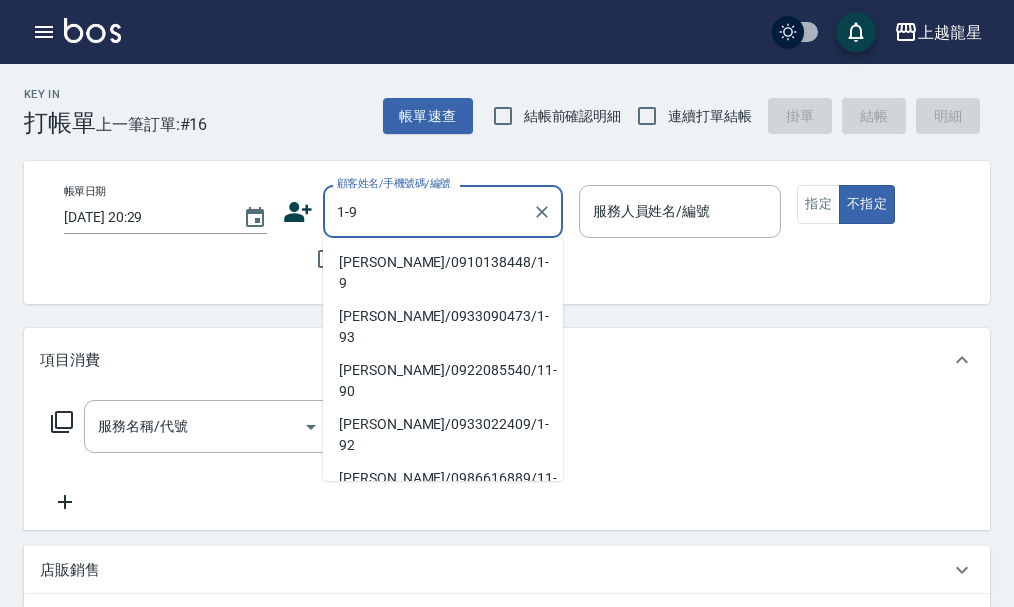 click on "[PERSON_NAME]/0910138448/1-9" at bounding box center (443, 273) 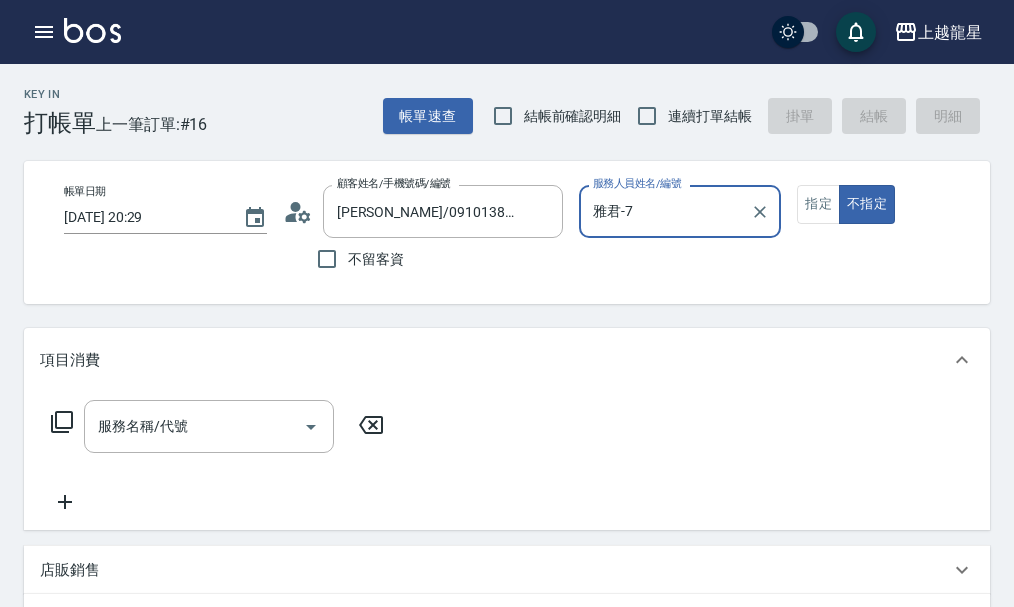 type on "雅君-7" 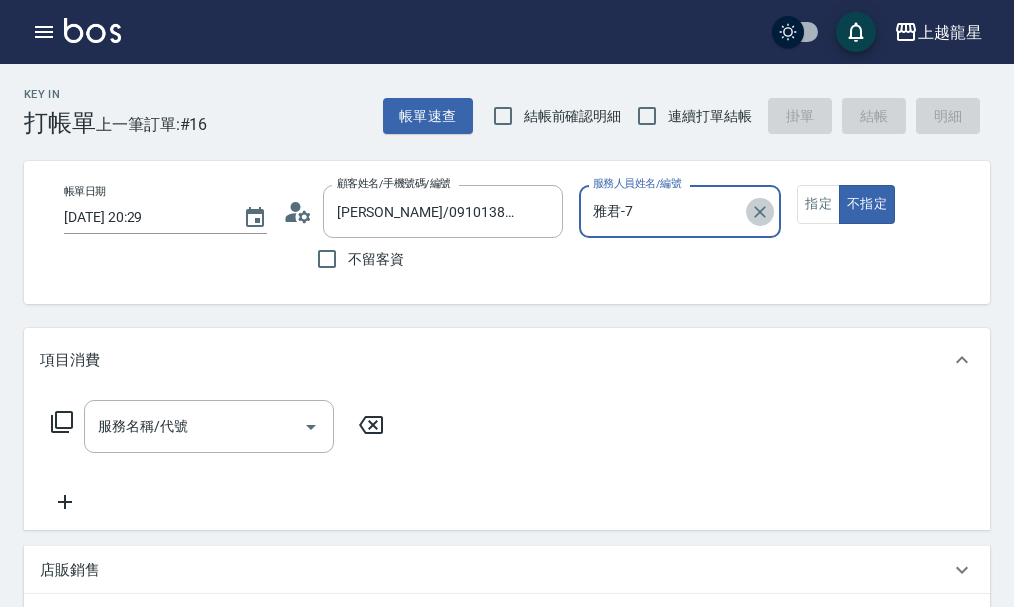 click 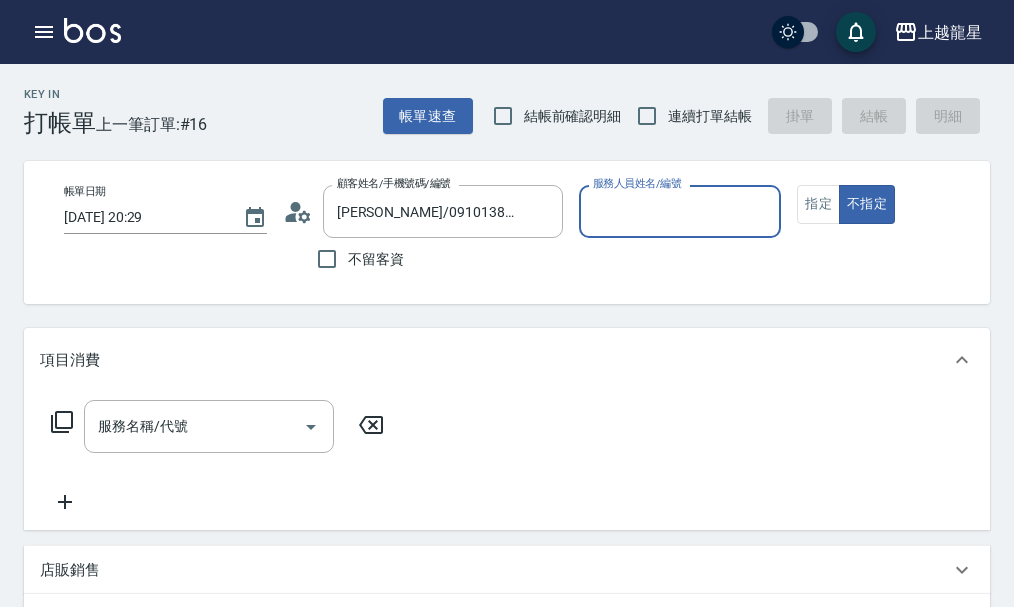 click on "服務人員姓名/編號" at bounding box center [680, 211] 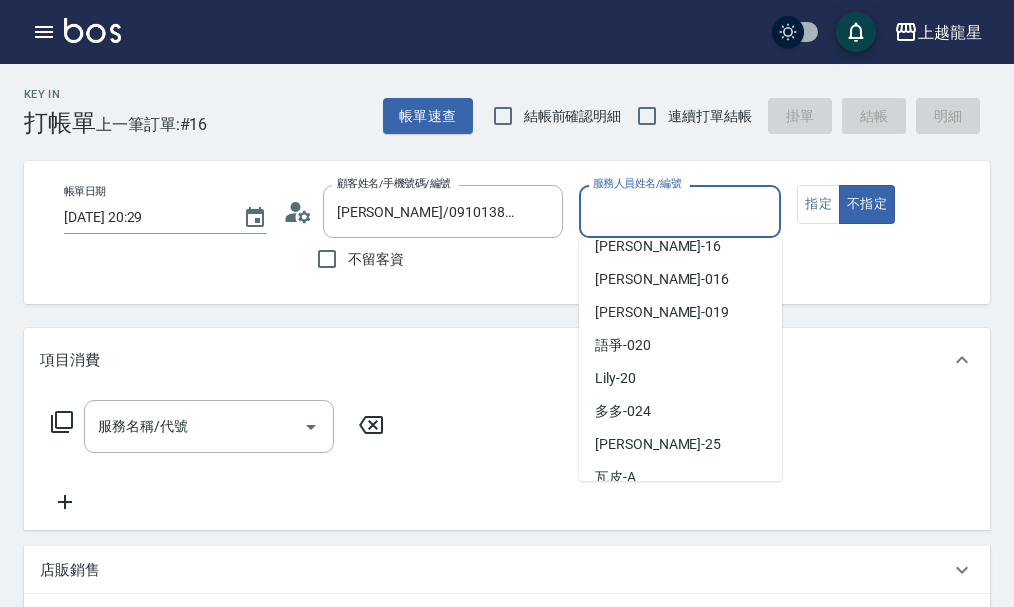 scroll, scrollTop: 367, scrollLeft: 0, axis: vertical 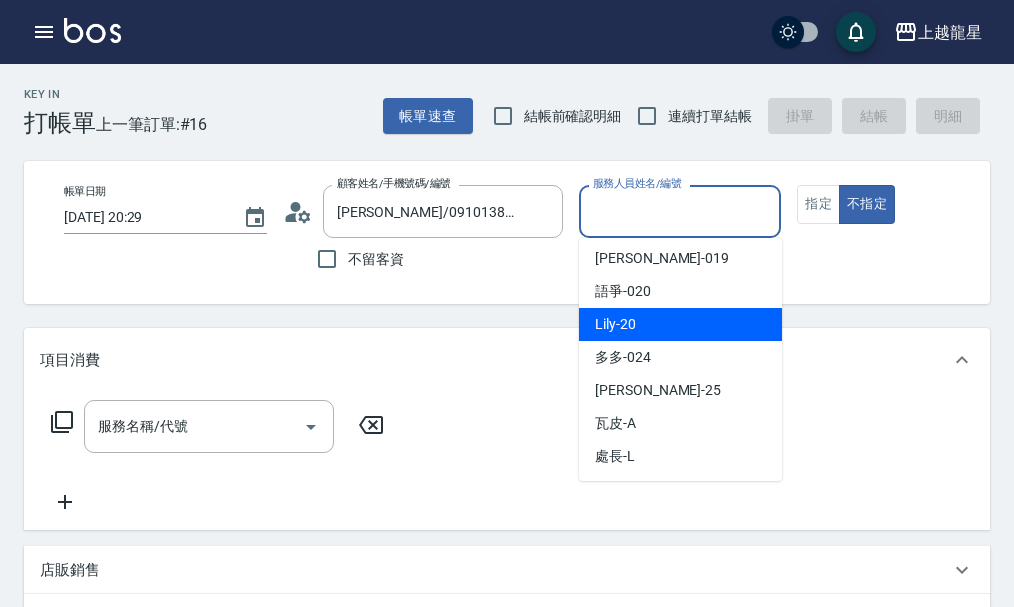 click on "Lily -20" at bounding box center (680, 324) 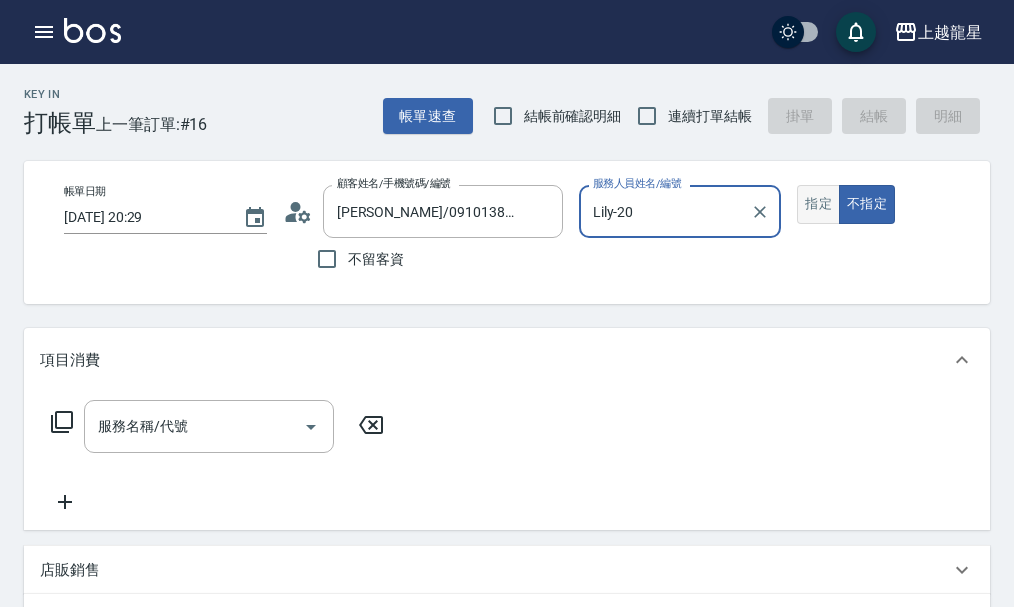 click on "指定" at bounding box center [818, 204] 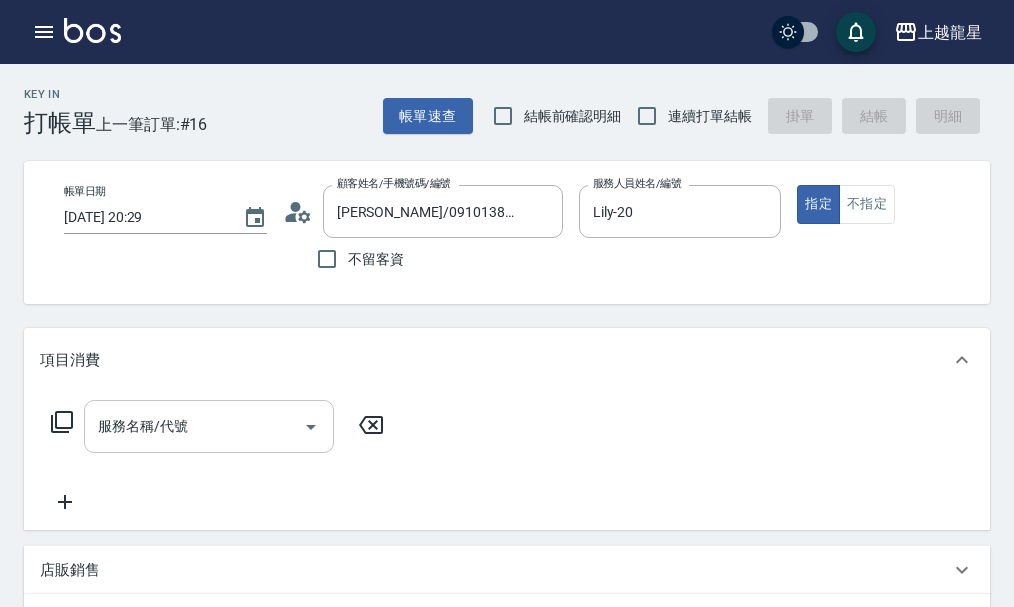 click on "服務名稱/代號" at bounding box center [194, 426] 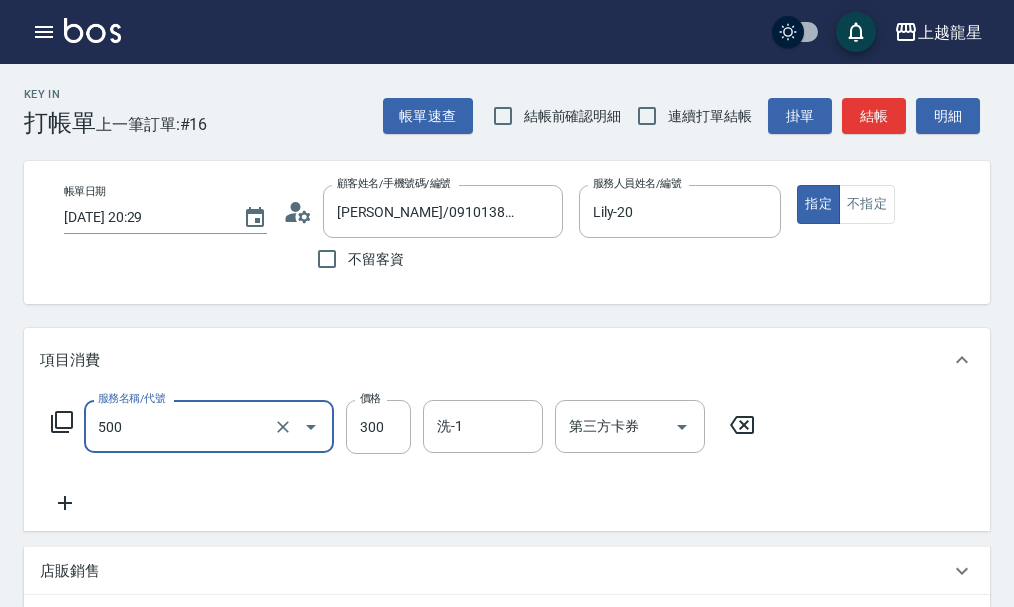 type on "一般洗髮(500)" 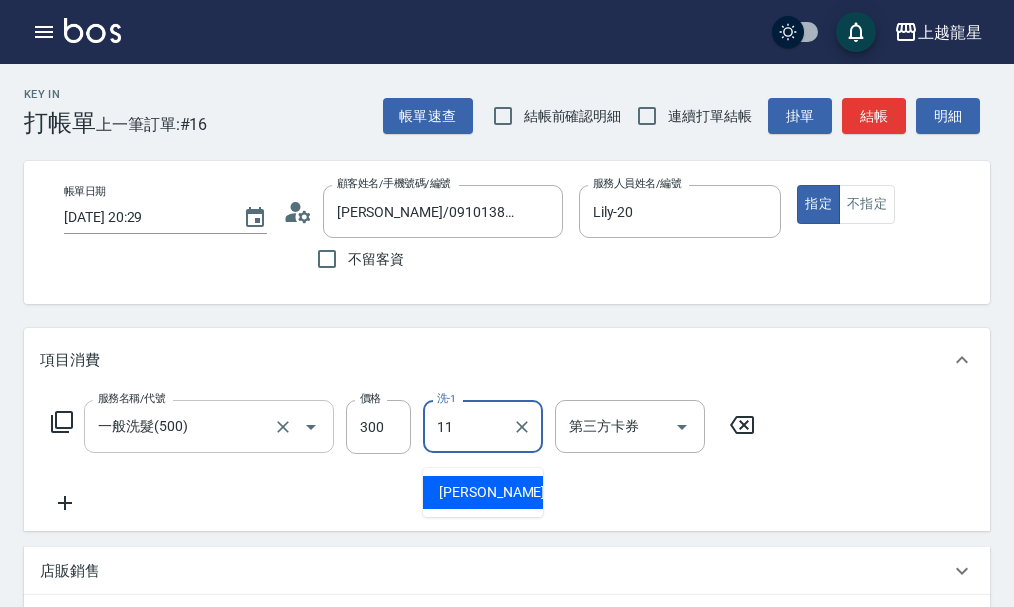type on "[PERSON_NAME]-11" 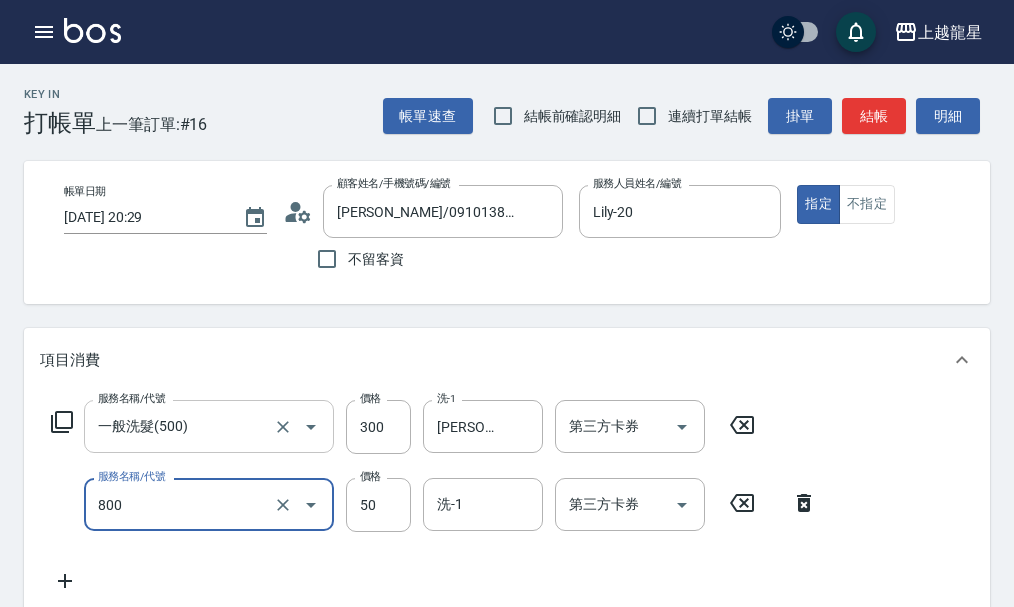type on "快速修護(800)" 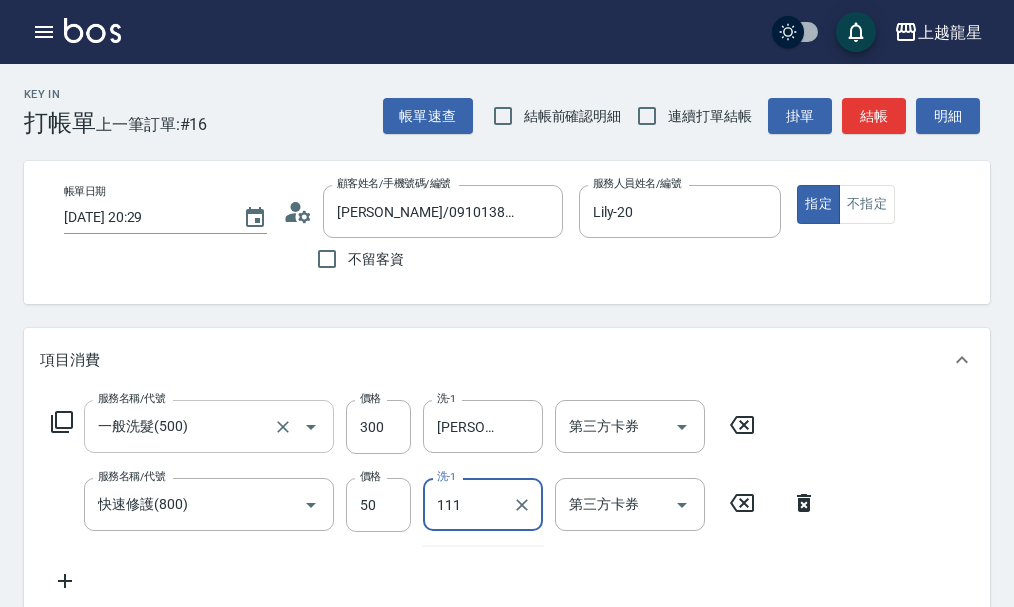 type on "111" 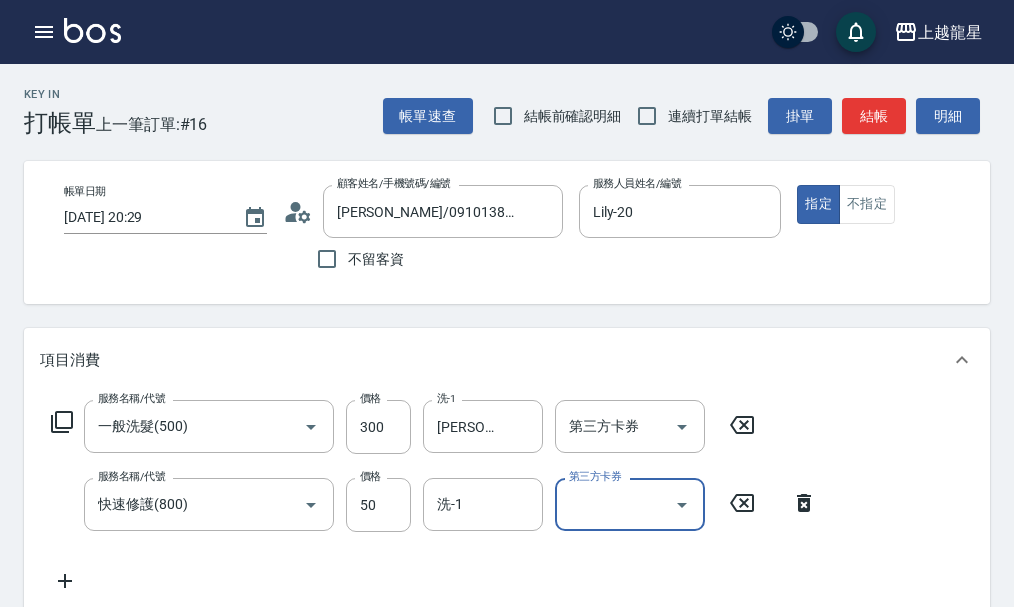 click on "洗-1 洗-1" at bounding box center [483, 504] 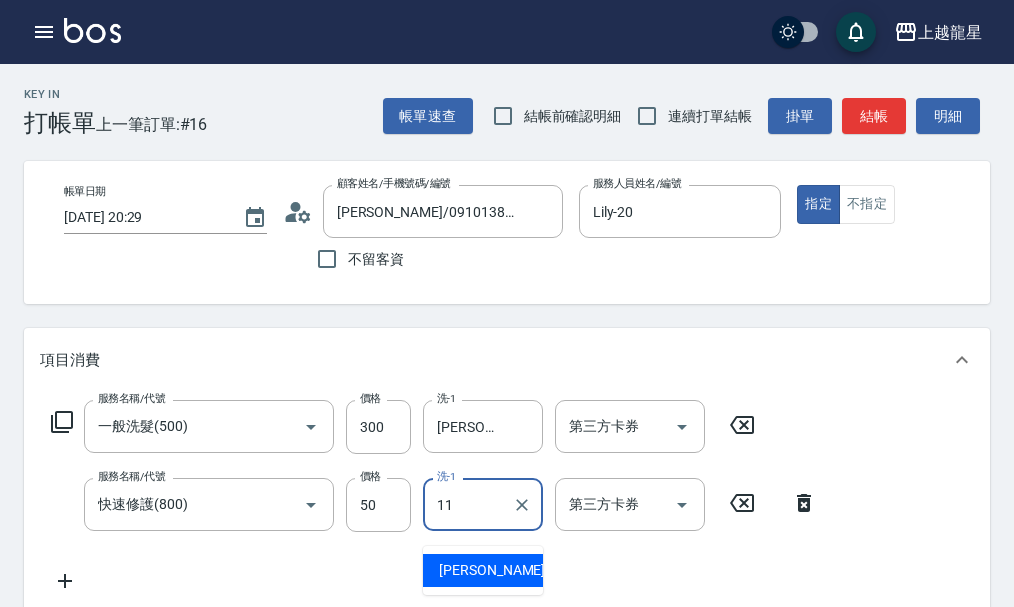 type on "[PERSON_NAME]-11" 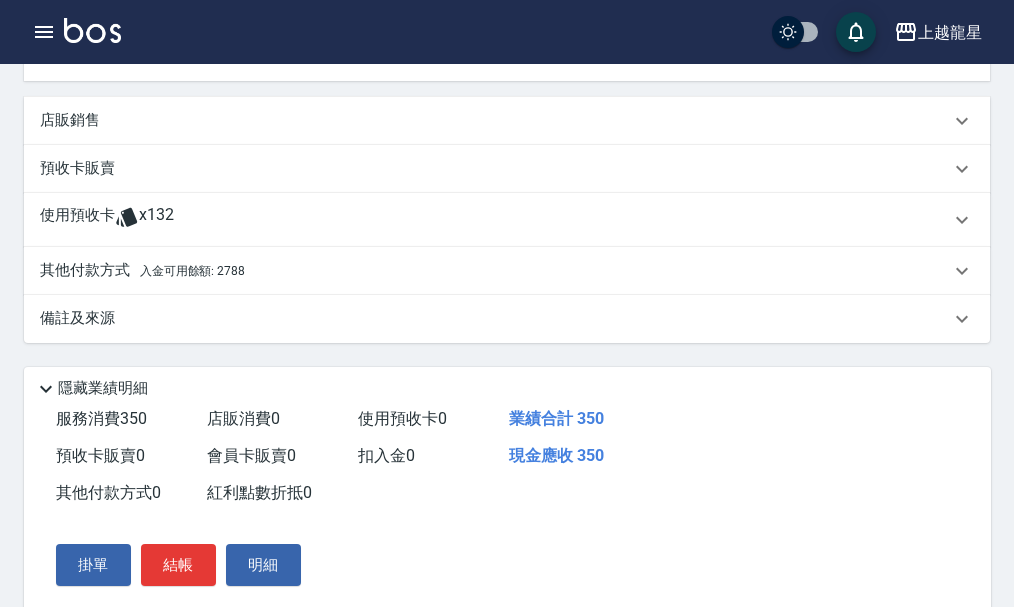 scroll, scrollTop: 609, scrollLeft: 0, axis: vertical 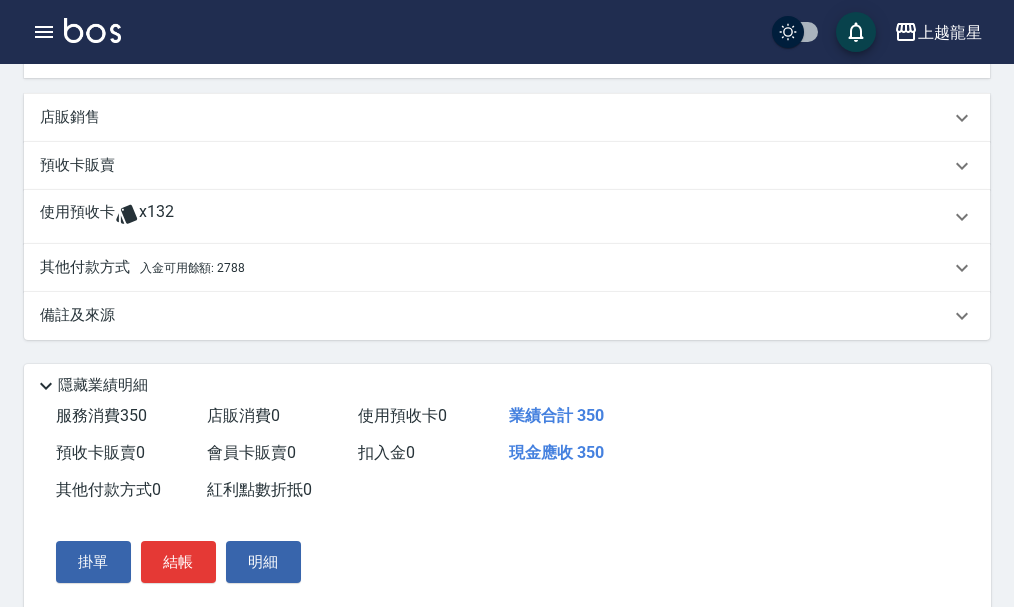 click on "其他付款方式 入金可用餘額: 2788" at bounding box center (495, 268) 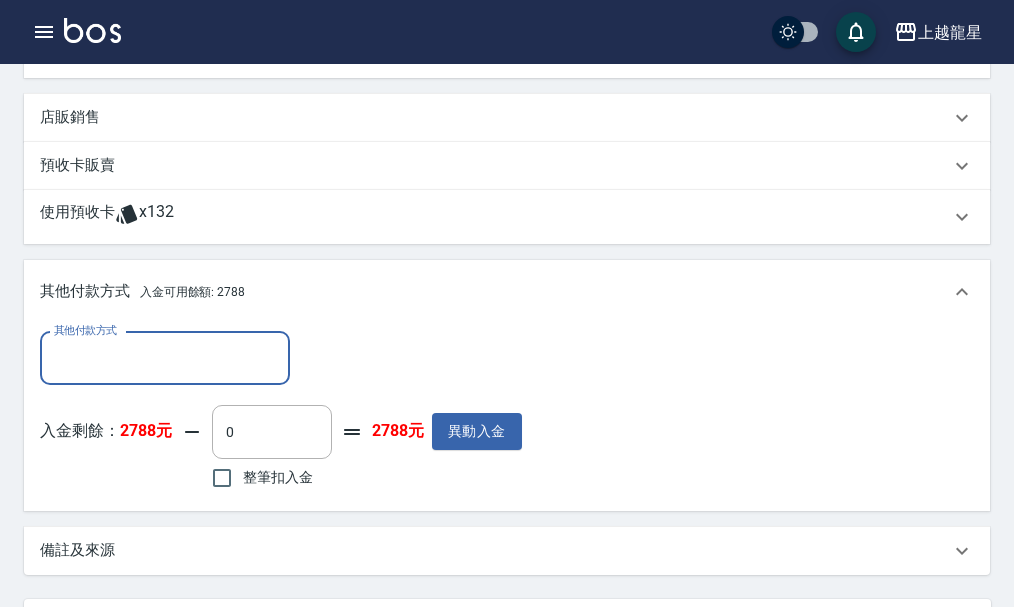 scroll, scrollTop: 0, scrollLeft: 0, axis: both 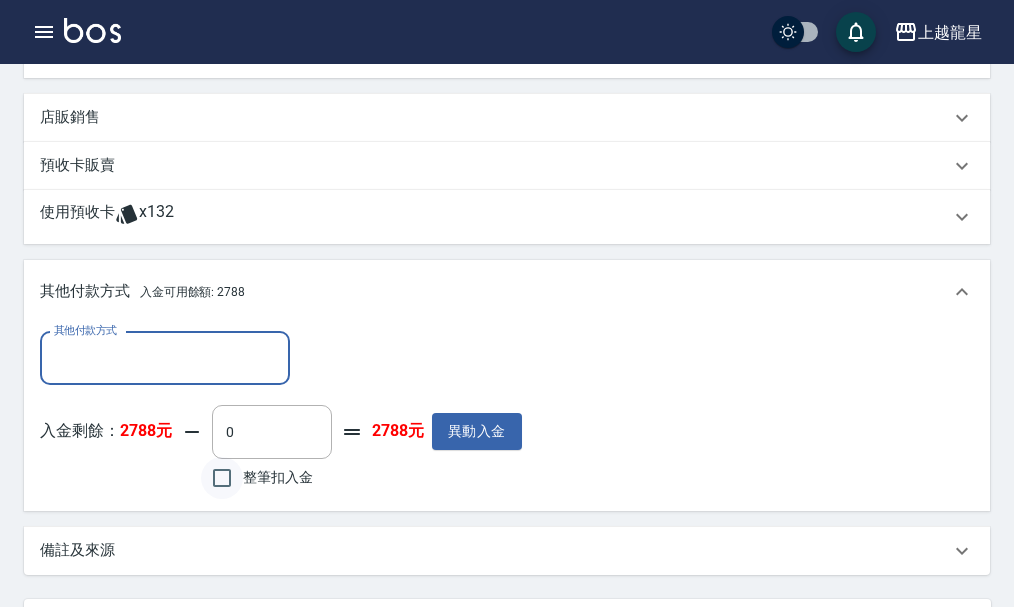 click on "整筆扣入金" at bounding box center [222, 478] 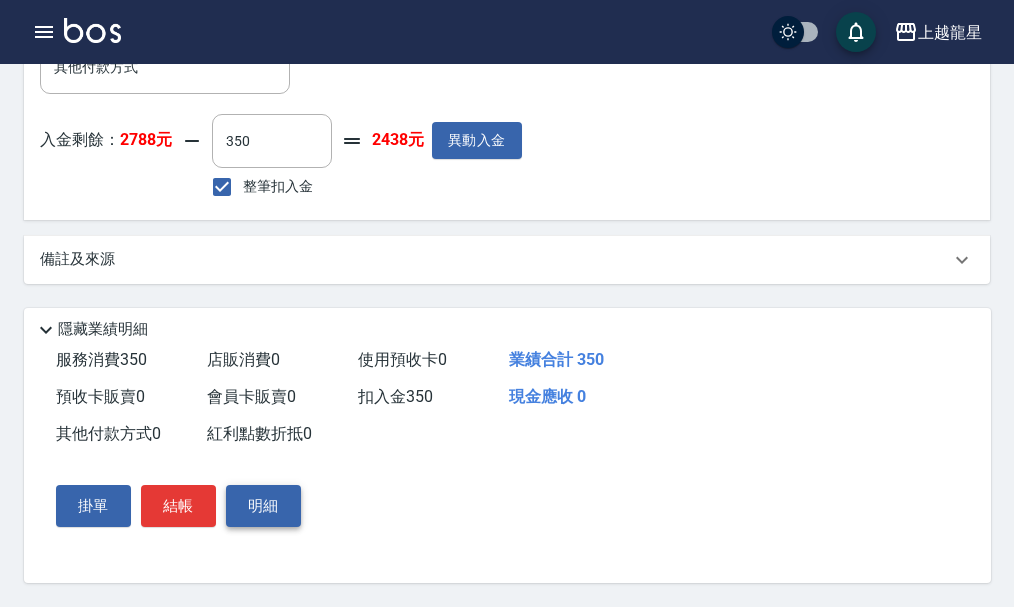 scroll, scrollTop: 924, scrollLeft: 0, axis: vertical 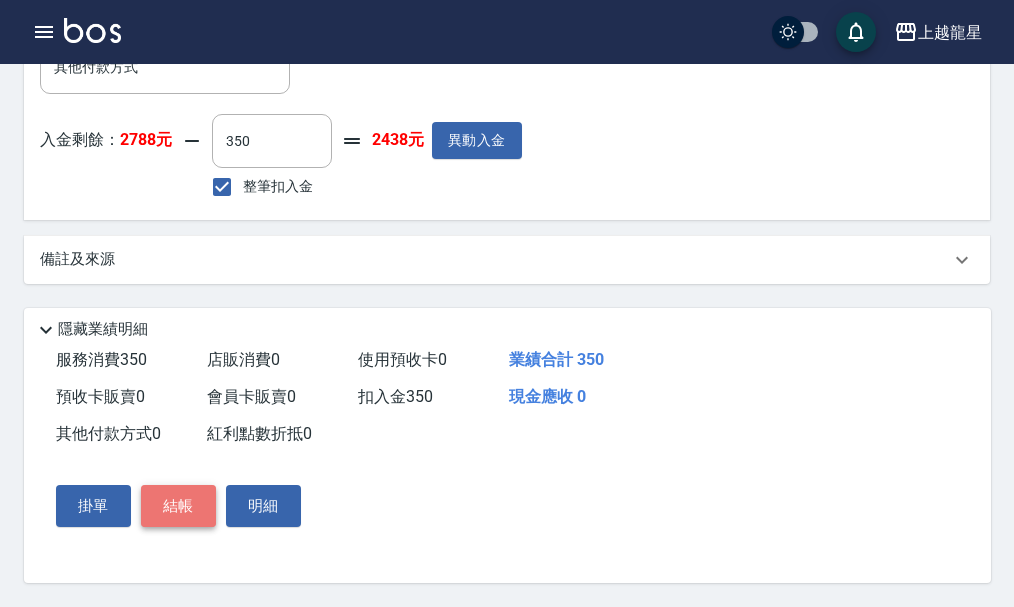 click on "結帳" at bounding box center [178, 506] 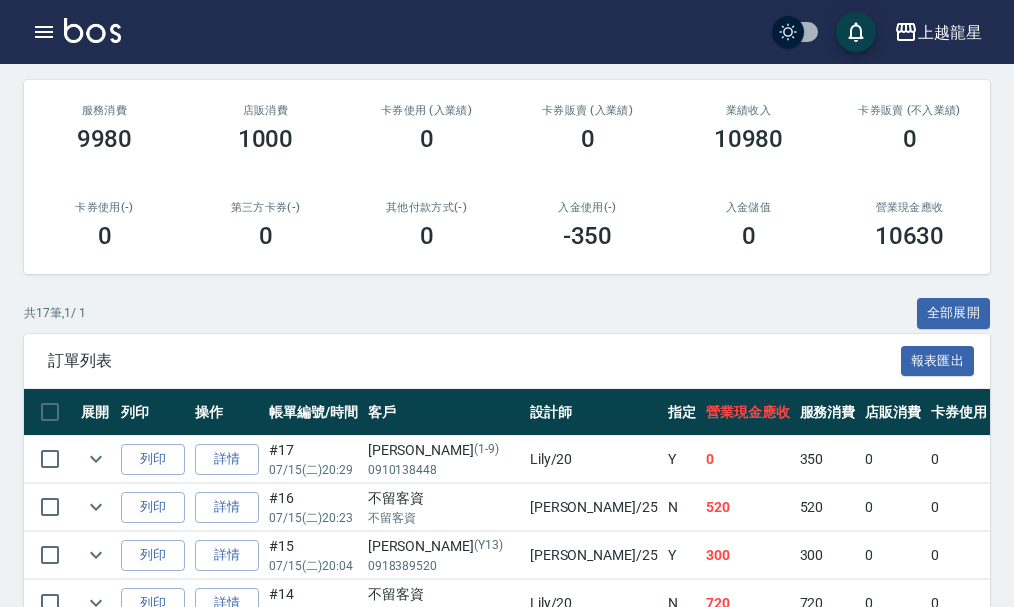 scroll, scrollTop: 300, scrollLeft: 0, axis: vertical 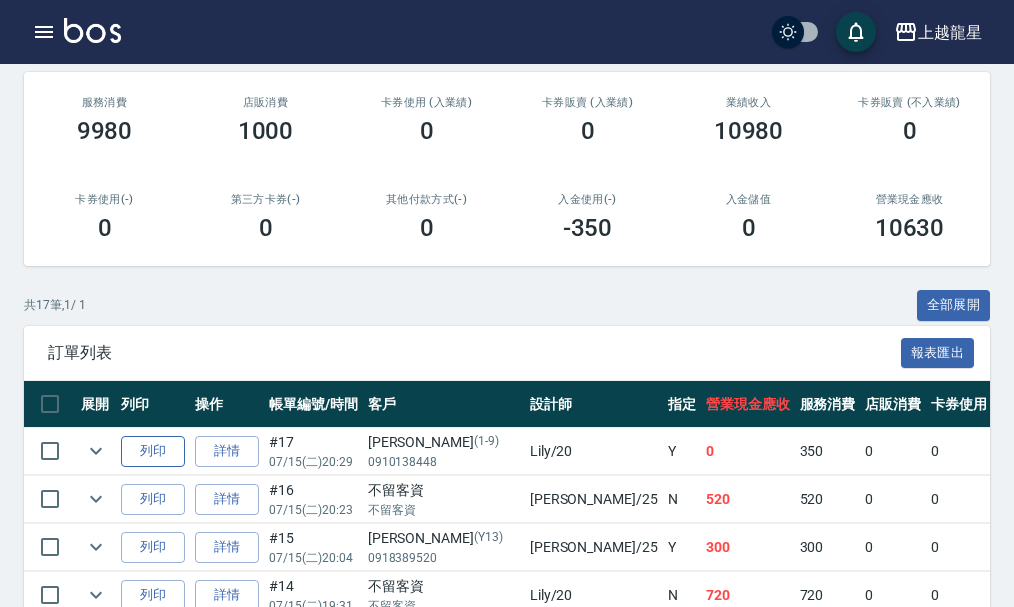 click on "列印" at bounding box center [153, 451] 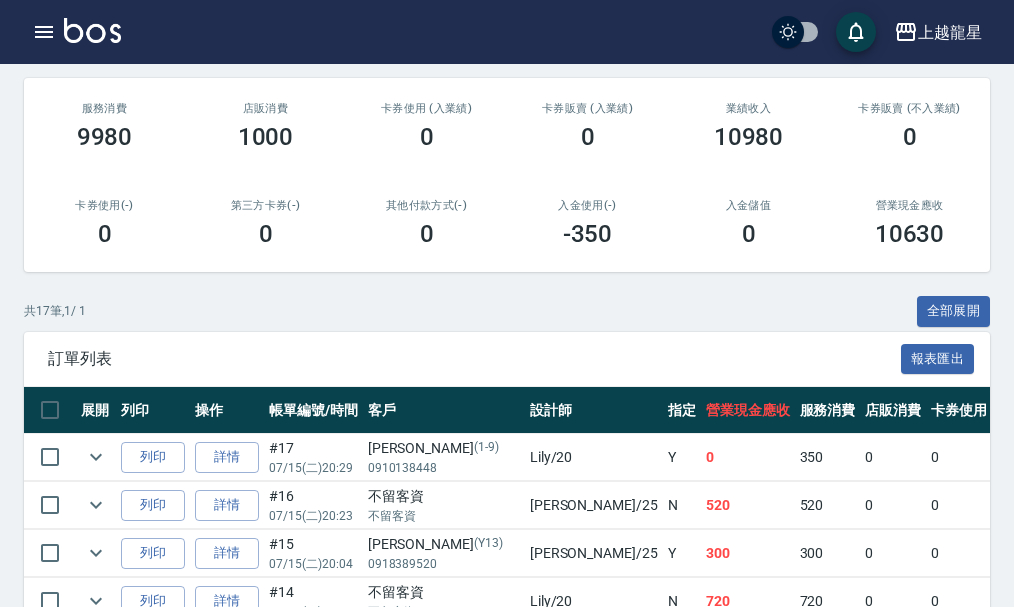 scroll, scrollTop: 0, scrollLeft: 0, axis: both 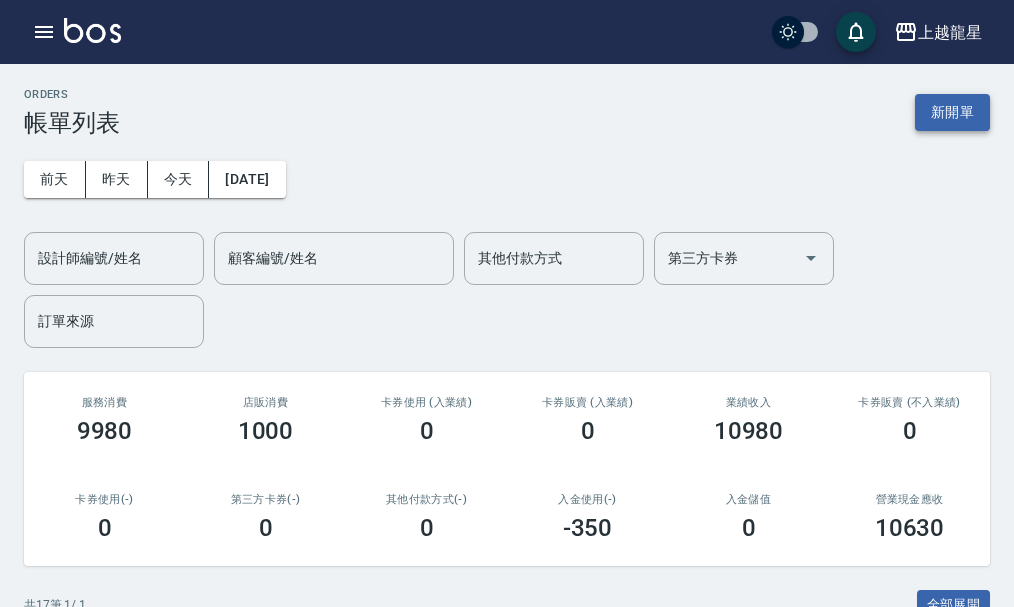 click on "新開單" at bounding box center [952, 112] 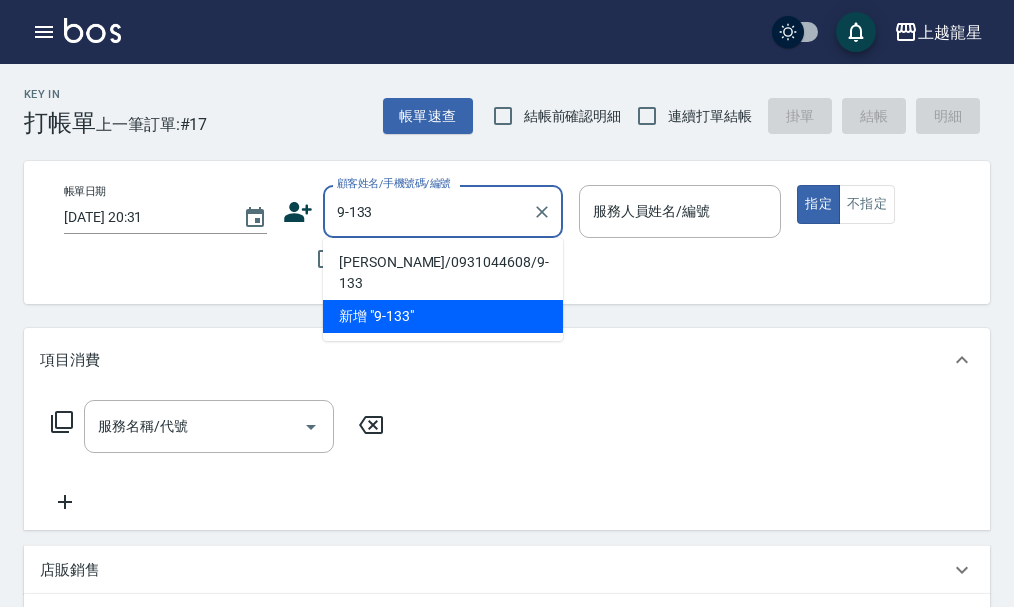 click on "[PERSON_NAME]/0931044608/9-133 新增 "9-133"" at bounding box center (443, 289) 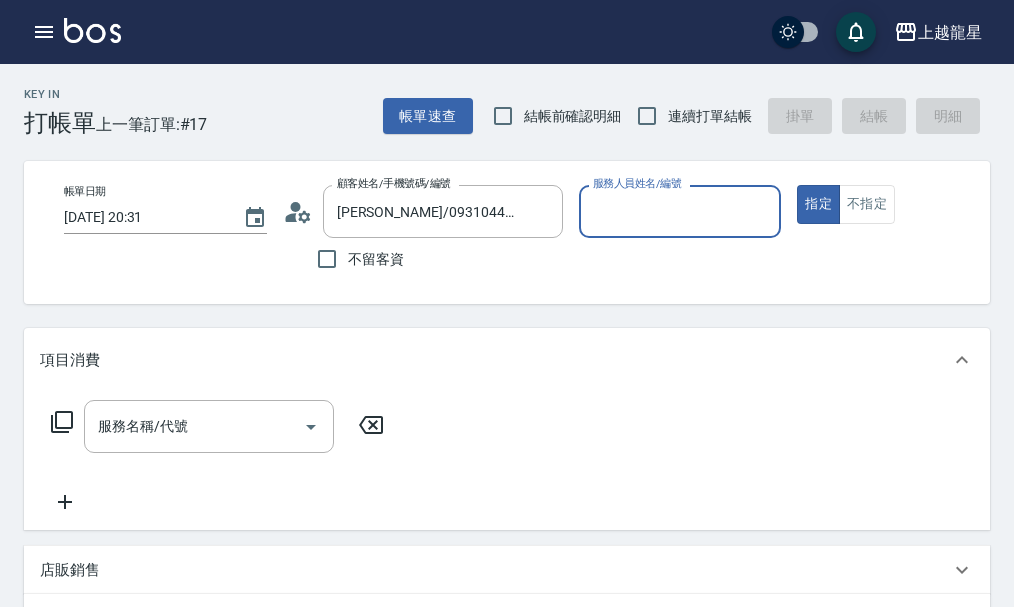 type on "馨華-6" 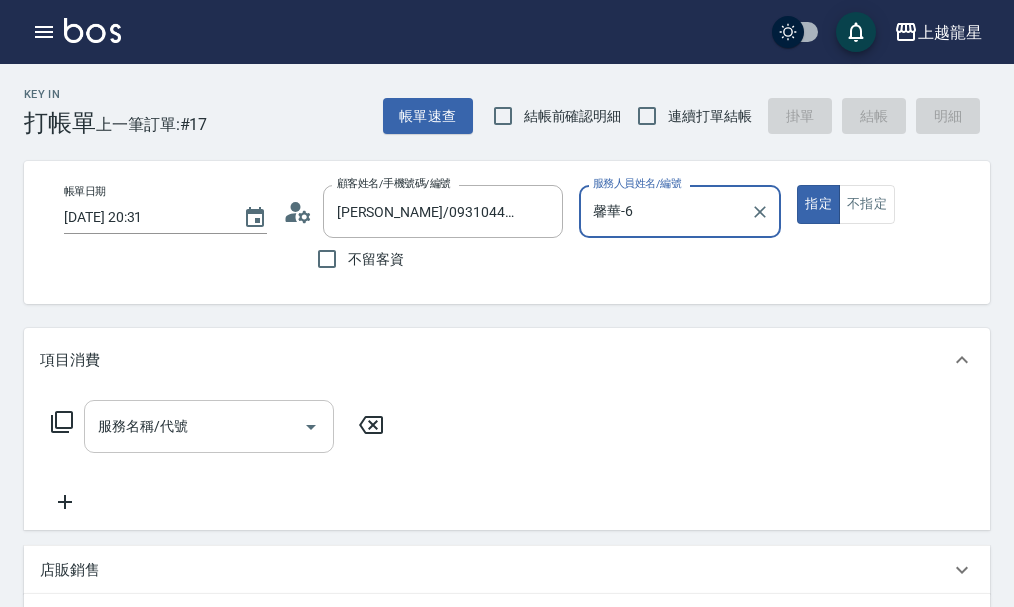 click on "服務名稱/代號" at bounding box center [194, 426] 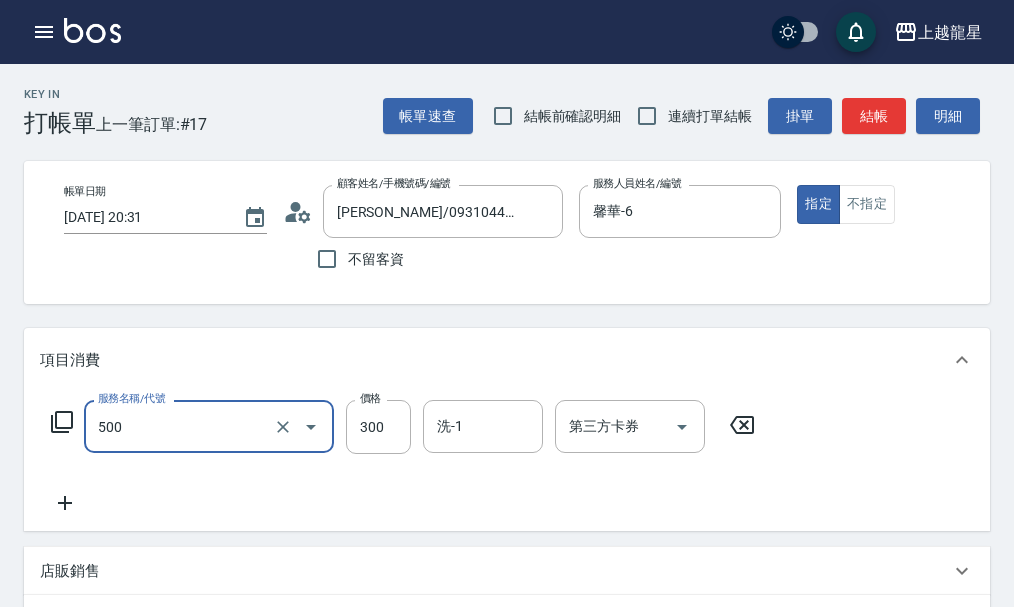 type on "一般洗髮(500)" 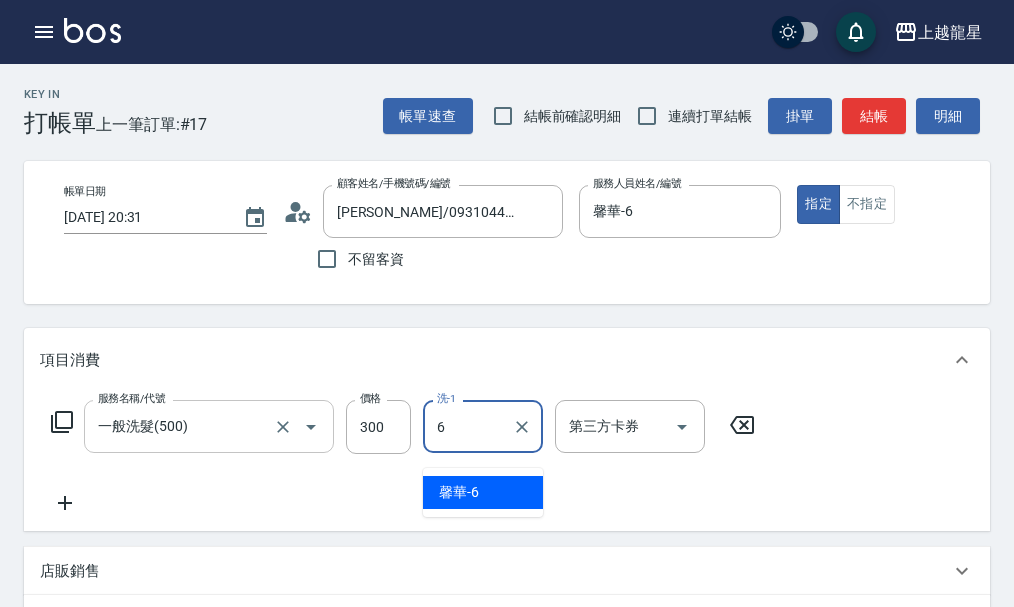 type on "馨華-6" 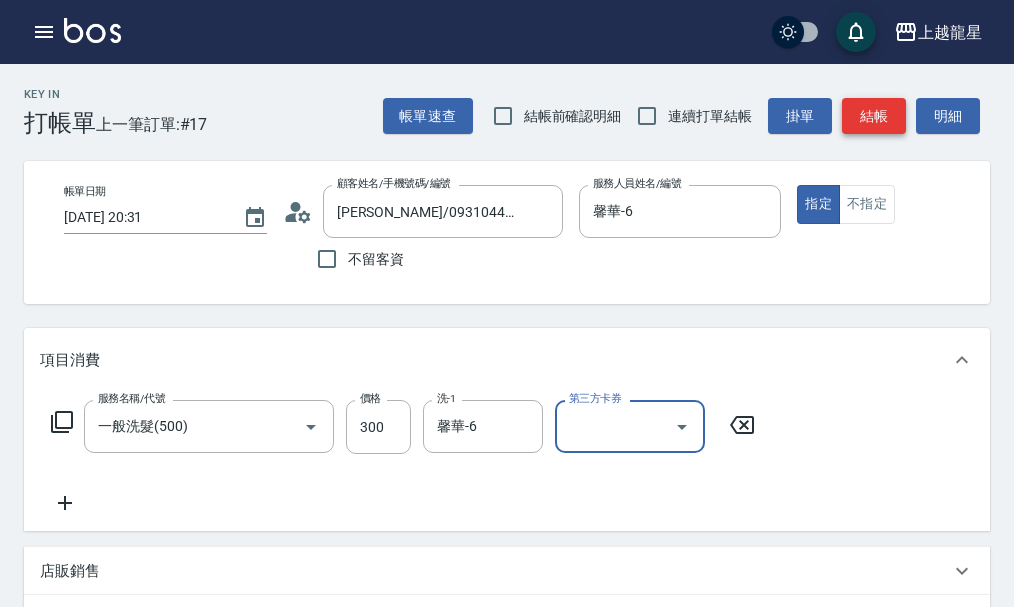 click on "結帳" at bounding box center (874, 116) 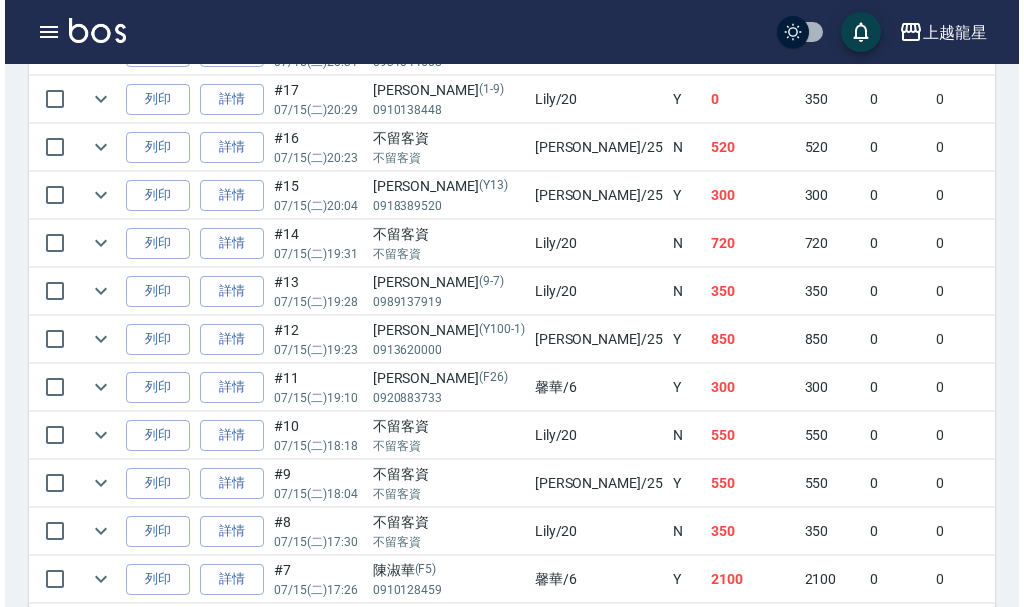 scroll, scrollTop: 100, scrollLeft: 0, axis: vertical 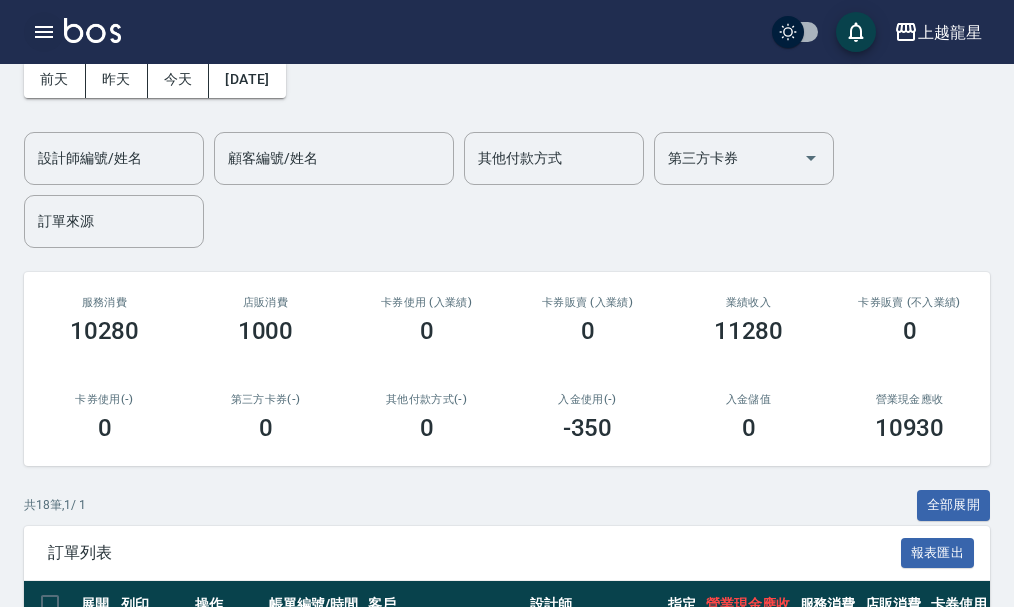click 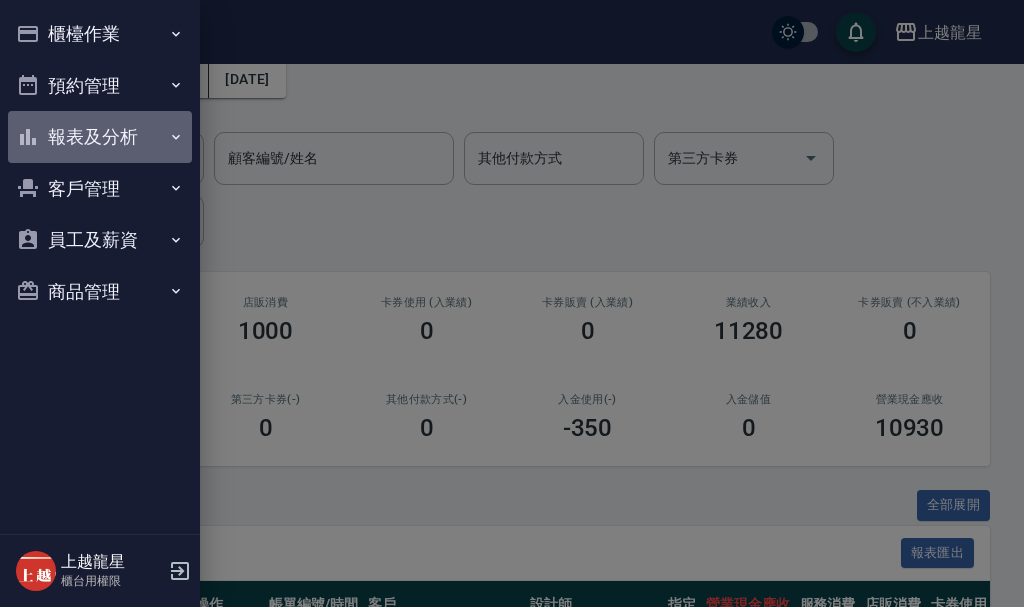 click on "報表及分析" at bounding box center (100, 137) 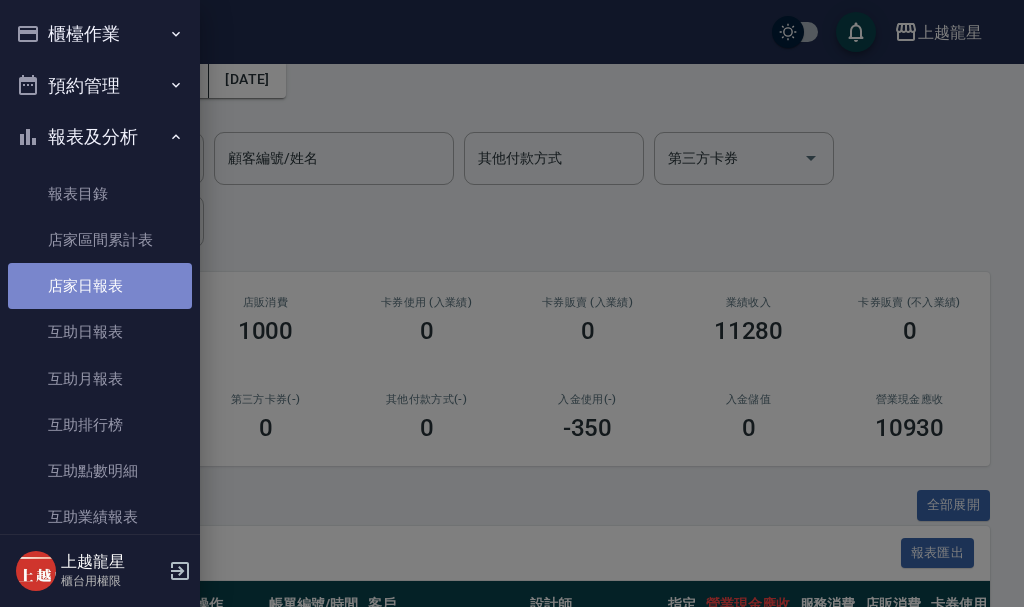 click on "店家日報表" at bounding box center [100, 286] 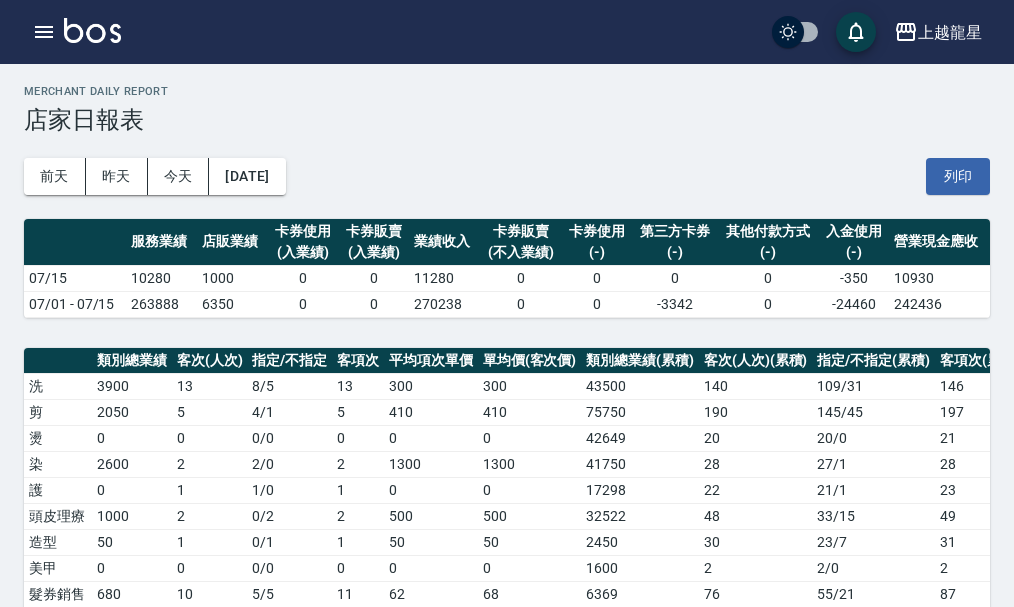 scroll, scrollTop: 0, scrollLeft: 0, axis: both 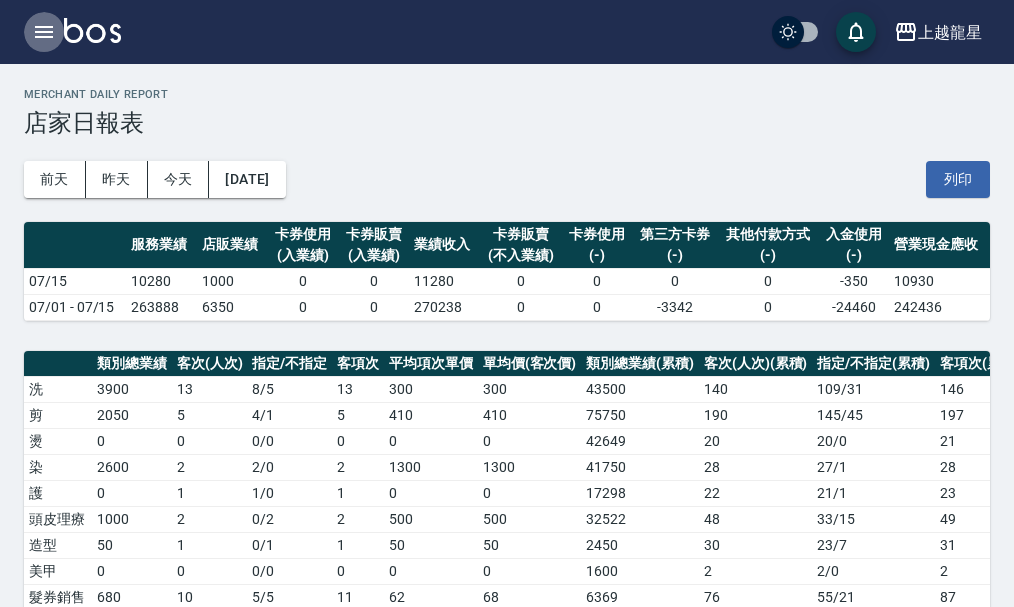 click 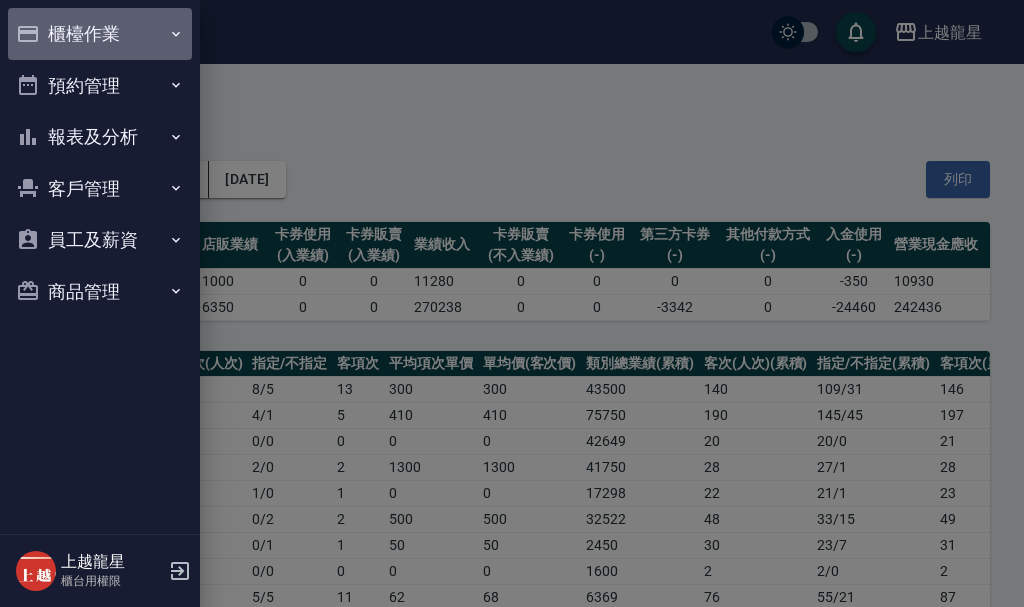 click on "櫃檯作業" at bounding box center (100, 34) 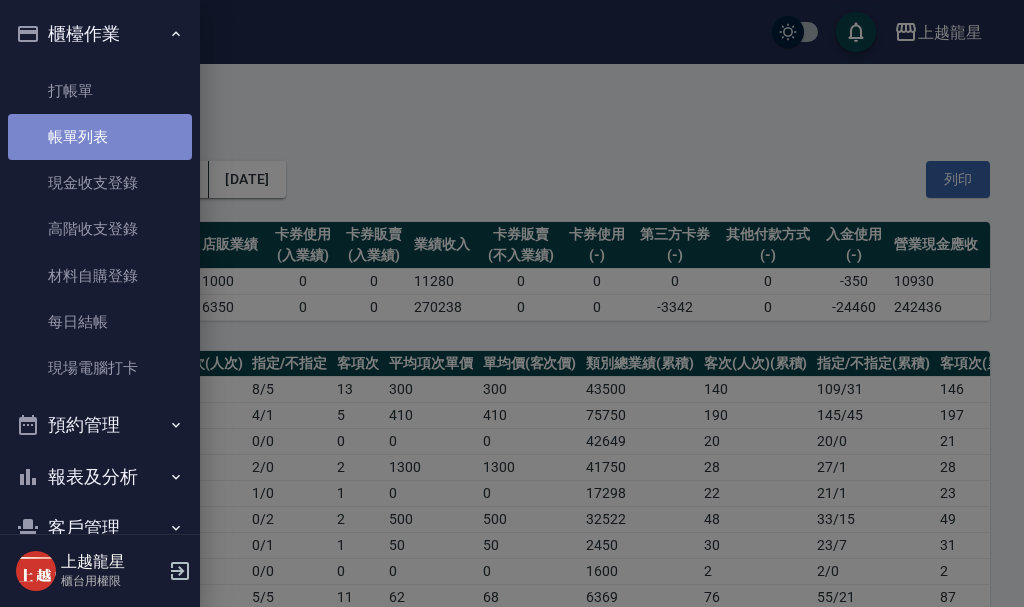 click on "帳單列表" at bounding box center [100, 137] 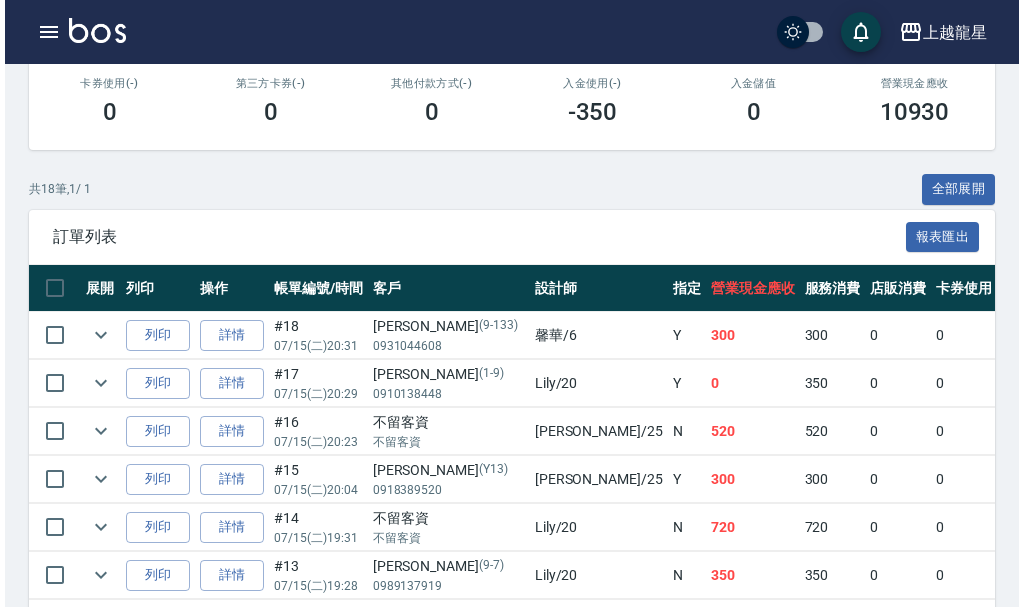 scroll, scrollTop: 0, scrollLeft: 0, axis: both 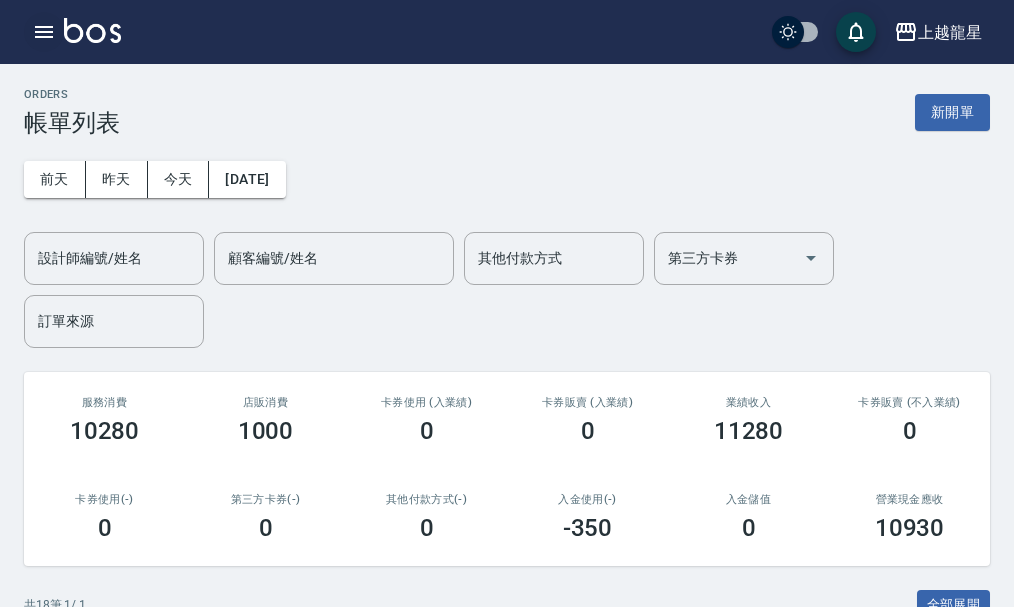 click 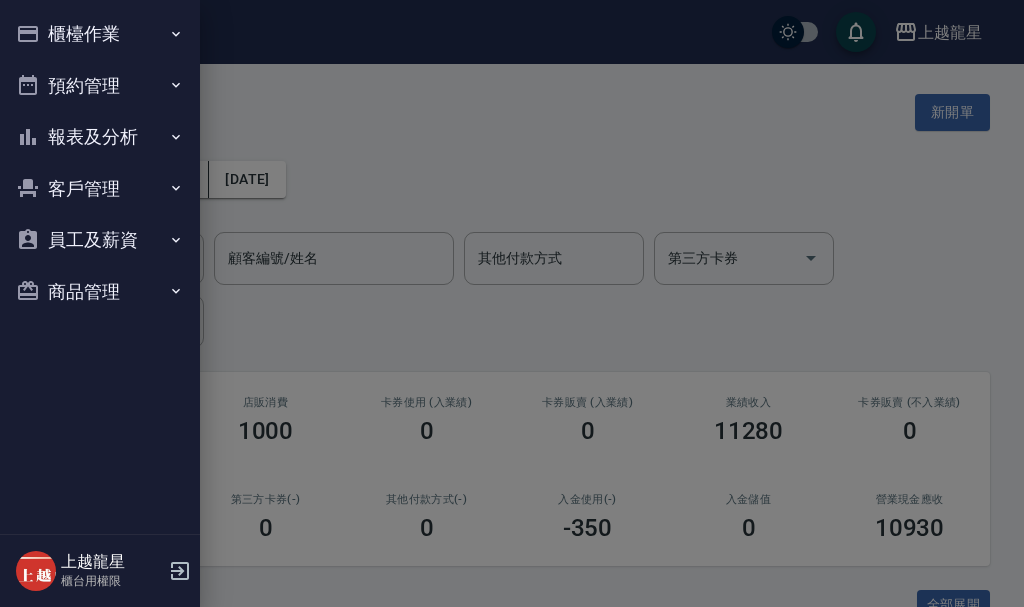 click on "櫃檯作業" at bounding box center [100, 34] 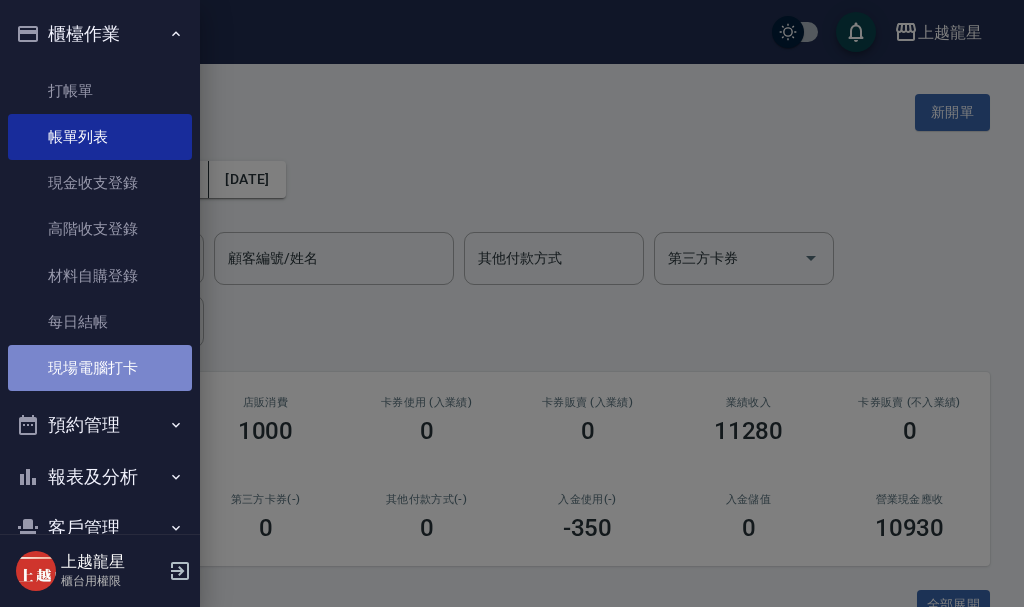 click on "現場電腦打卡" at bounding box center (100, 368) 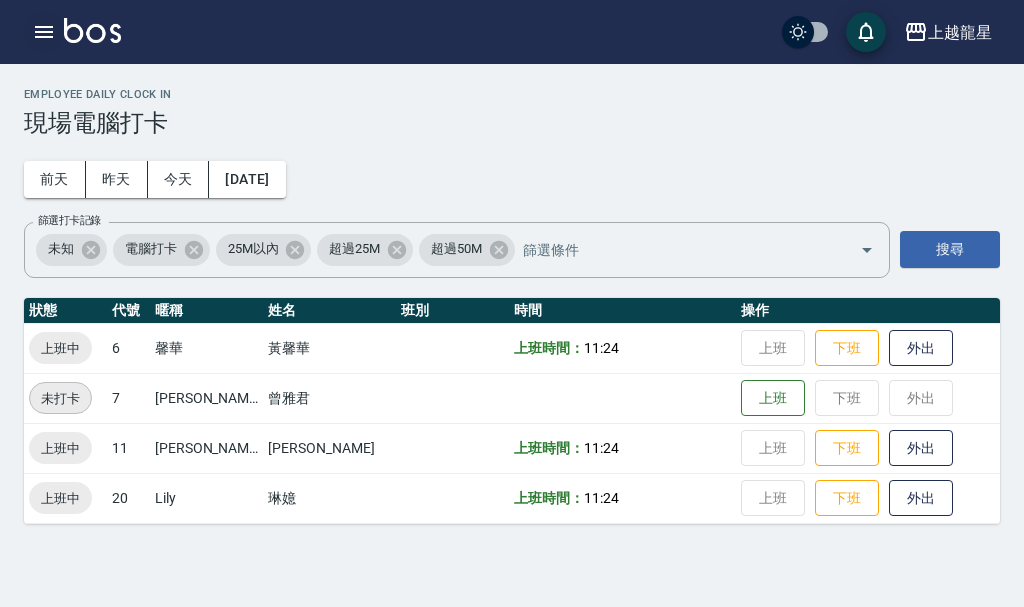 click 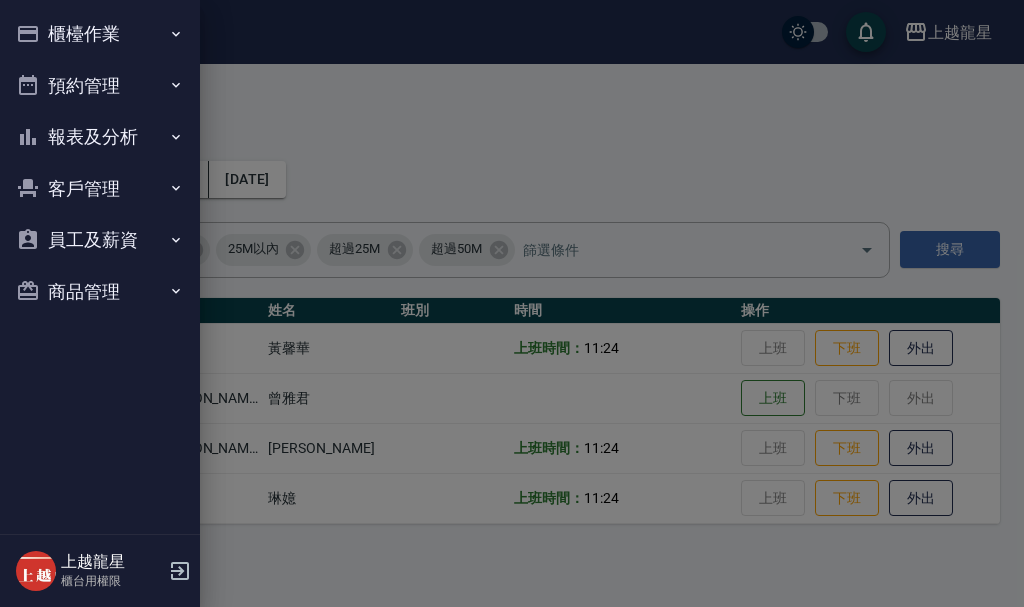 click on "櫃檯作業" at bounding box center (100, 34) 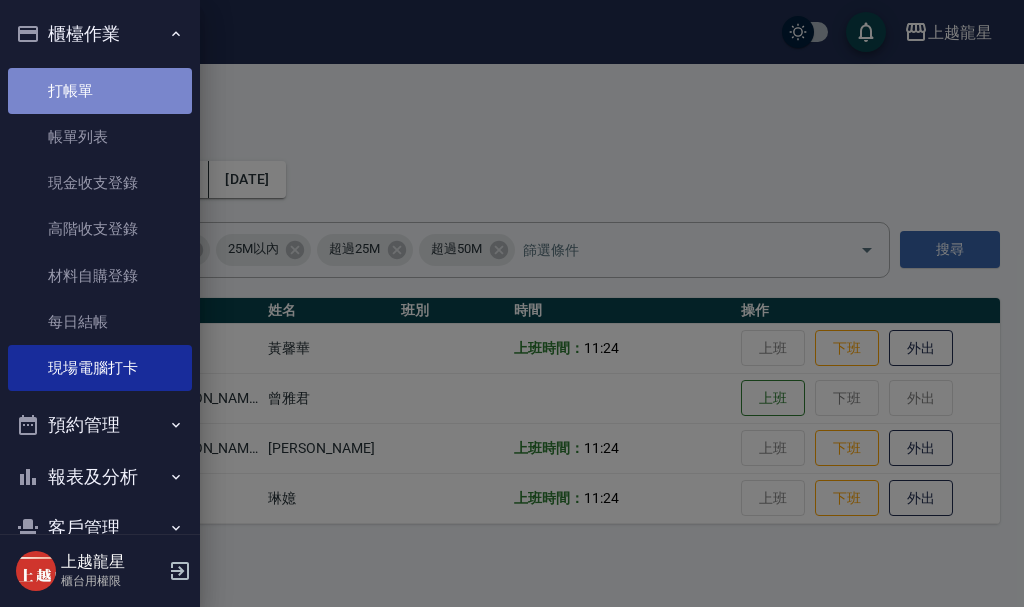 click on "打帳單" at bounding box center (100, 91) 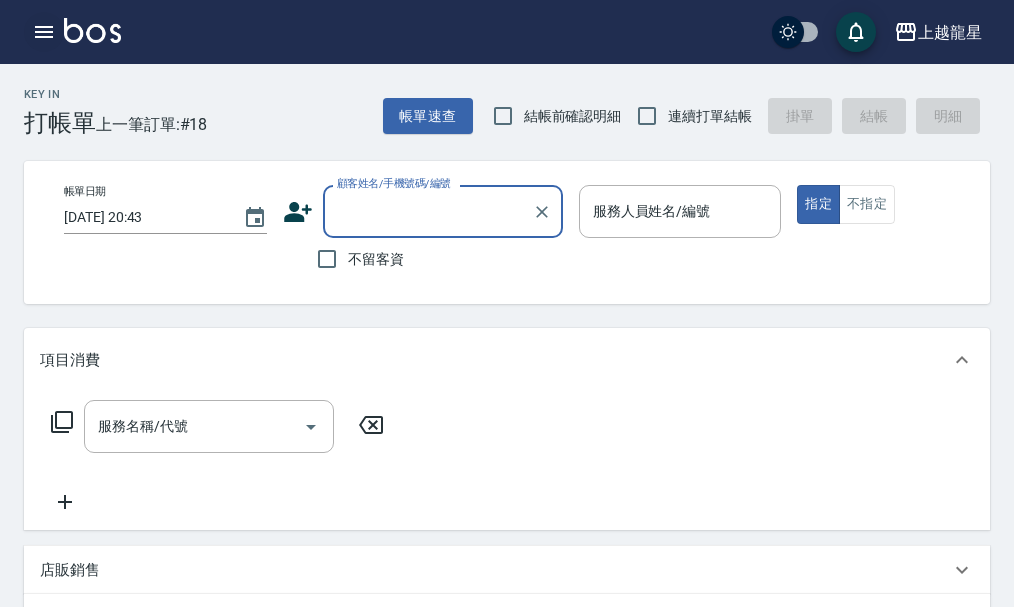 click at bounding box center (44, 32) 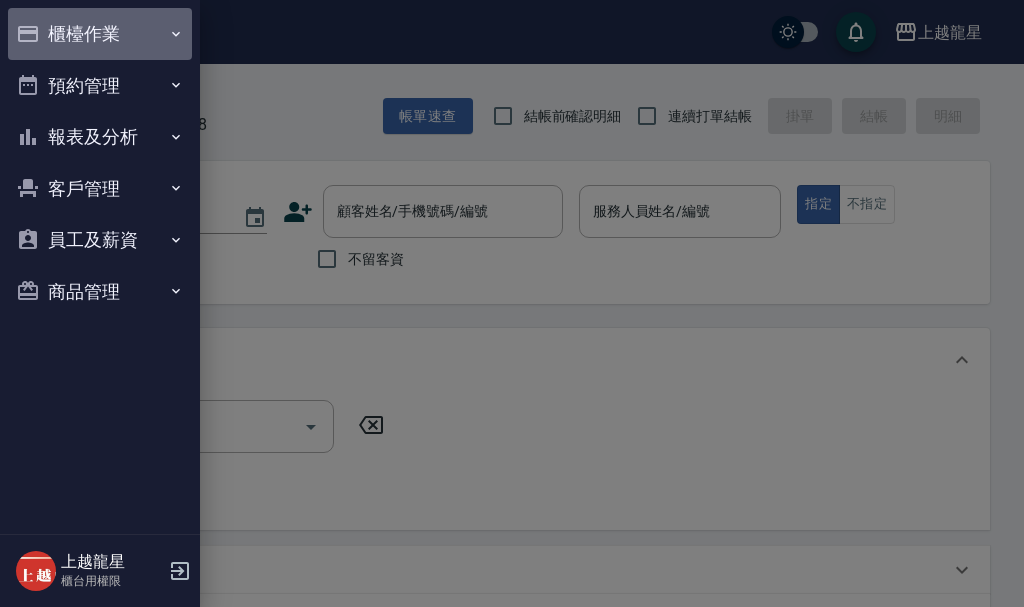click on "櫃檯作業" at bounding box center [100, 34] 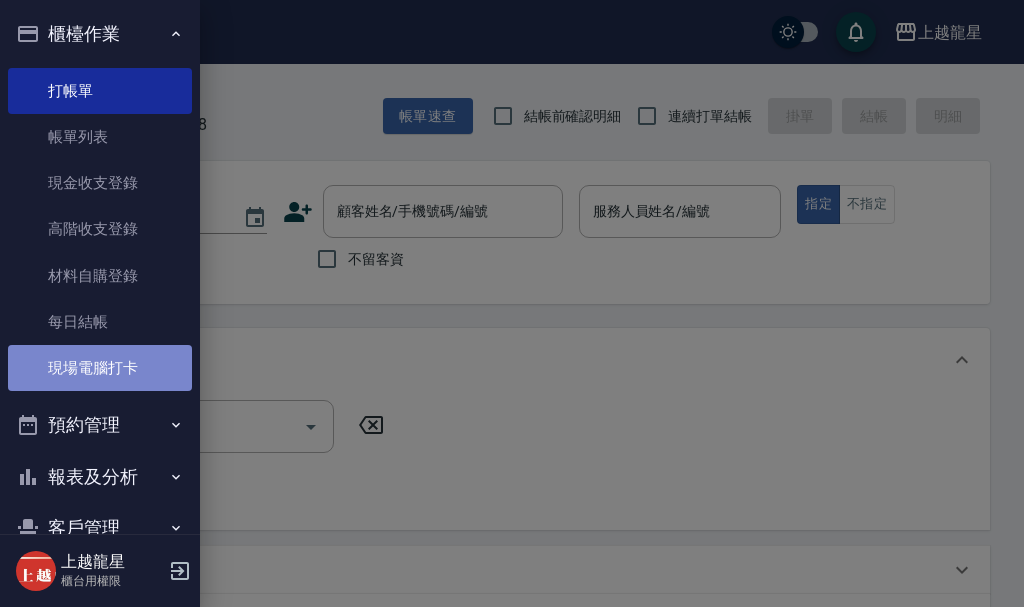 click on "現場電腦打卡" at bounding box center [100, 368] 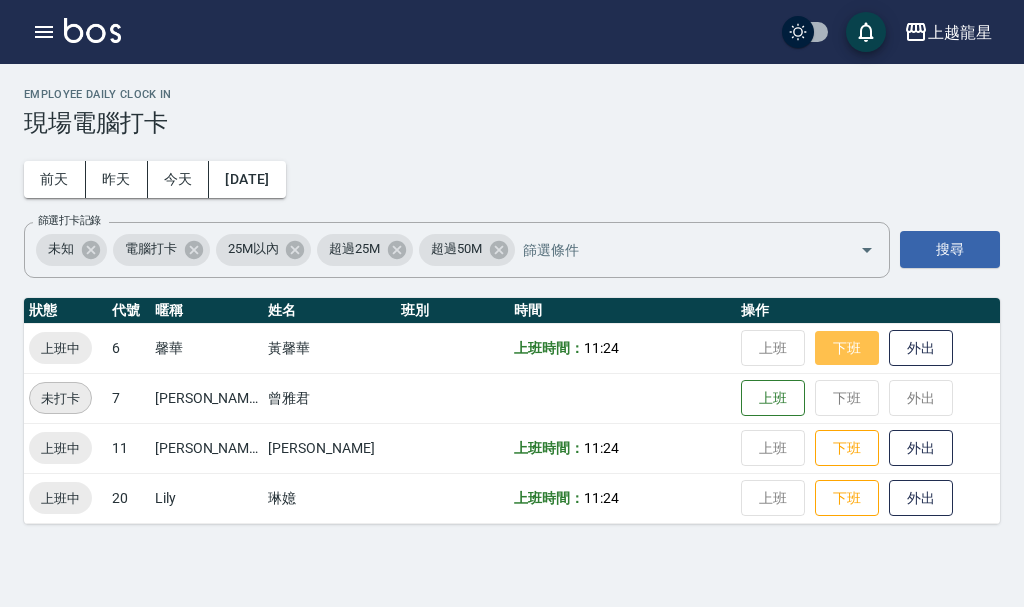 click on "下班" at bounding box center [847, 348] 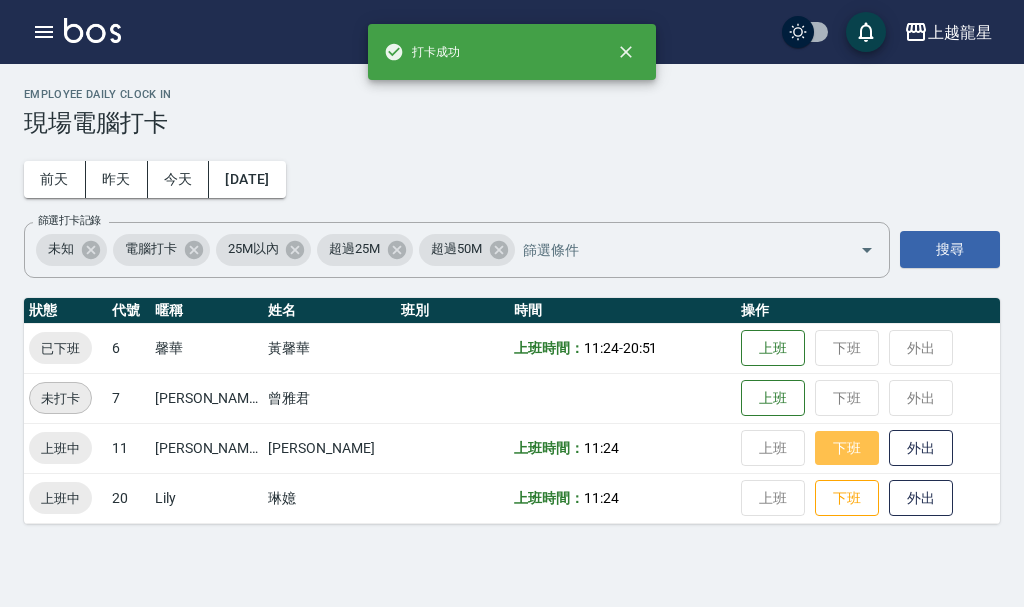 click on "下班" at bounding box center [847, 448] 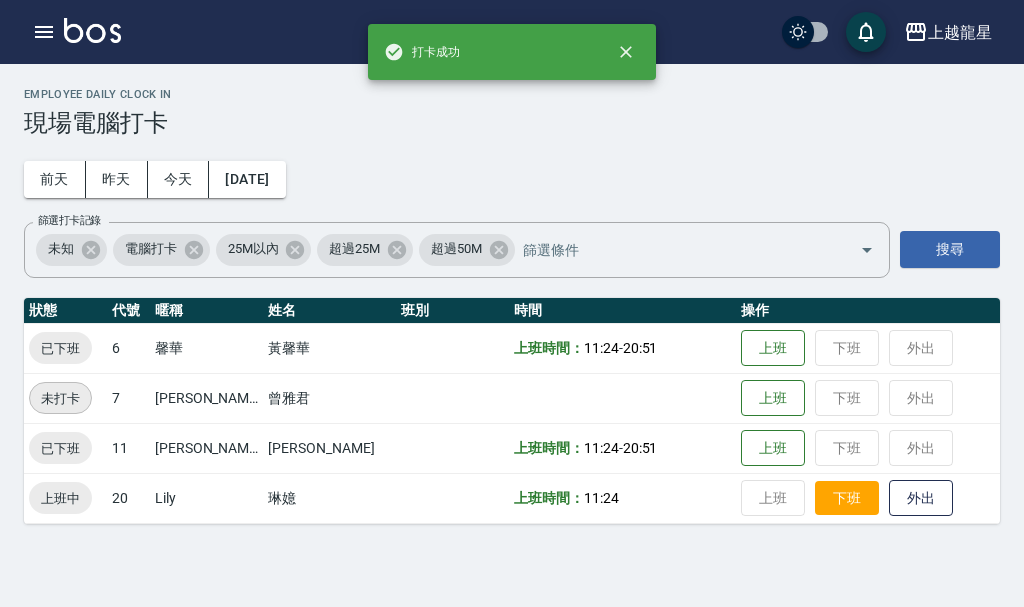 click on "下班" at bounding box center [847, 498] 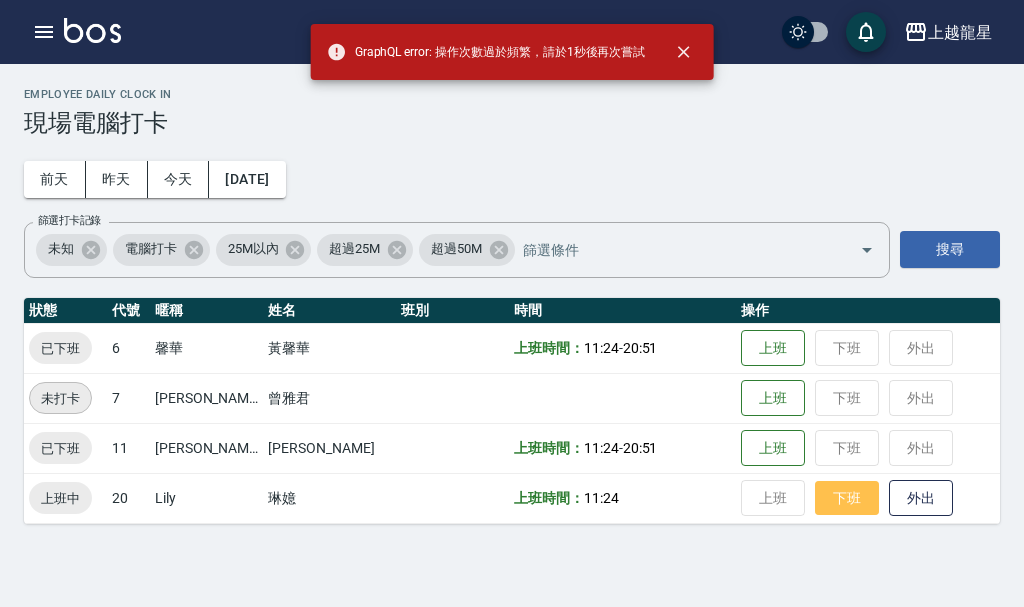 click on "下班" at bounding box center [847, 498] 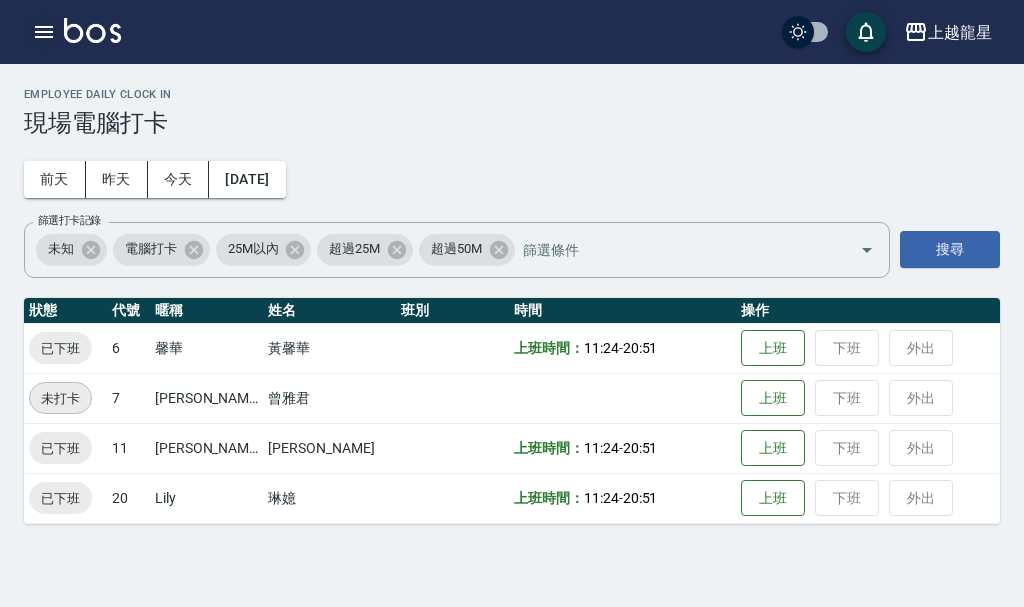 click 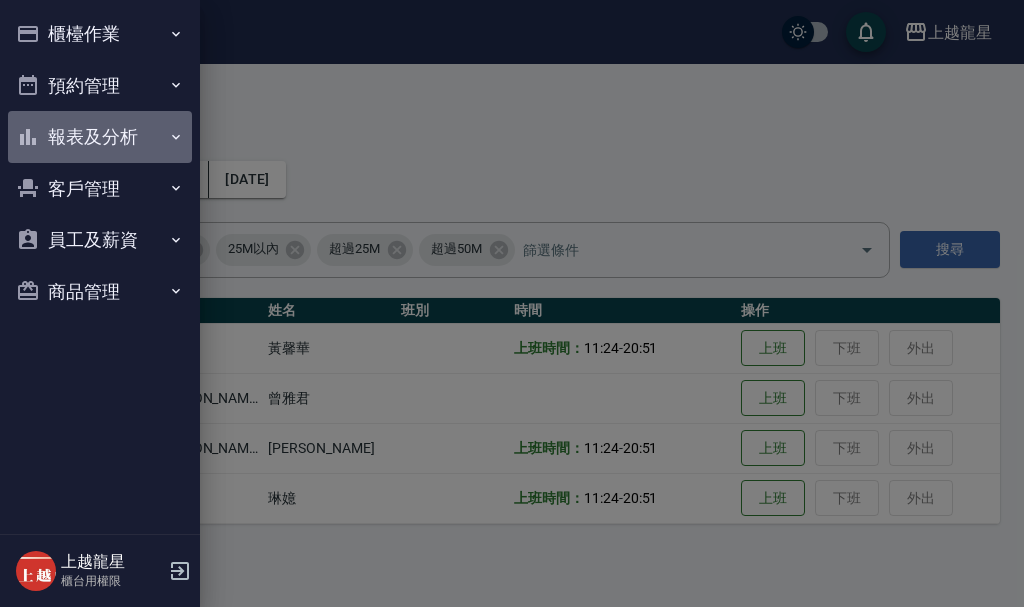 click on "報表及分析" at bounding box center (100, 137) 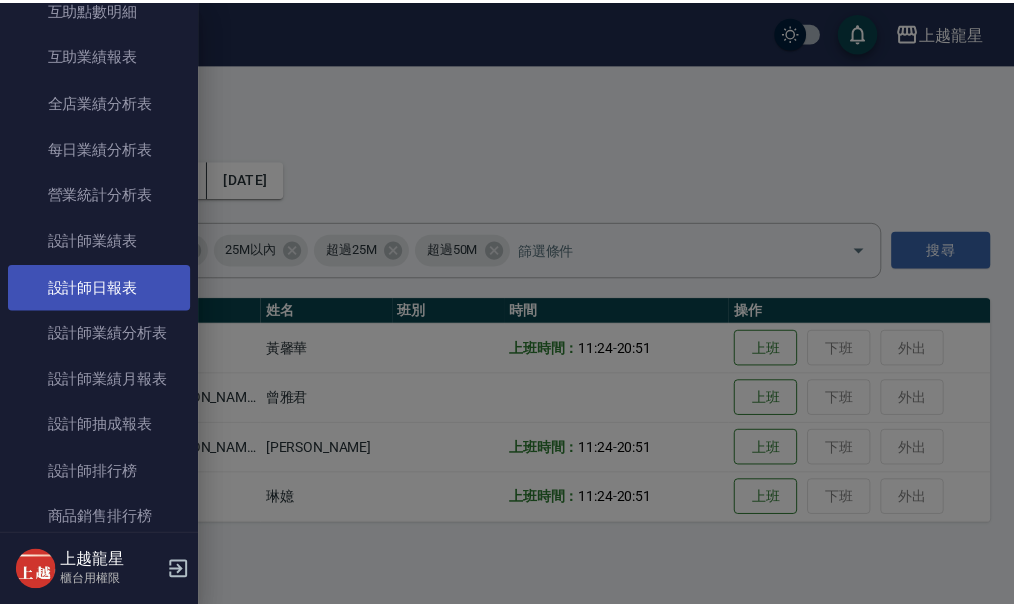scroll, scrollTop: 600, scrollLeft: 0, axis: vertical 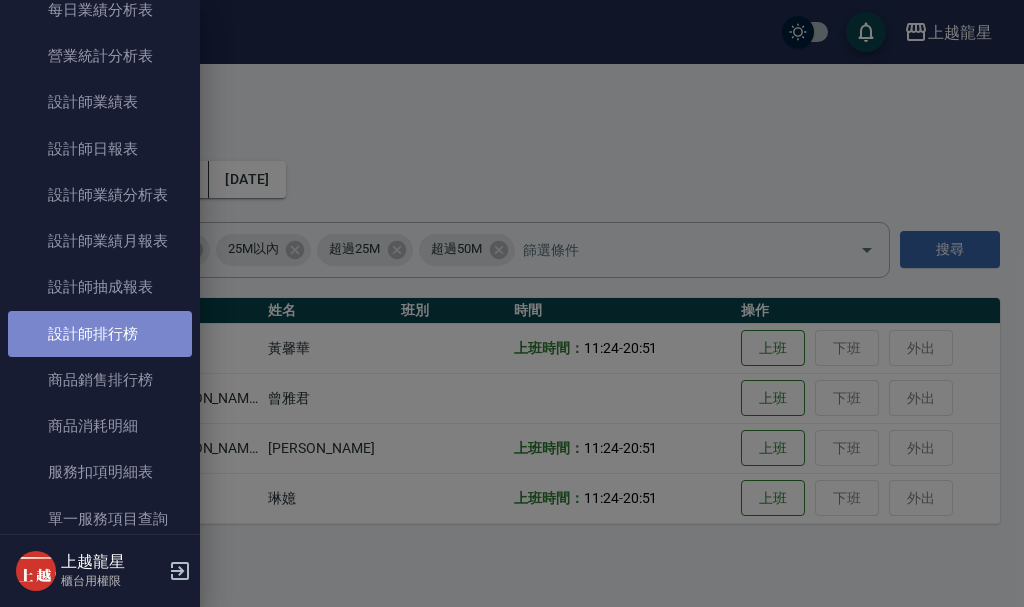 click on "設計師排行榜" at bounding box center (100, 334) 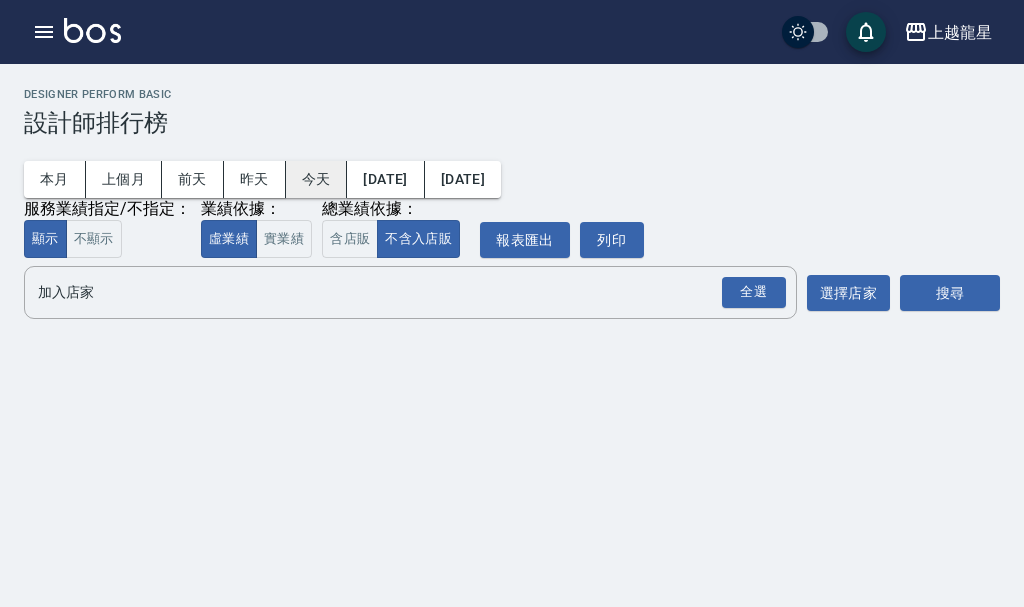click on "今天" at bounding box center (317, 179) 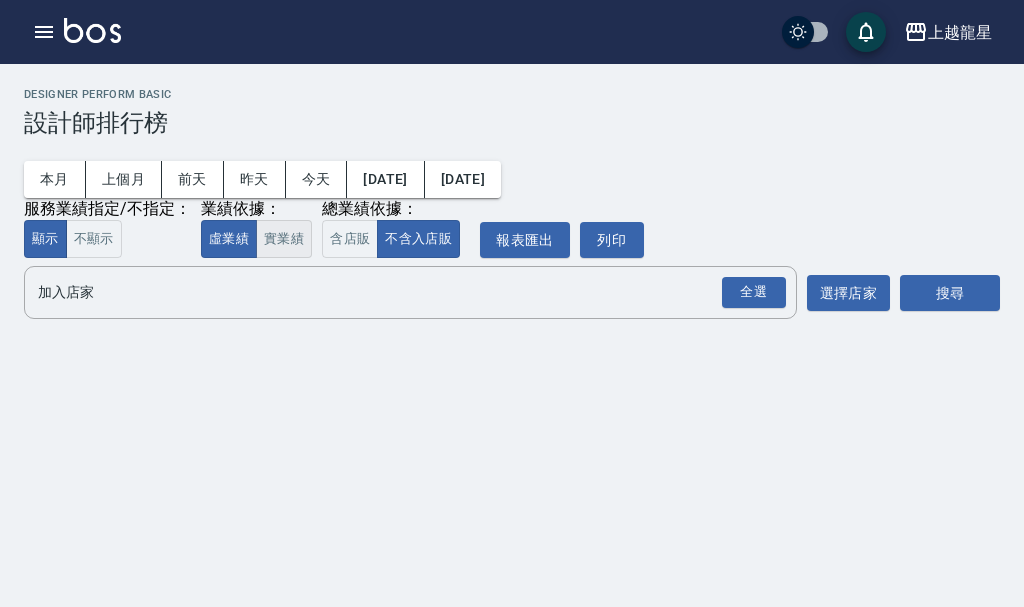 drag, startPoint x: 292, startPoint y: 248, endPoint x: 311, endPoint y: 251, distance: 19.235384 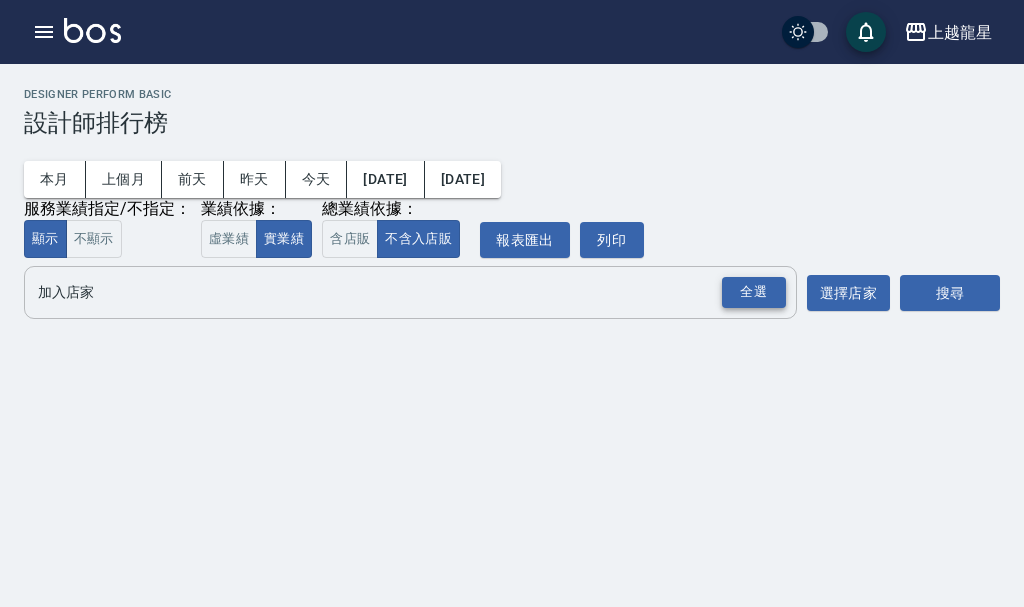 click on "全選" at bounding box center (754, 292) 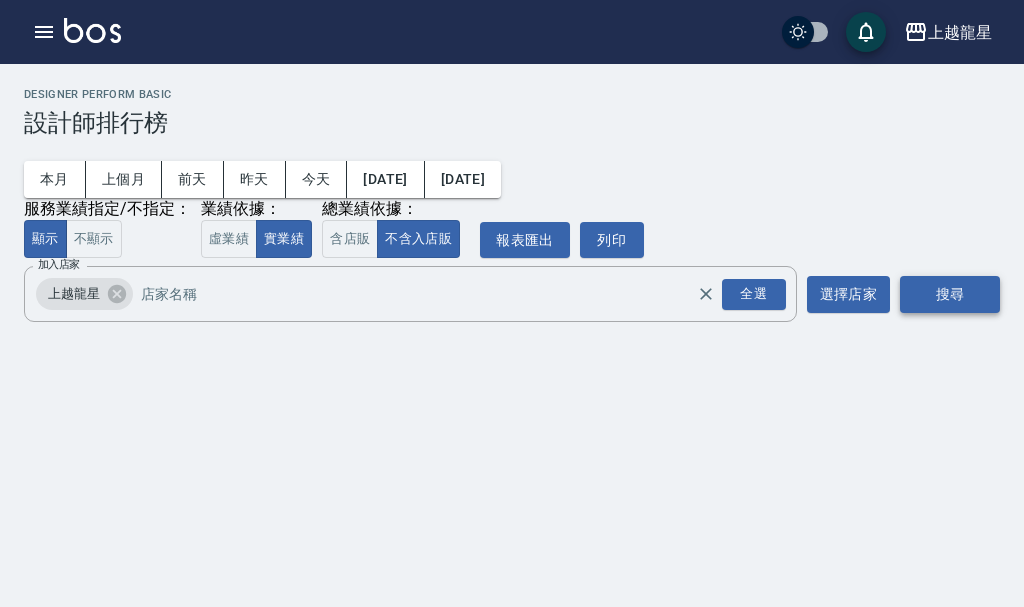 click on "搜尋" at bounding box center [950, 294] 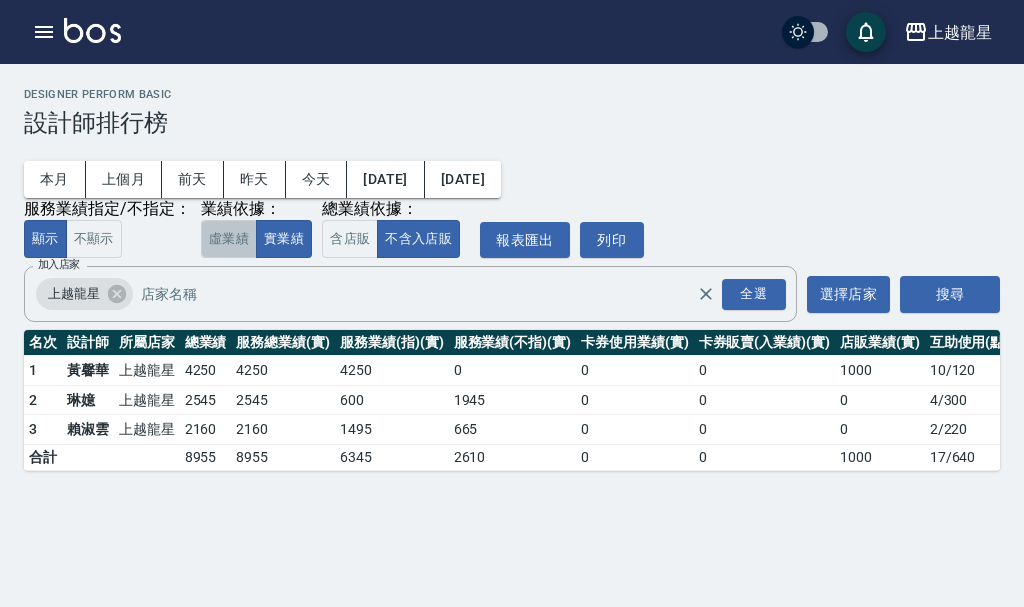 click on "虛業績" at bounding box center [229, 239] 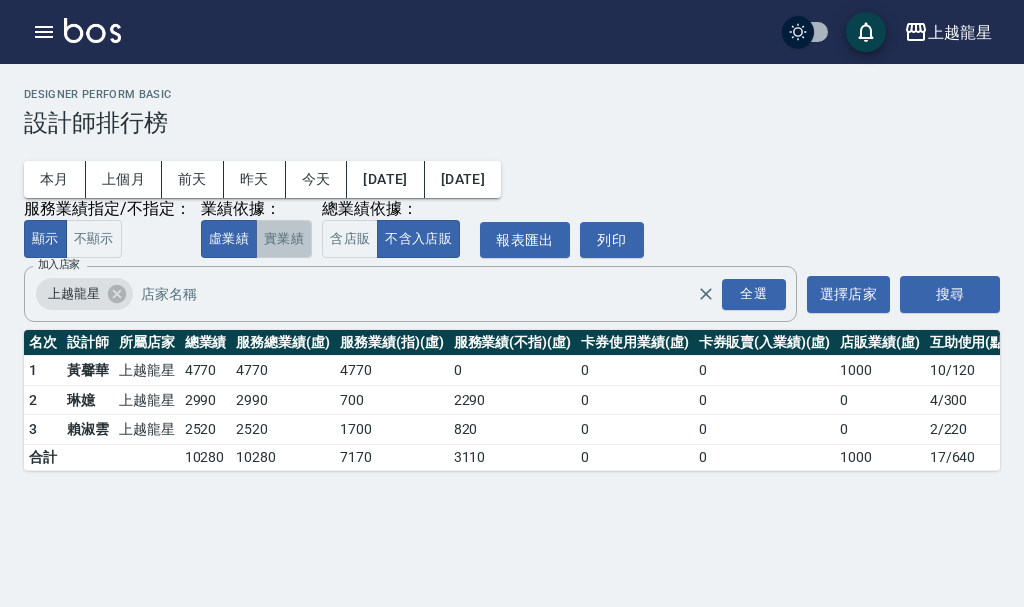click on "實業績" at bounding box center (284, 239) 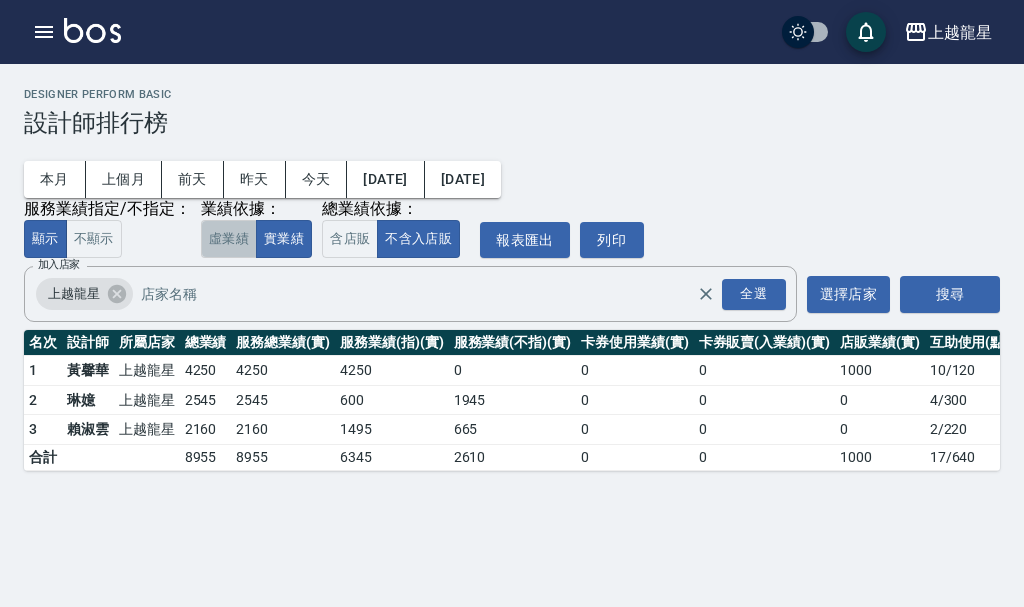 click on "虛業績" at bounding box center [229, 239] 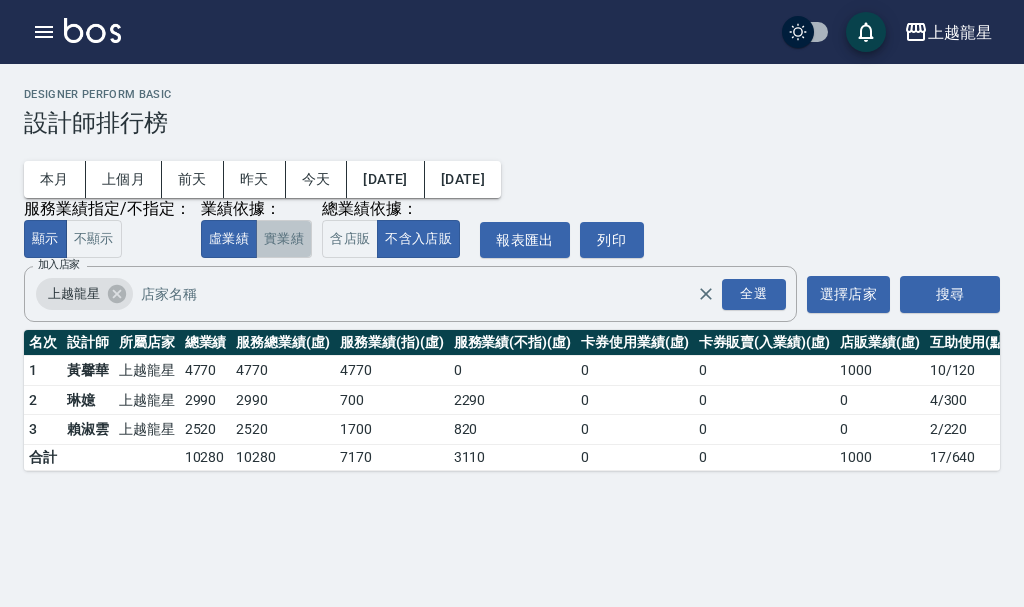 click on "實業績" at bounding box center [284, 239] 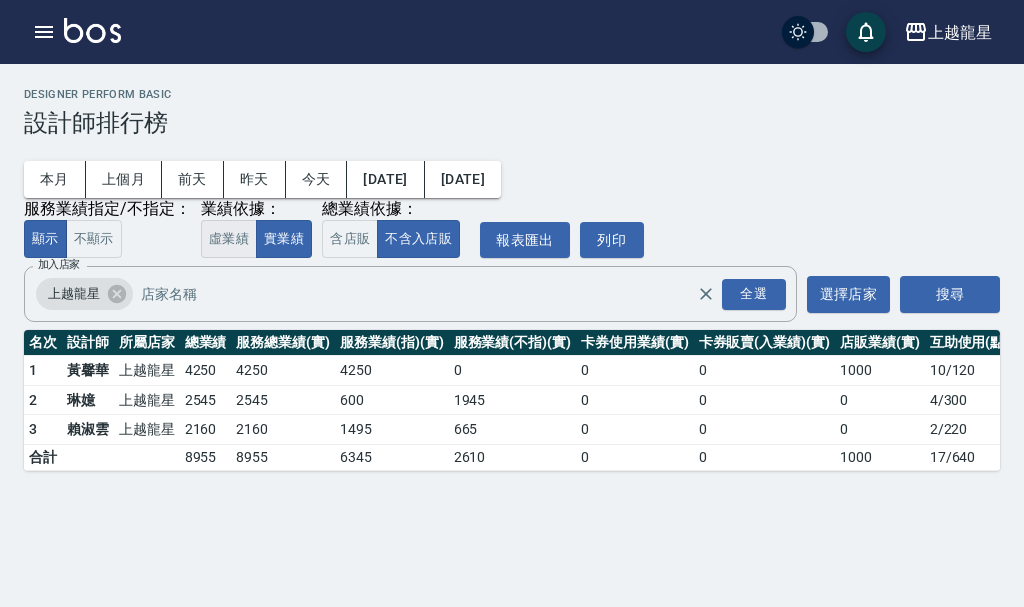 click on "虛業績" at bounding box center [229, 239] 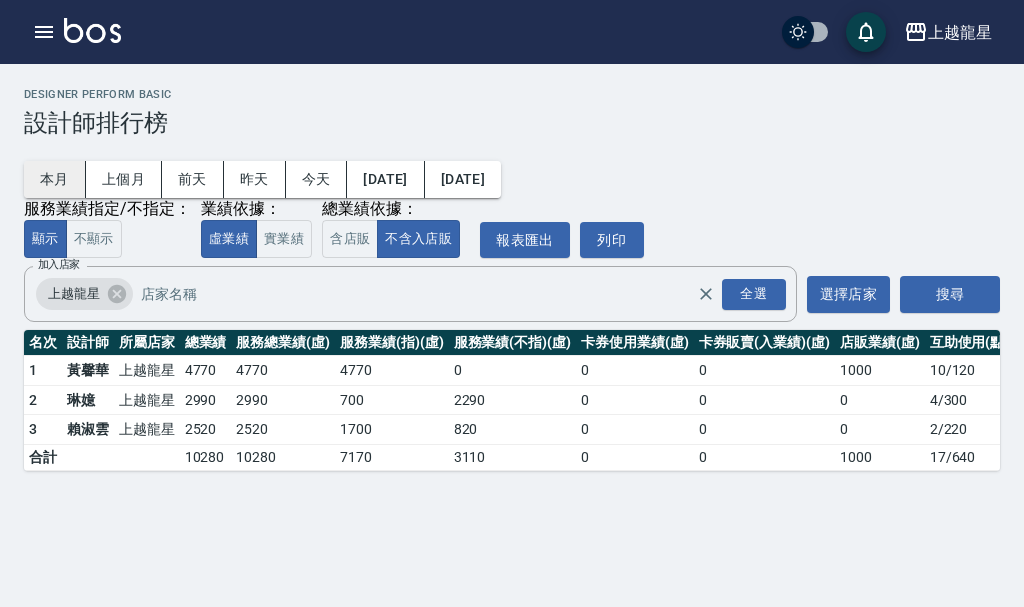 click on "本月" at bounding box center [55, 179] 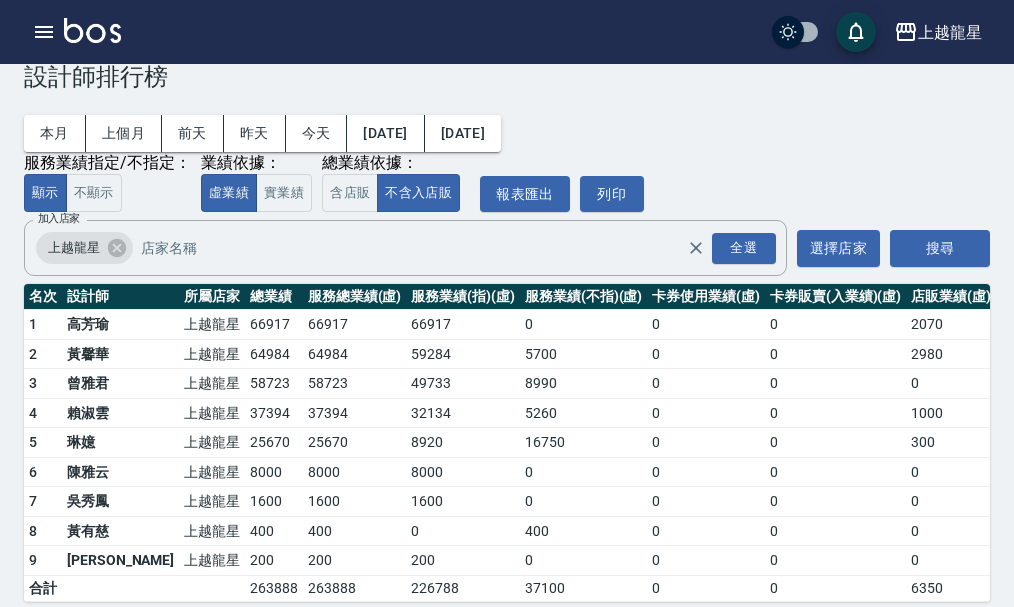 scroll, scrollTop: 83, scrollLeft: 0, axis: vertical 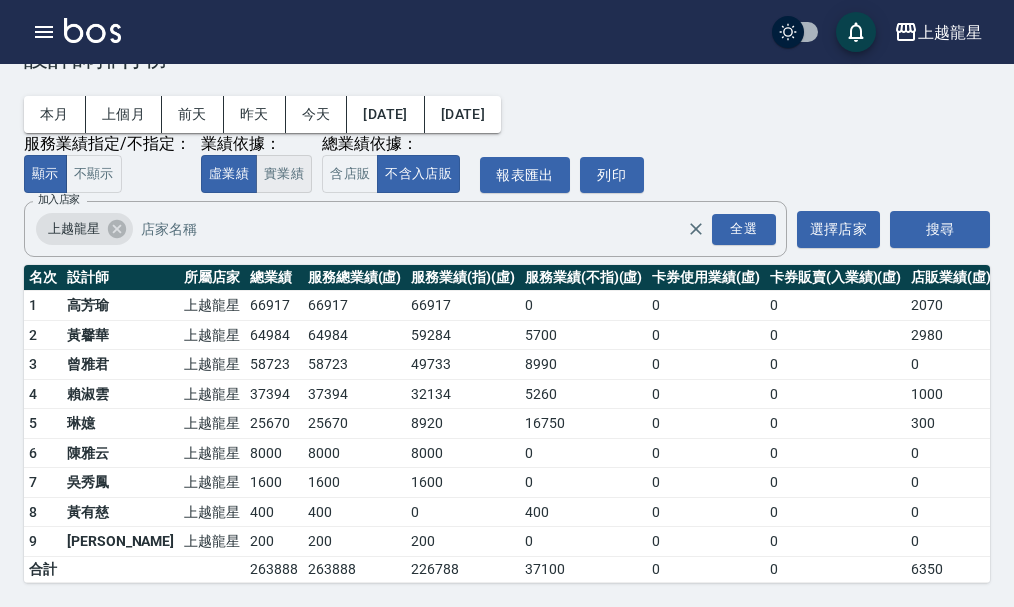 click on "實業績" at bounding box center [284, 174] 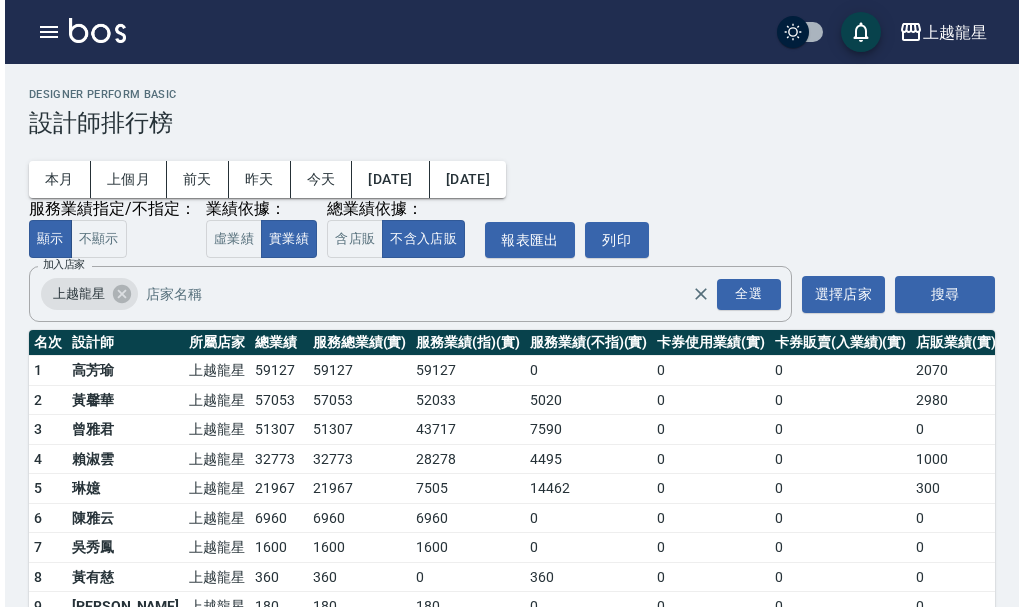 scroll, scrollTop: 83, scrollLeft: 0, axis: vertical 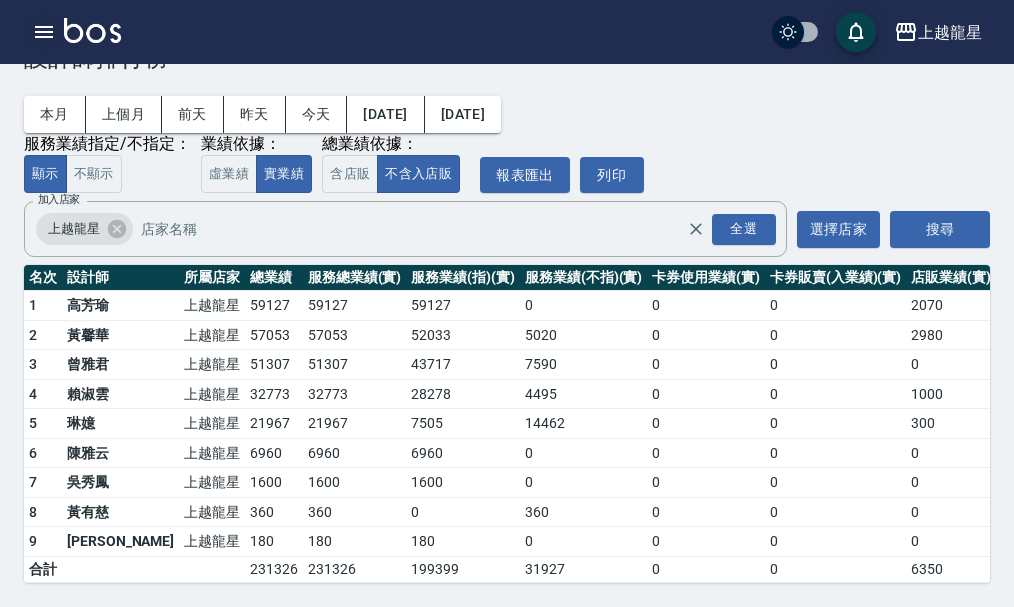 click 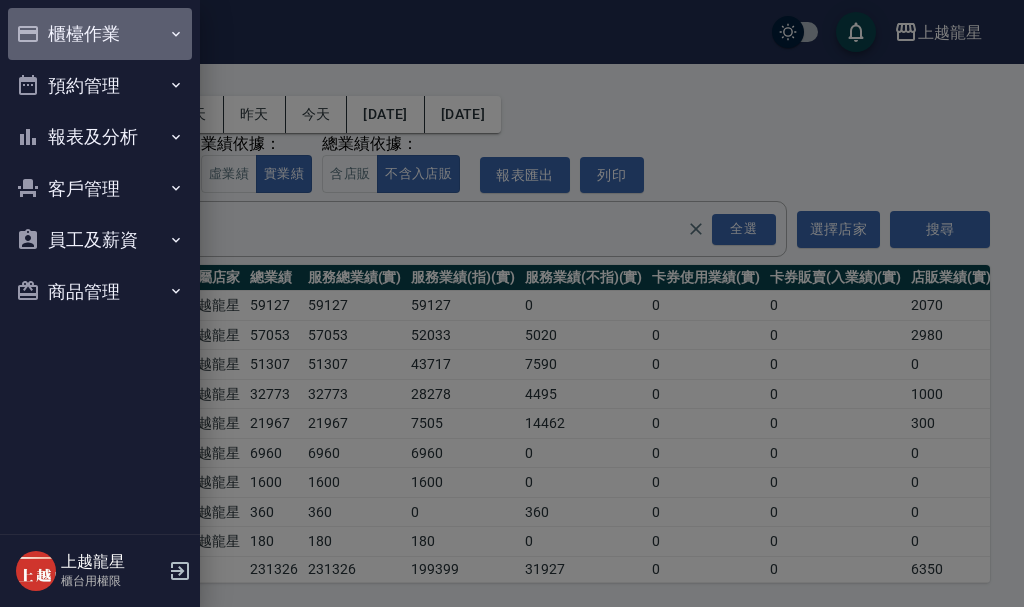 click on "櫃檯作業" at bounding box center [100, 34] 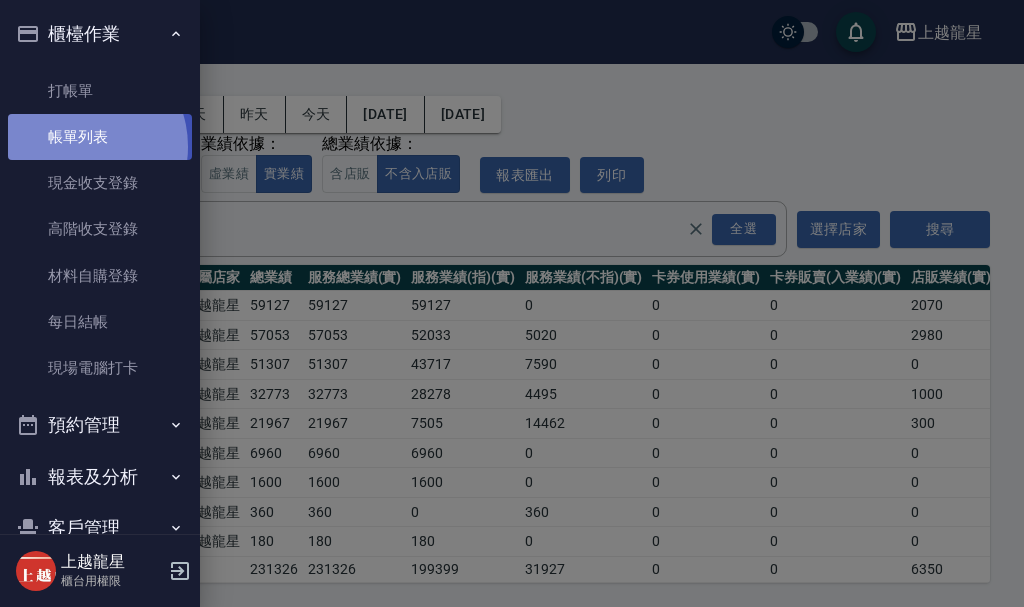 click on "帳單列表" at bounding box center [100, 137] 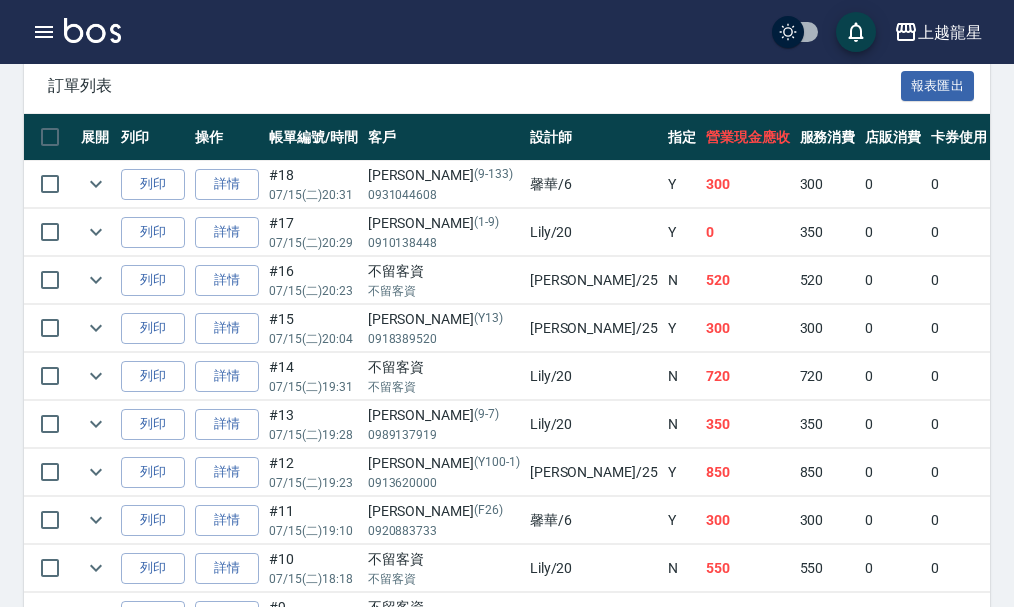 scroll, scrollTop: 600, scrollLeft: 0, axis: vertical 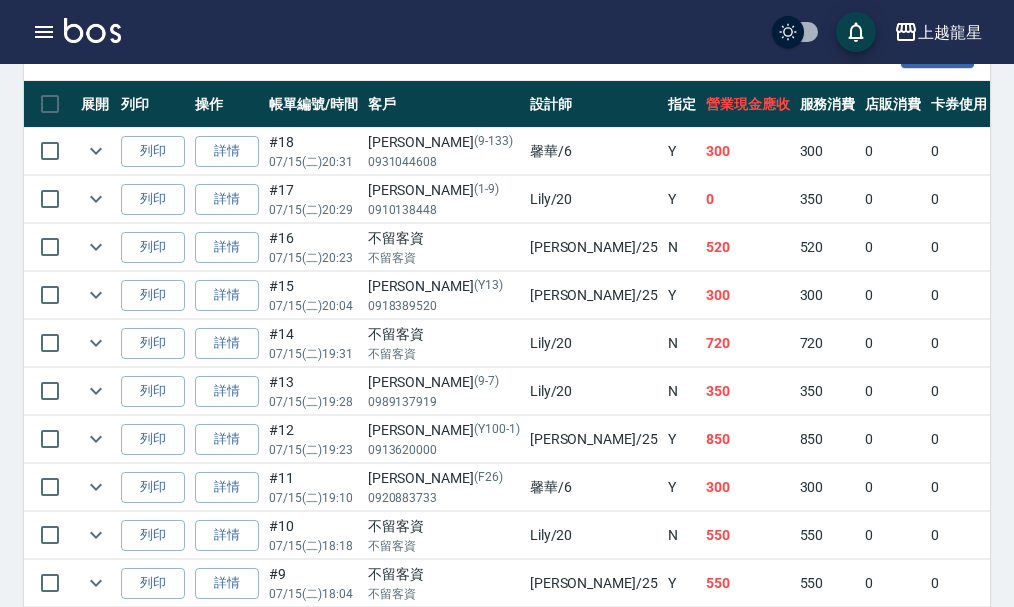 click on "ORDERS 帳單列表 新開單 [DATE] [DATE] [DATE] [DATE] 設計師編號/姓名 設計師編號/姓名 顧客編號/姓名 顧客編號/姓名 其他付款方式 其他付款方式 第三方卡券 第三方卡券 訂單來源 訂單來源 服務消費 10280 店販消費 1000 卡券使用 (入業績) 0 卡券販賣 (入業績) 0 業績收入 11280 卡券販賣 (不入業績) 0 卡券使用(-) 0 第三方卡券(-) 0 其他付款方式(-) 0 入金使用(-) -350 入金儲值 0 營業現金應收 10930 共  18  筆,  1  /   1 全部展開 訂單列表 報表匯出 展開 列印 操作 帳單編號/時間 客戶 設計師 指定 營業現金應收 服務消費 店販消費 卡券使用 (入業績) 卡券販賣 (入業績) 業績收入 卡券販賣 (不入業績) 卡券使用(-) 第三方卡券(-) 其他付款方式(-) 入金使用(-) 備註 訂單來源 列印 詳情 #18 07/15 (二) 20:31 [PERSON_NAME][PHONE_NUMBER] [PERSON_NAME] /6 Y 300 300 0 0 0 300 0 0 0 0 0 列印 詳情 #17 07/15 (二) 20:29 [PERSON_NAME] (1-9) Y" at bounding box center (507, 267) 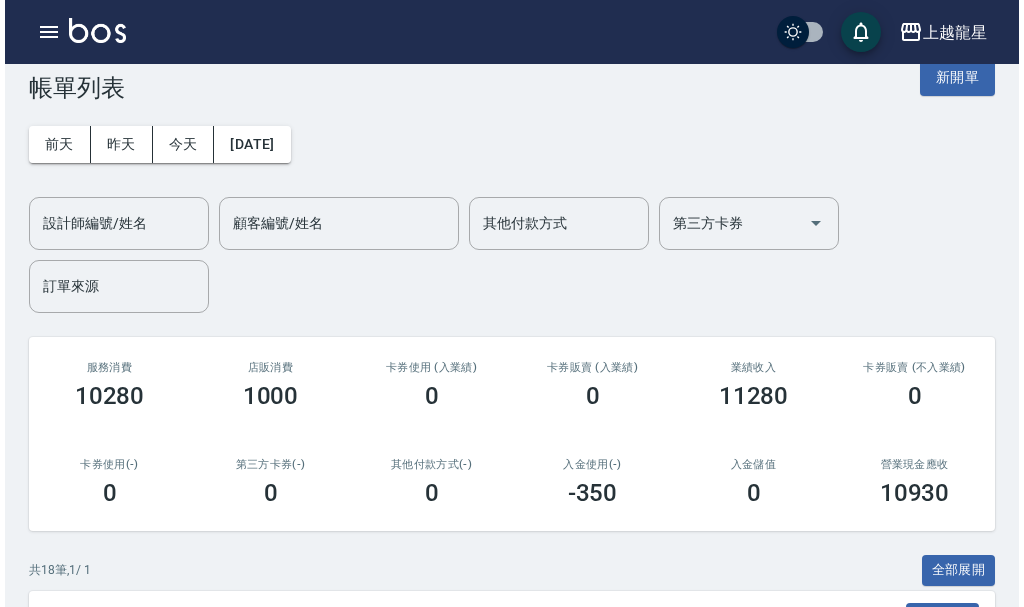scroll, scrollTop: 0, scrollLeft: 0, axis: both 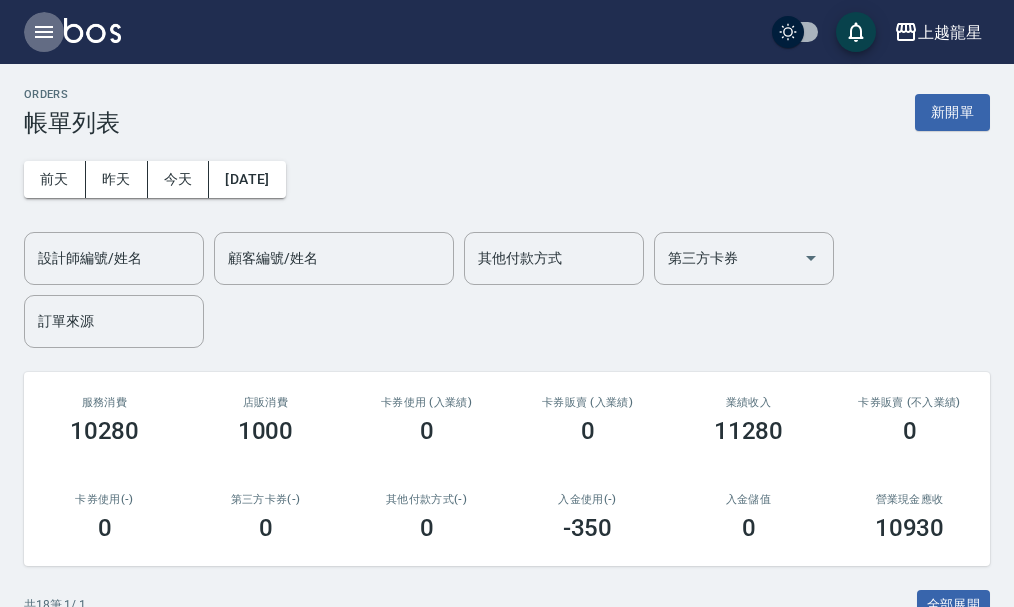 click 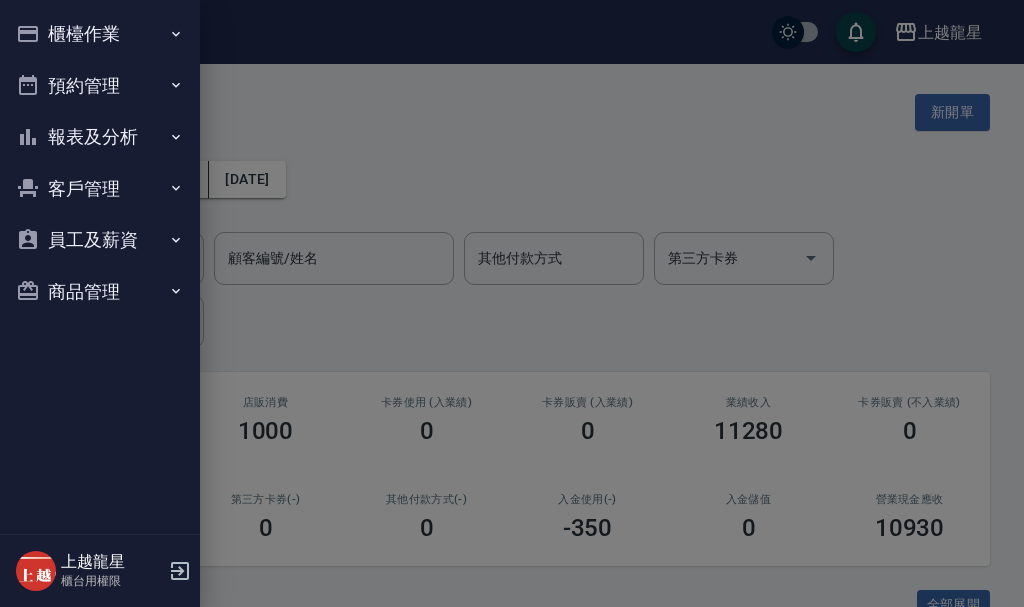 click on "櫃檯作業" at bounding box center (100, 34) 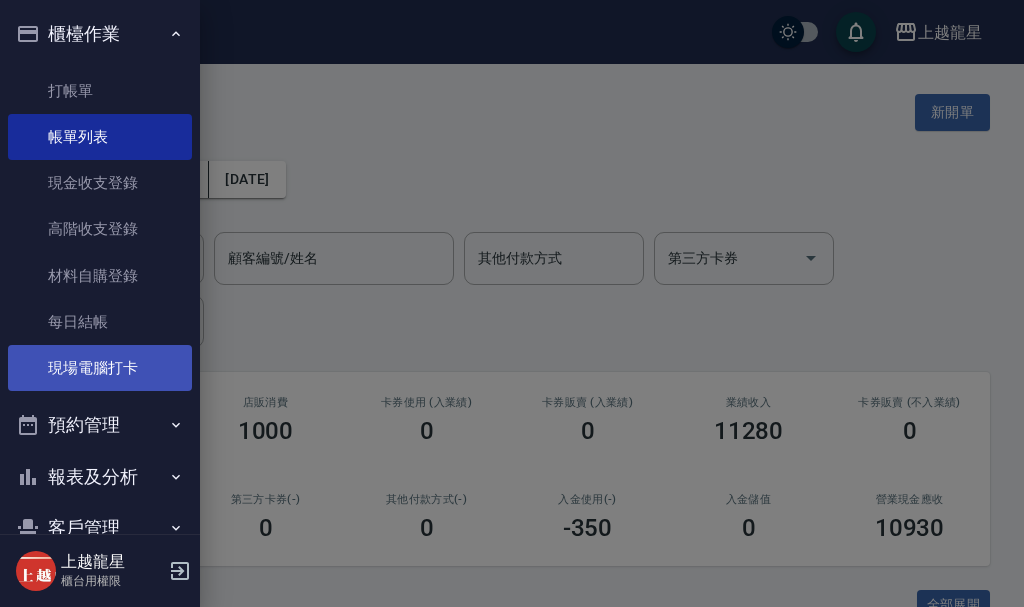 click on "現場電腦打卡" at bounding box center (100, 368) 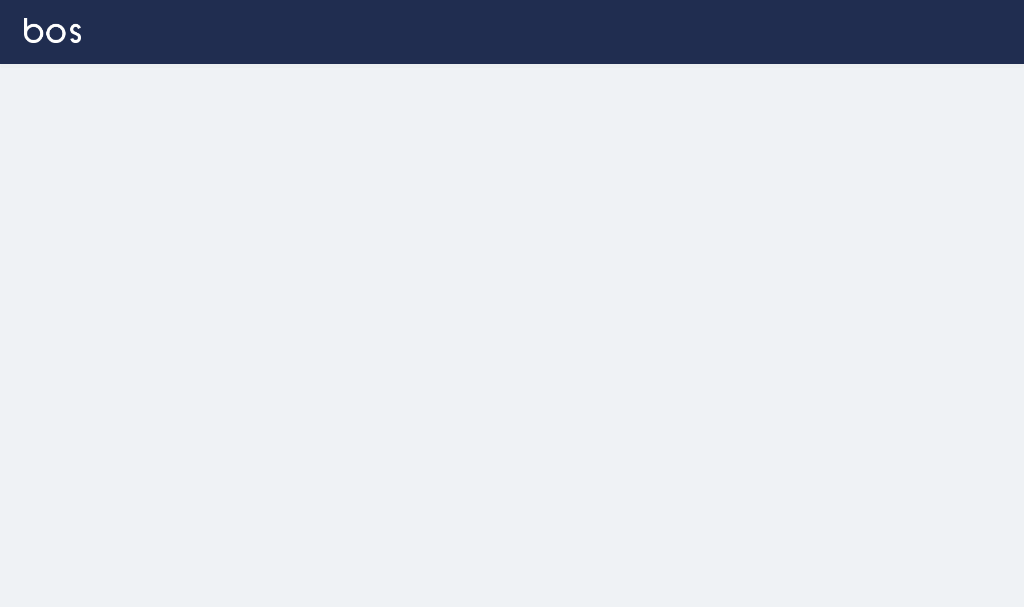 scroll, scrollTop: 0, scrollLeft: 0, axis: both 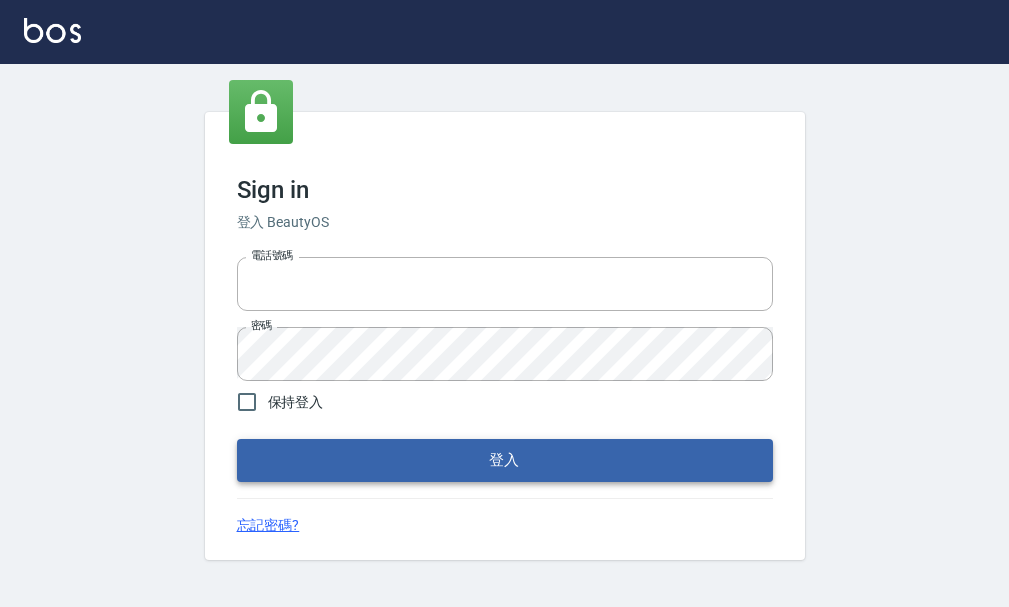 type on "25033354" 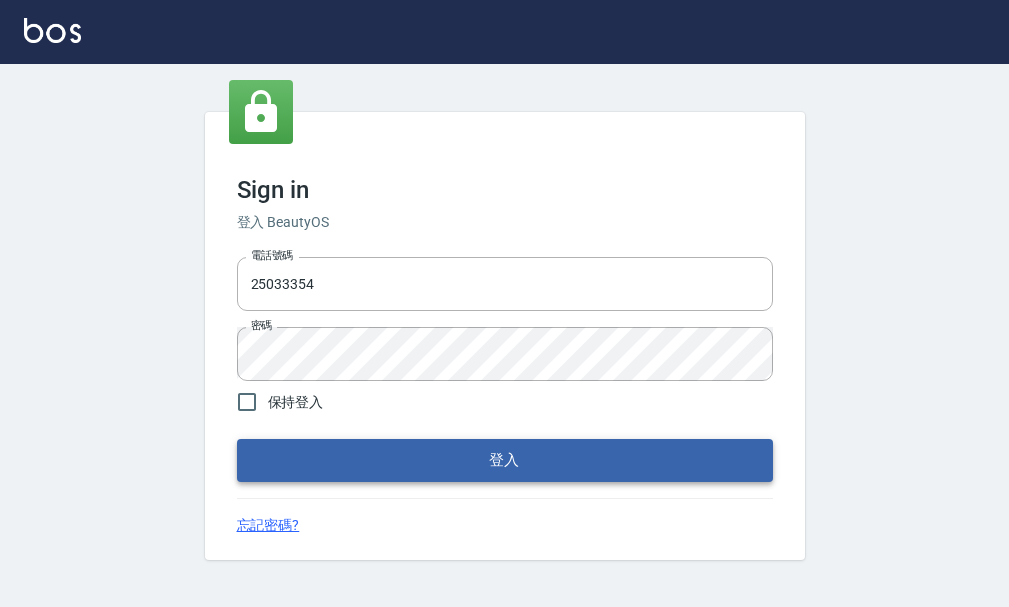 click on "登入" at bounding box center [505, 460] 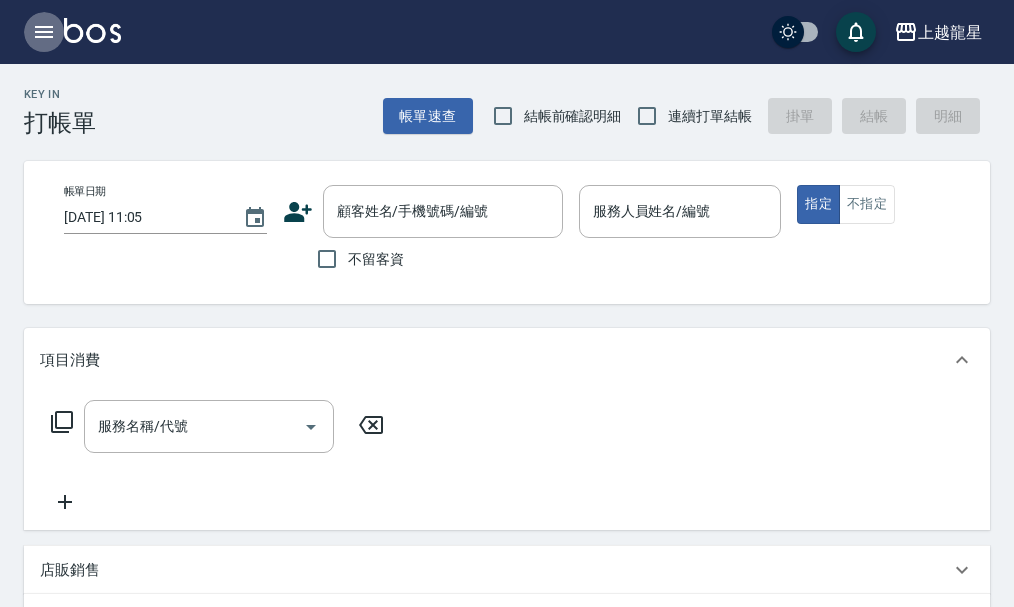 click 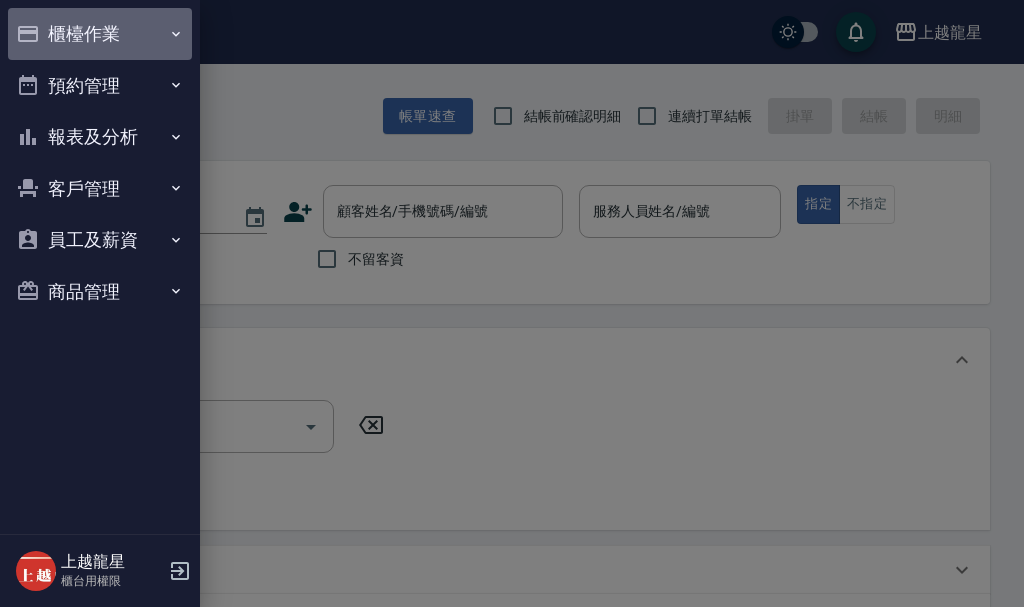 click on "櫃檯作業" at bounding box center [100, 34] 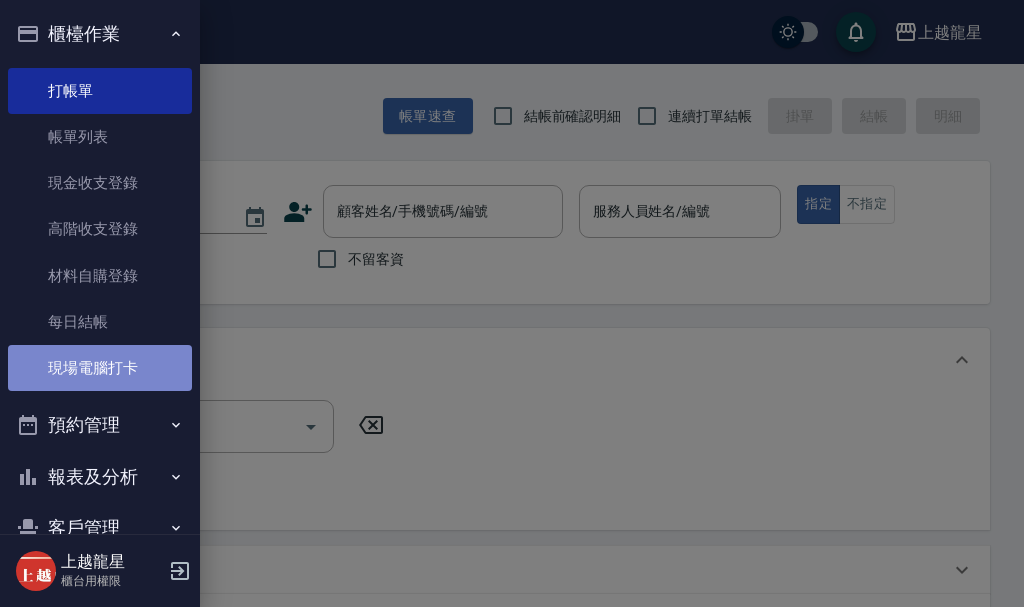 click on "現場電腦打卡" at bounding box center [100, 368] 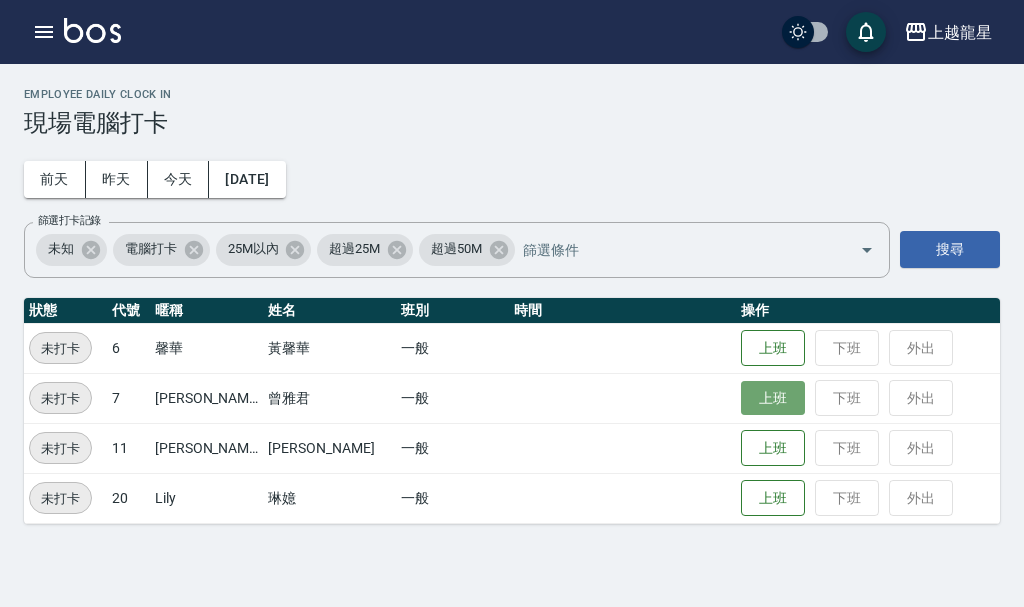 click on "上班" at bounding box center [773, 398] 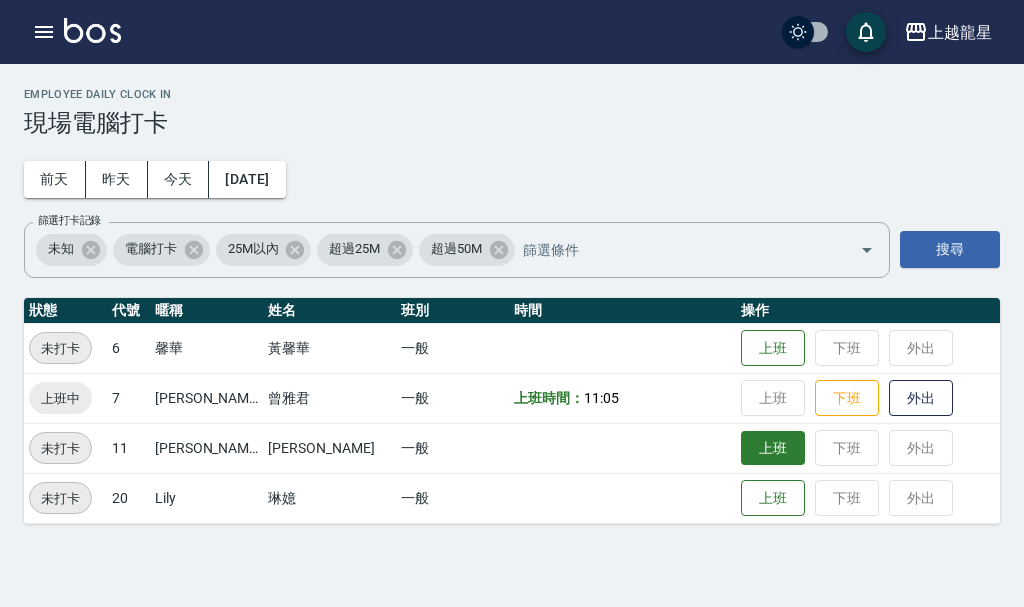 click on "上班" at bounding box center [773, 448] 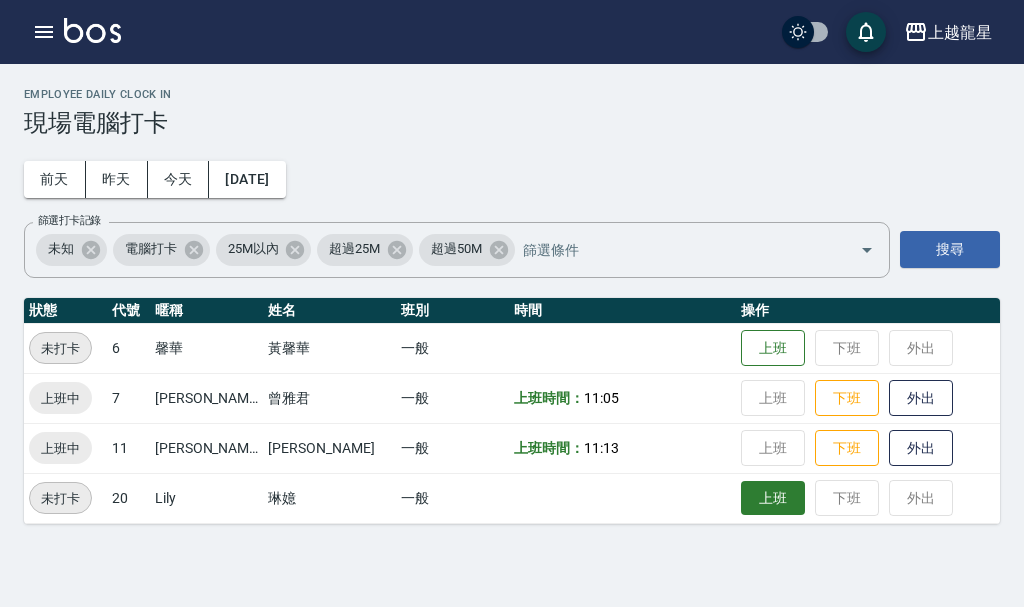 click on "上班" at bounding box center (773, 498) 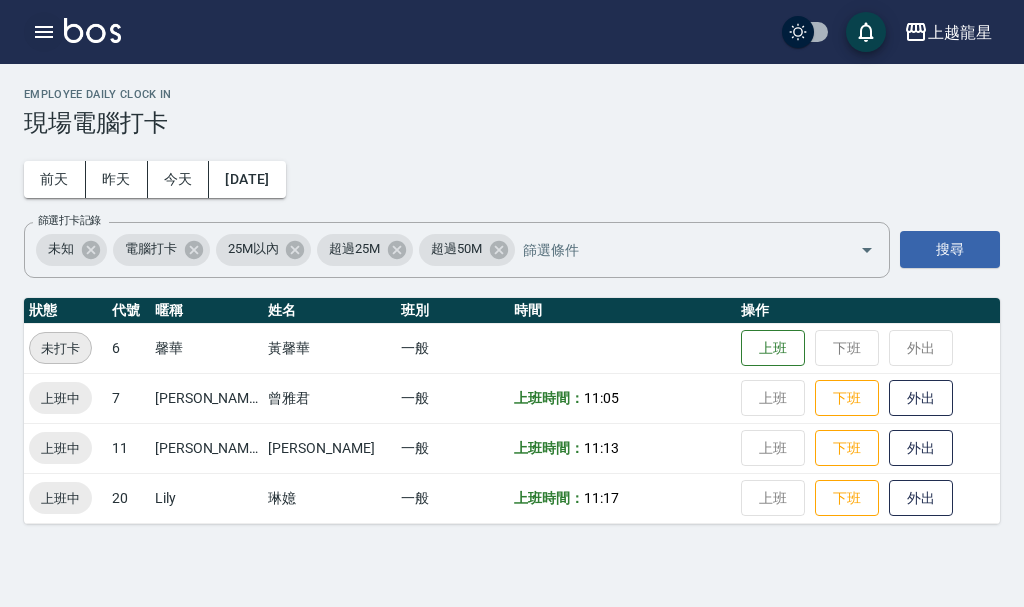 click 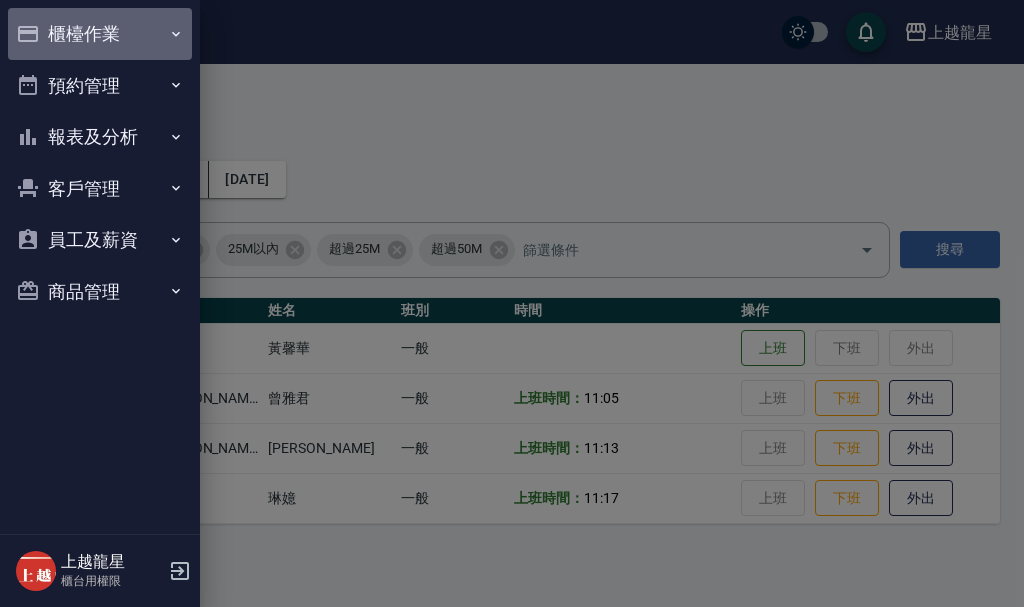 click on "櫃檯作業" at bounding box center [100, 34] 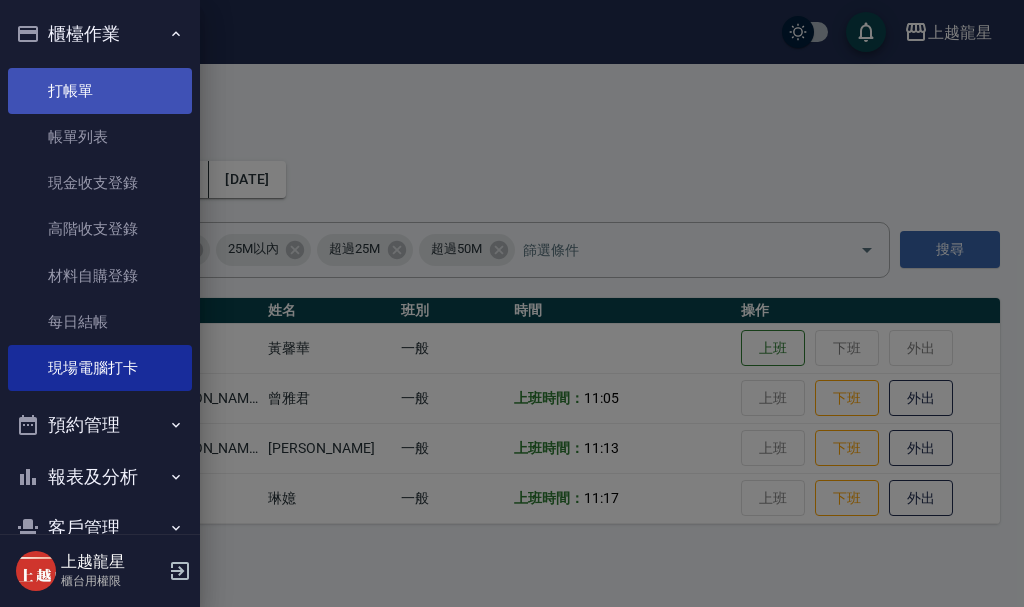 click on "打帳單" at bounding box center [100, 91] 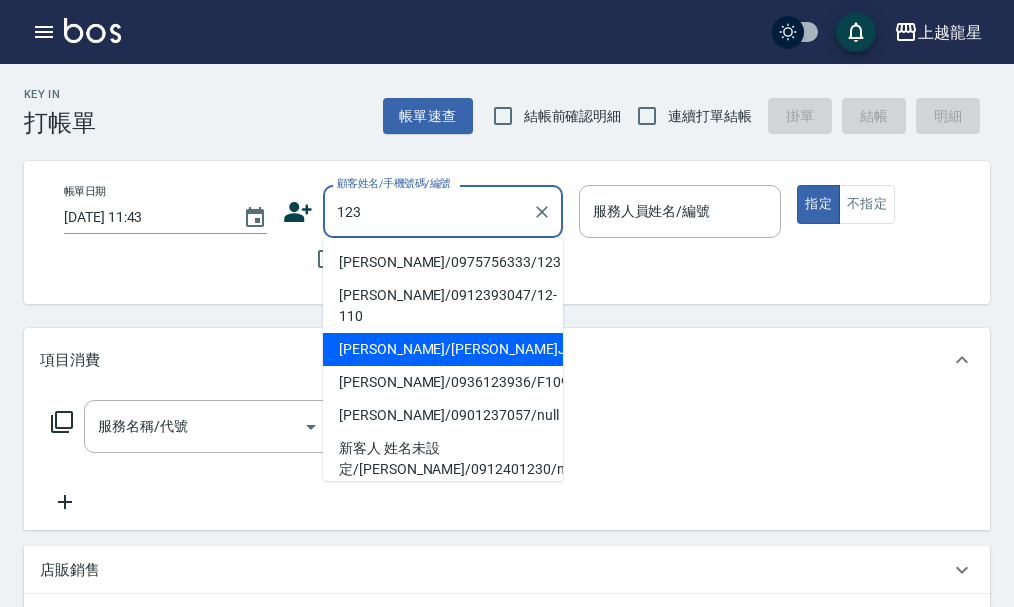click on "許書榮/許書榮J123/J123" at bounding box center [443, 349] 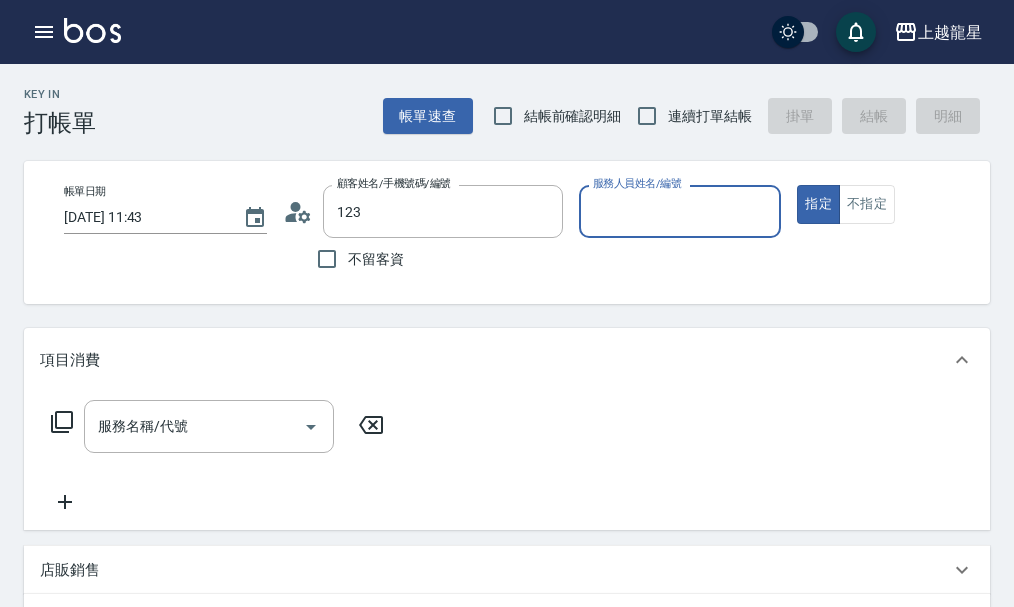 type on "許書榮/許書榮J123/J123" 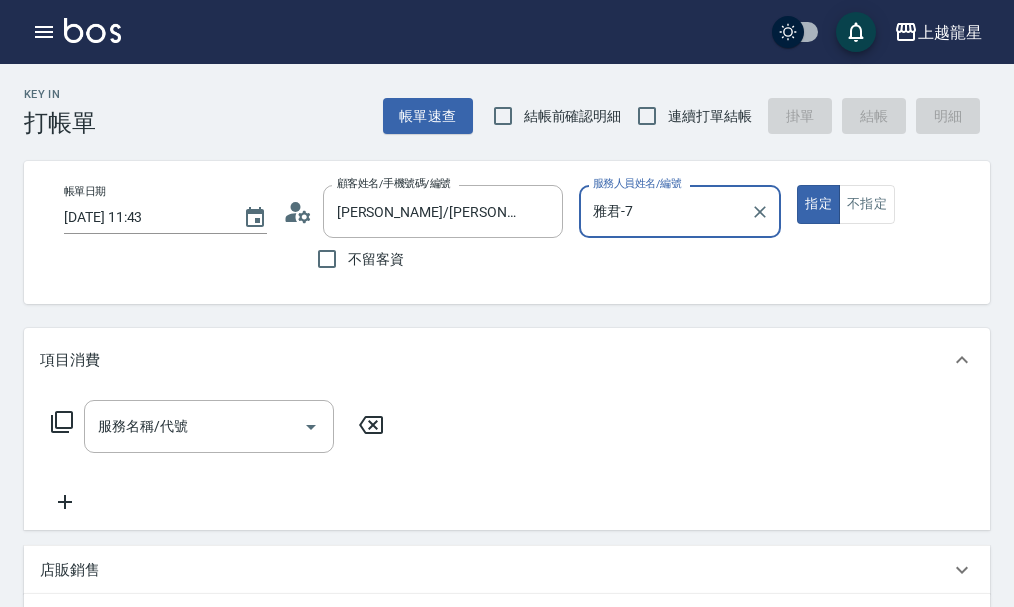 type on "雅君-7" 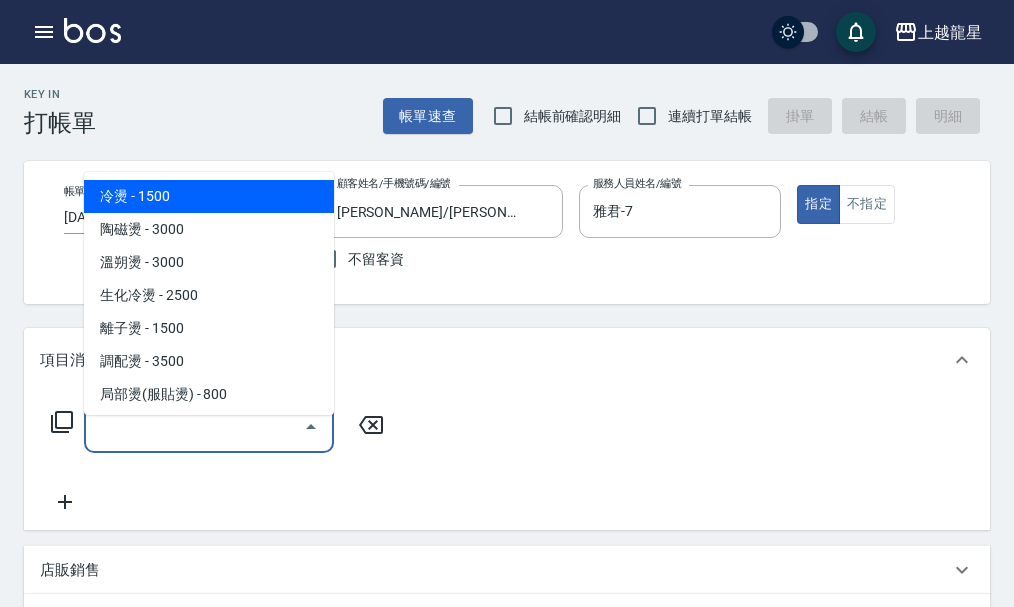 click on "服務名稱/代號" at bounding box center (194, 426) 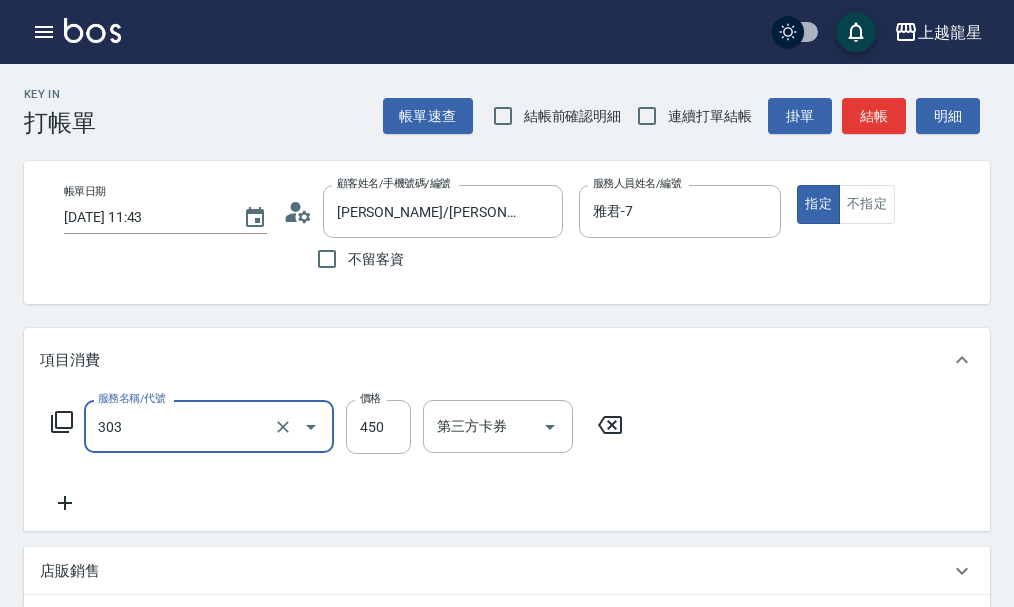 type on "剪髮(303)" 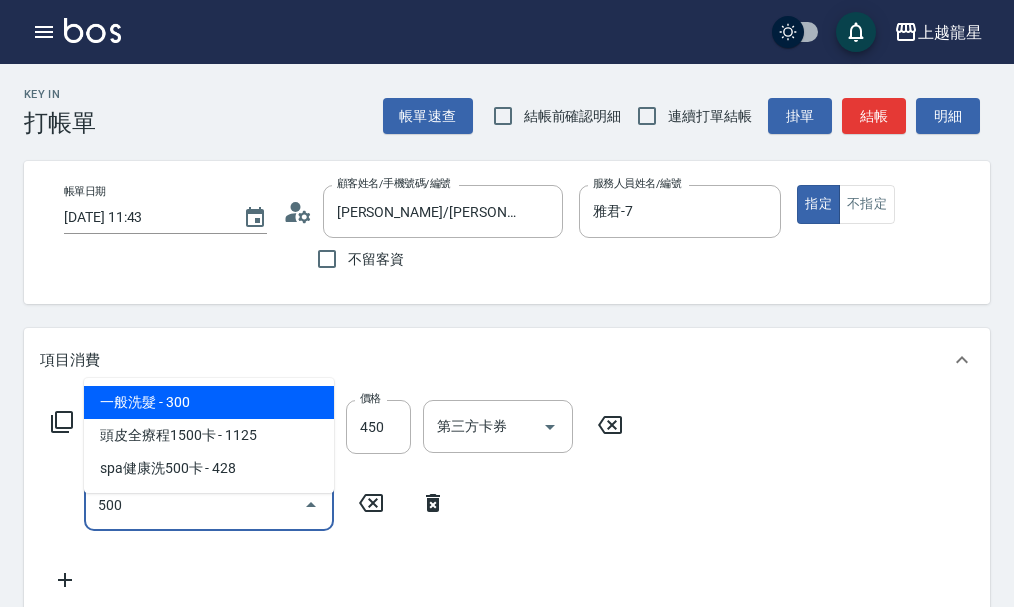 type on "一般洗髮(500)" 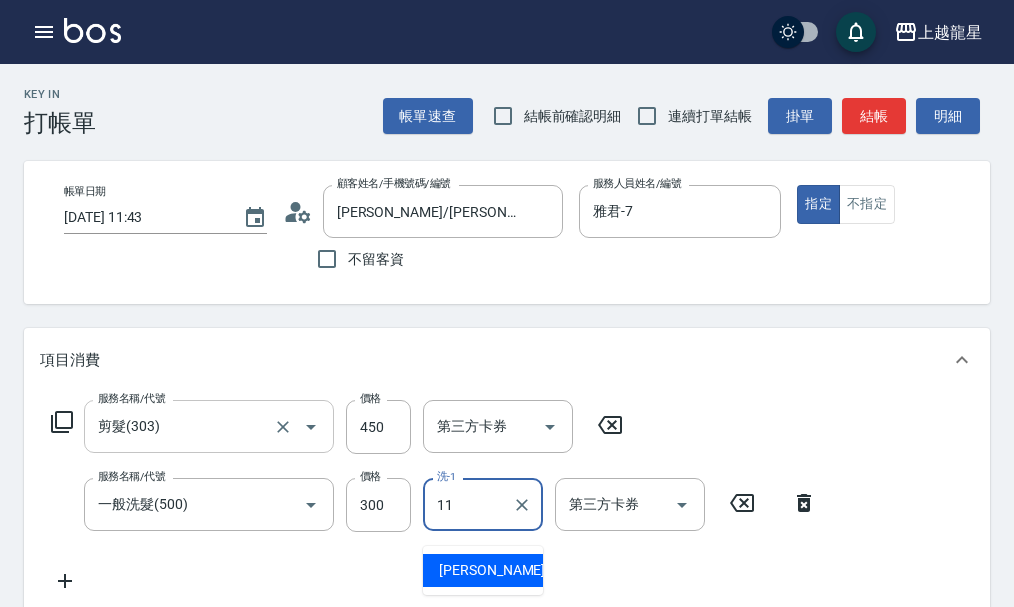 type on "[PERSON_NAME]-11" 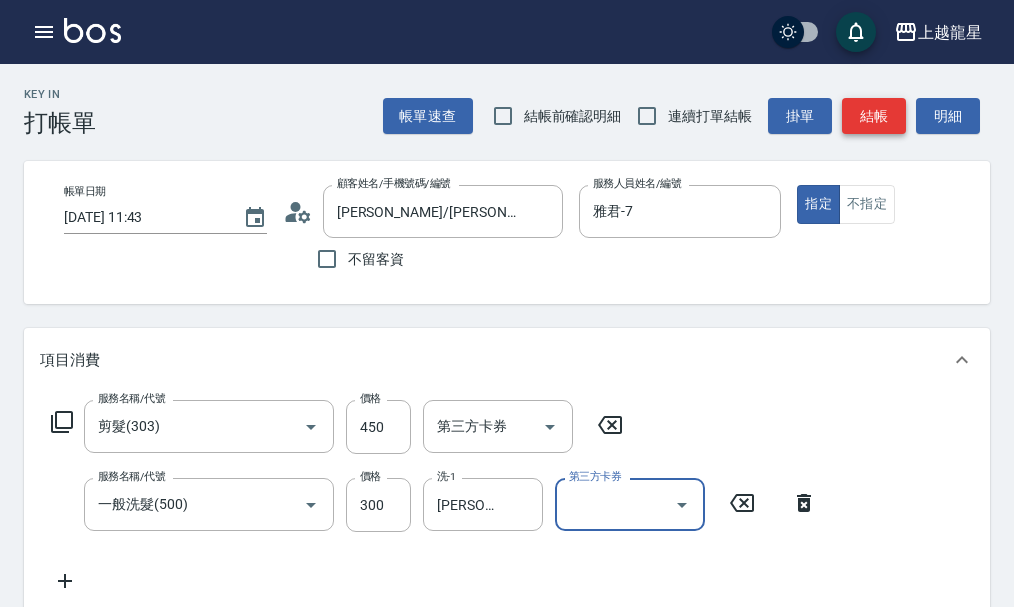 click on "結帳" at bounding box center [874, 116] 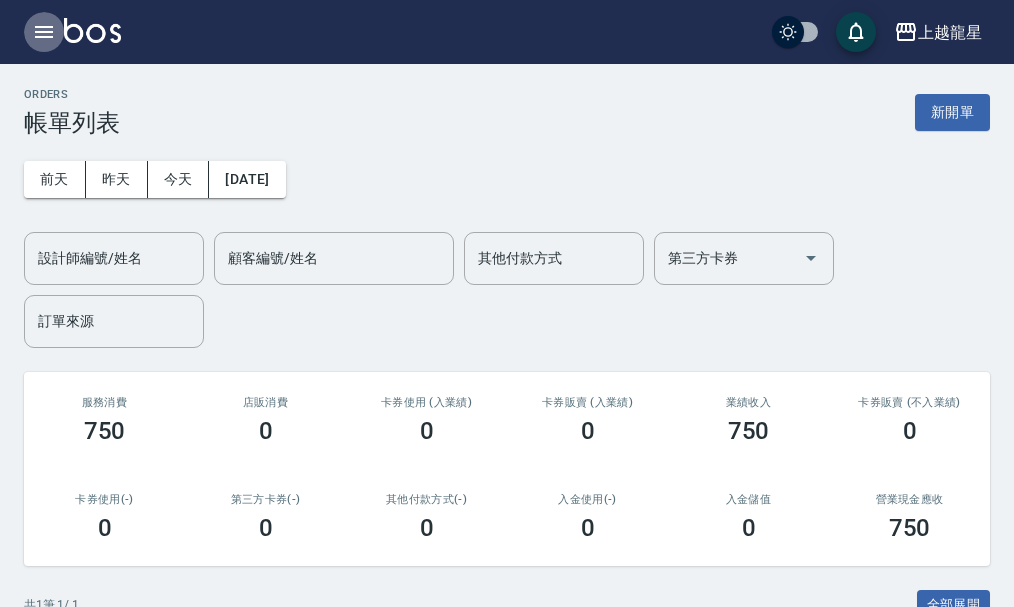 click 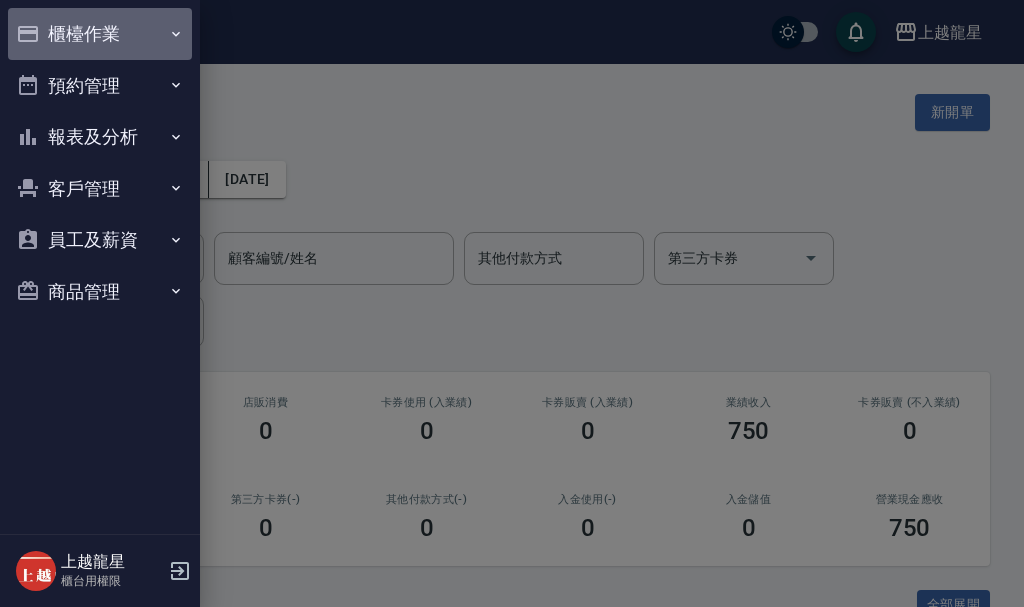 click on "櫃檯作業" at bounding box center [100, 34] 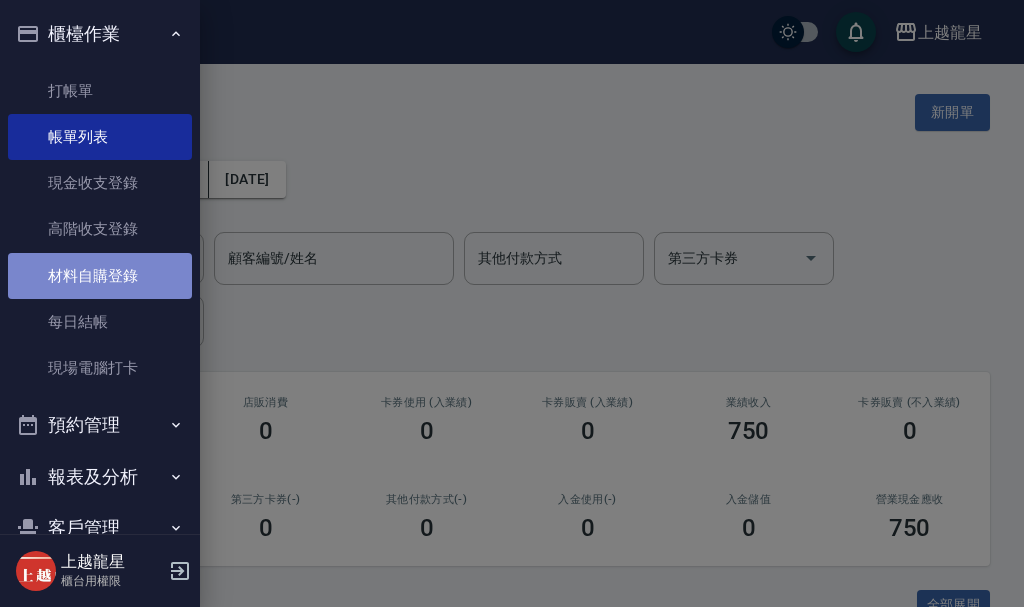 click on "材料自購登錄" at bounding box center (100, 276) 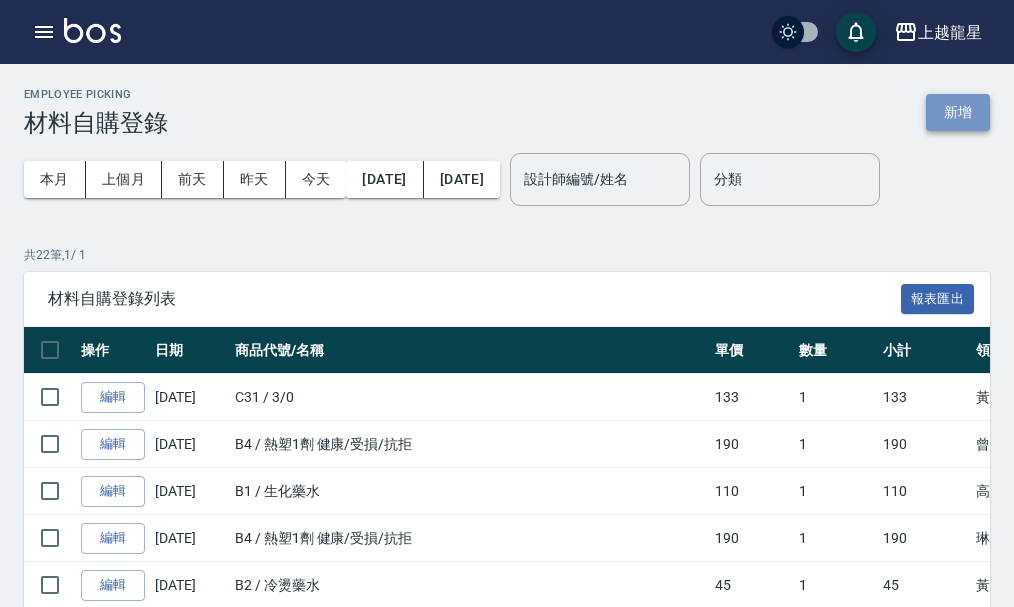 click on "新增" at bounding box center [958, 112] 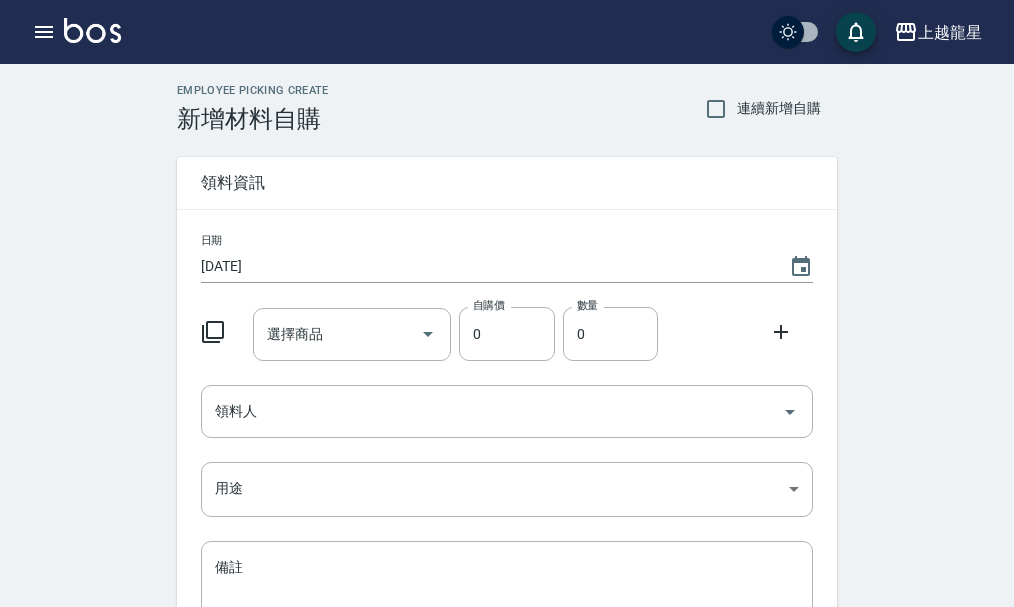 click 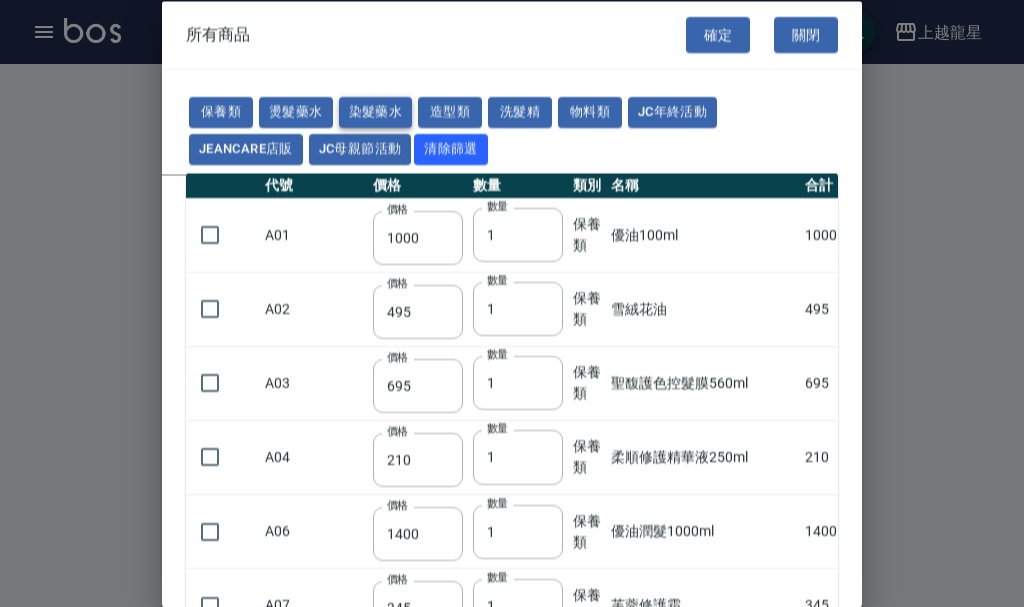 click on "染髮藥水" at bounding box center (376, 112) 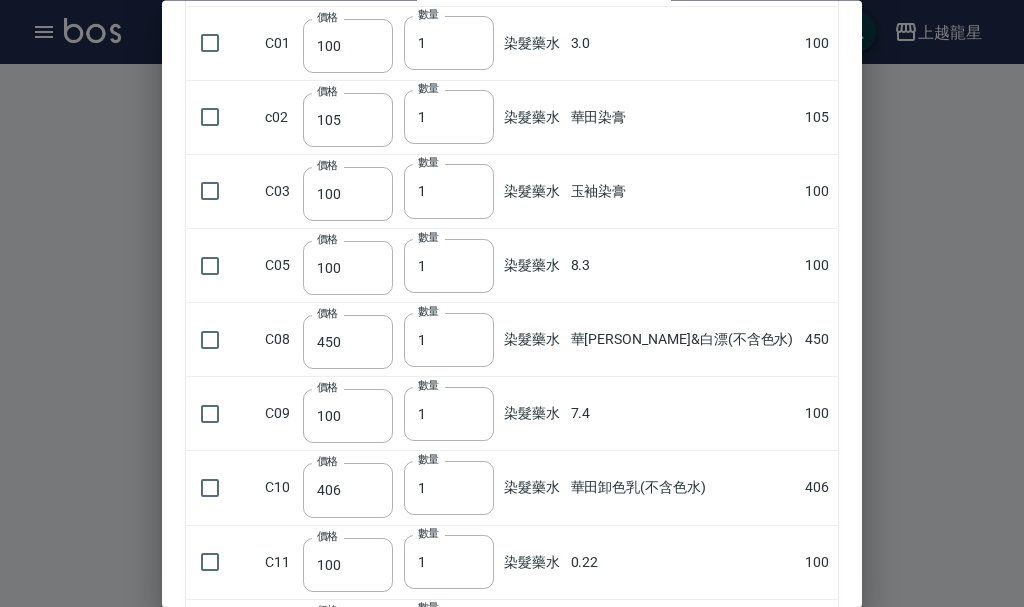 scroll, scrollTop: 300, scrollLeft: 0, axis: vertical 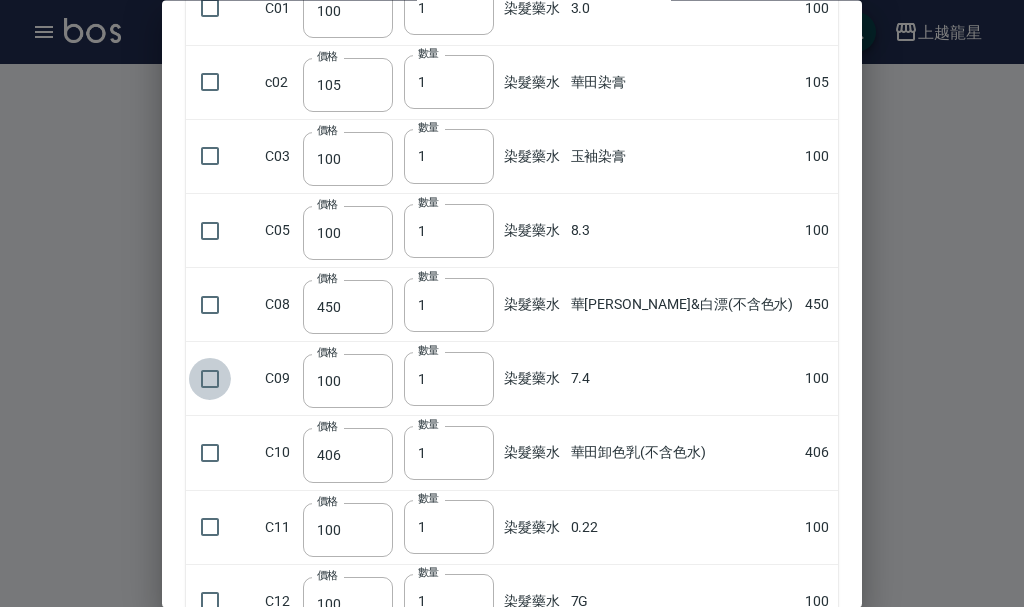 click at bounding box center [210, 379] 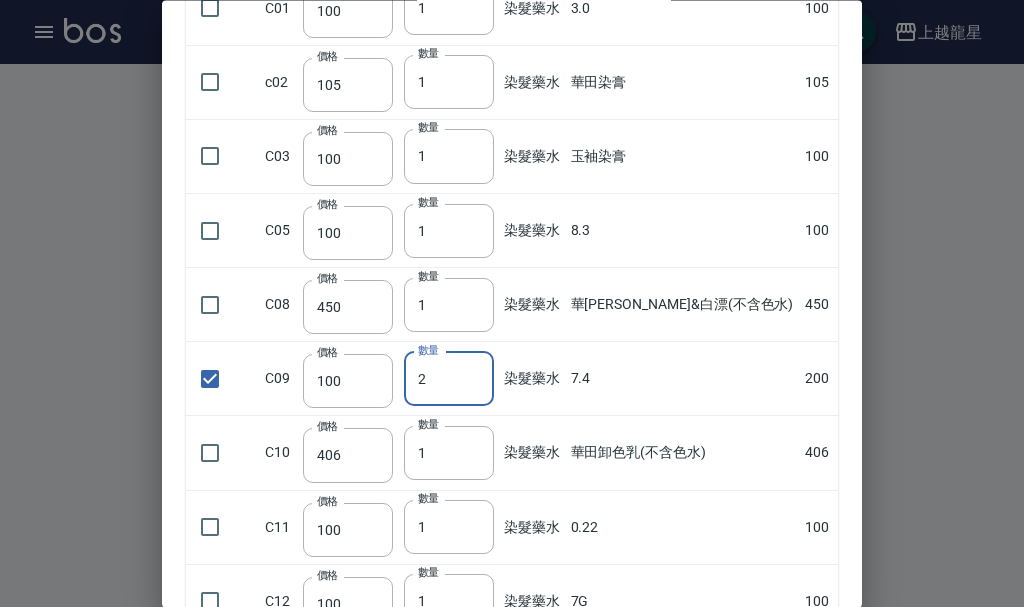 type on "2" 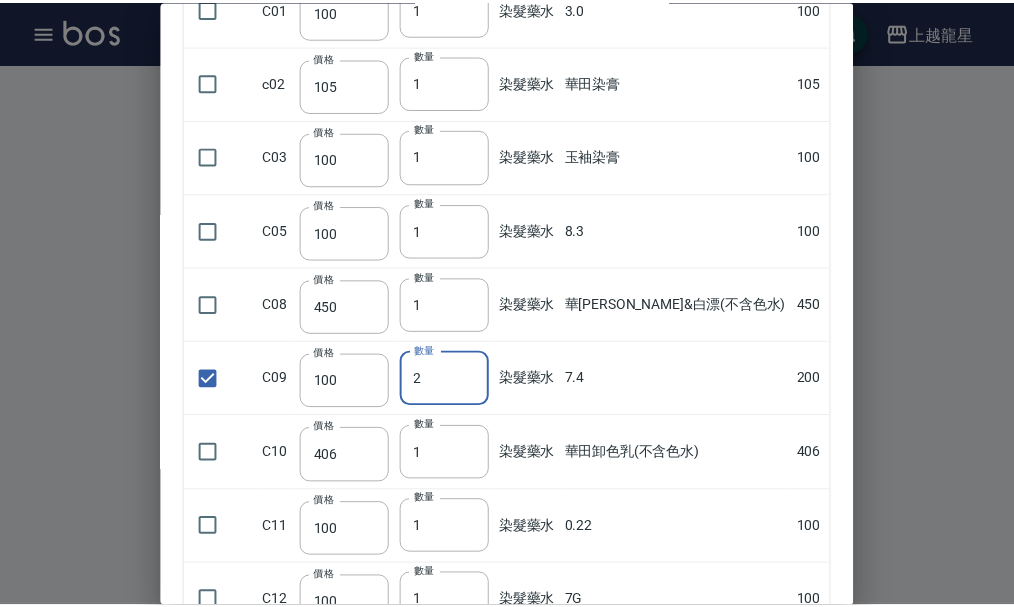 scroll, scrollTop: 0, scrollLeft: 0, axis: both 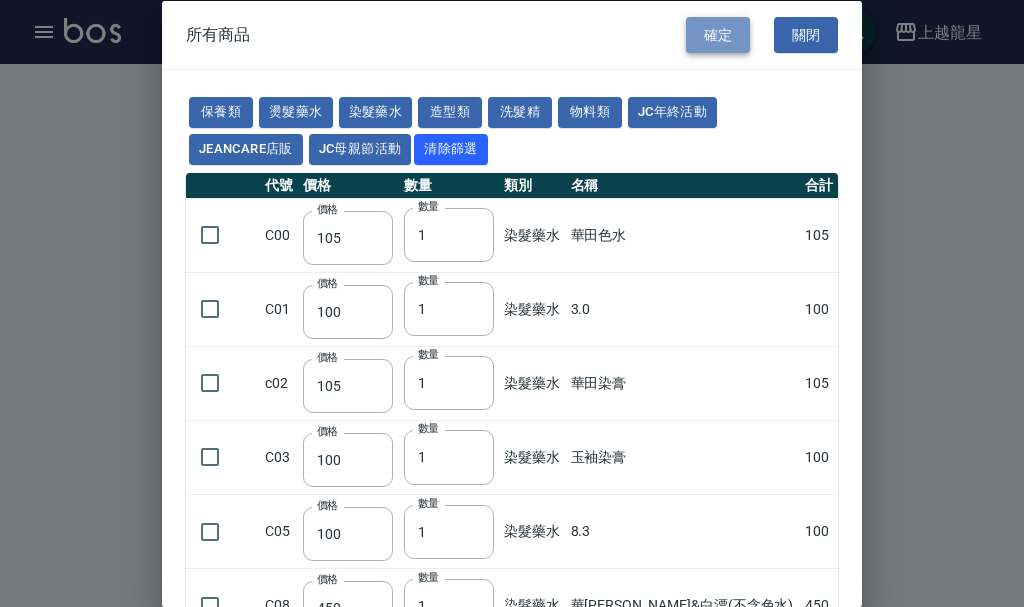 click on "確定" at bounding box center (718, 34) 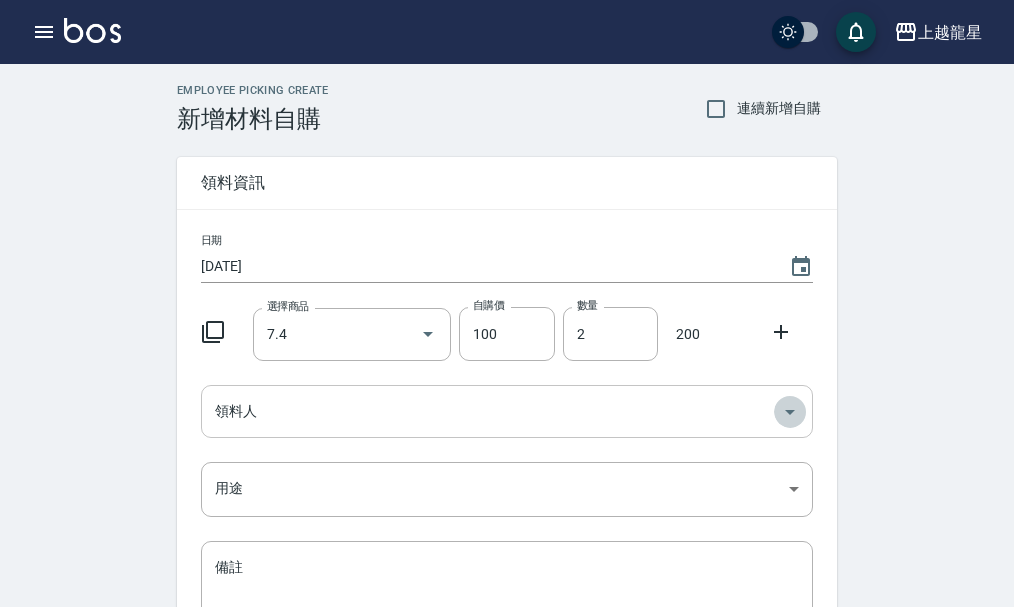 click 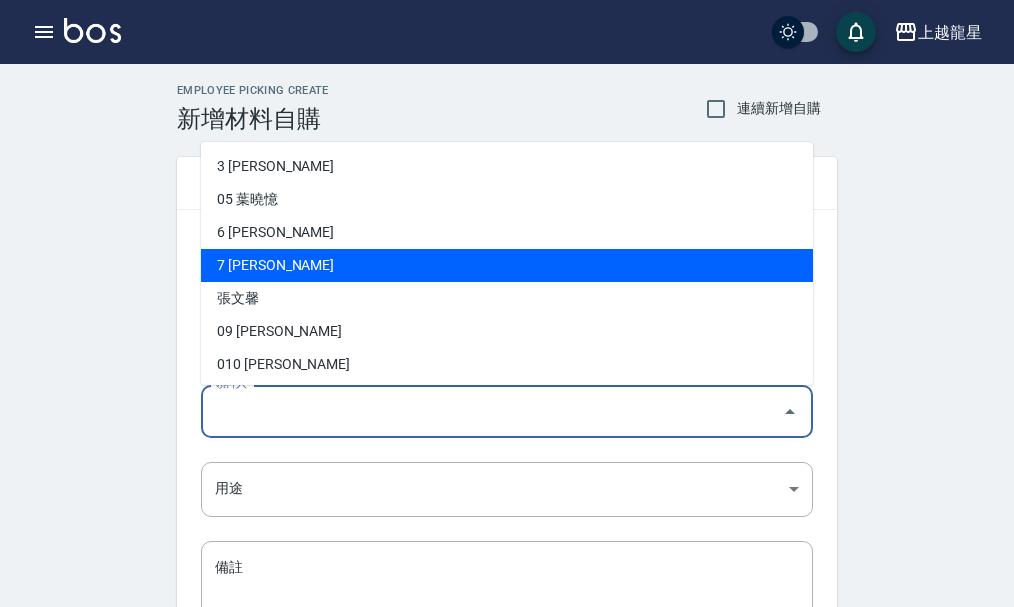 scroll, scrollTop: 100, scrollLeft: 0, axis: vertical 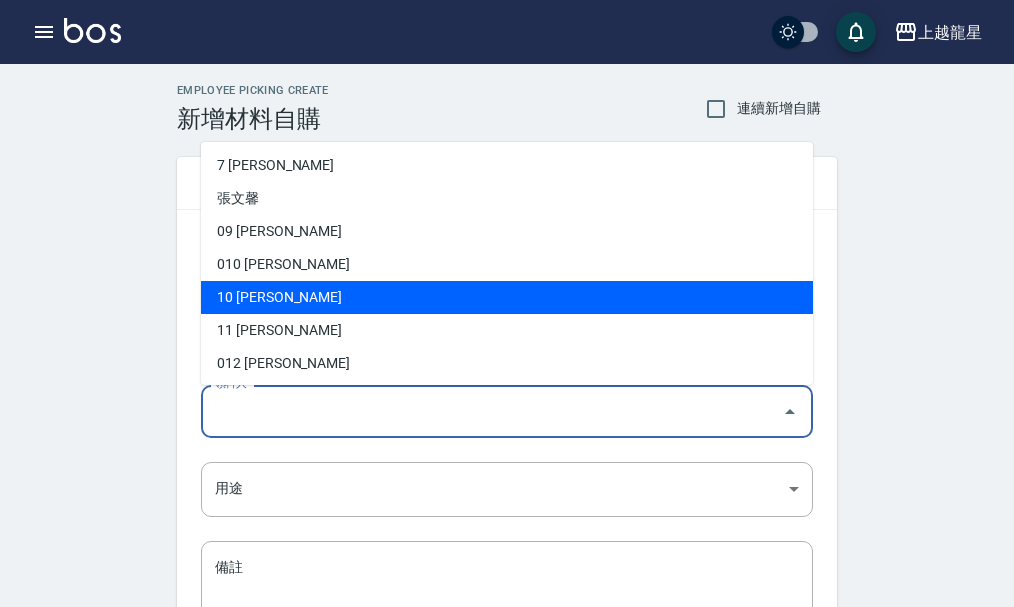 click on "10 高芳瑜" at bounding box center [507, 297] 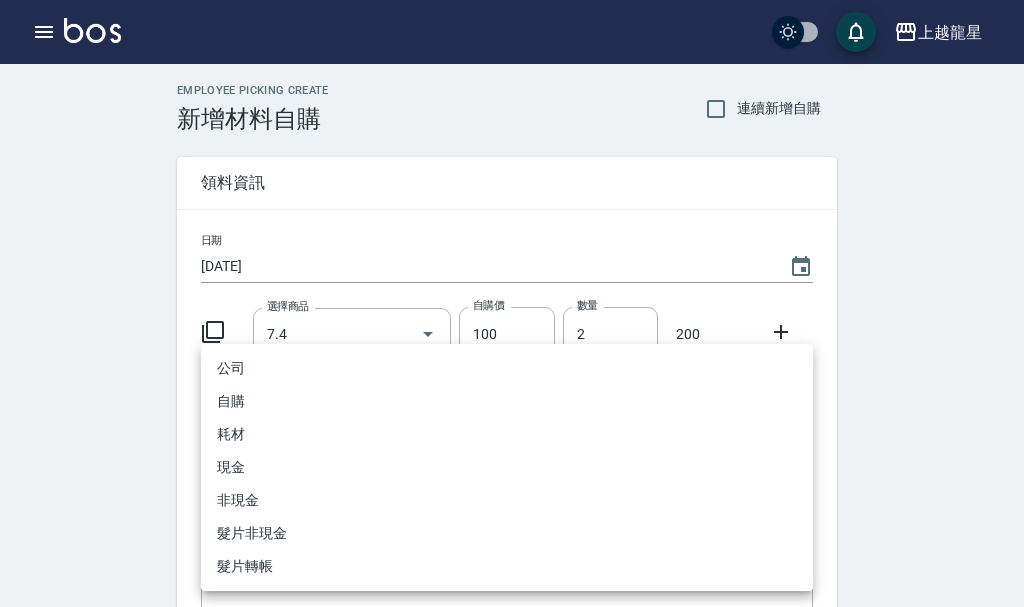 click on "上越龍星 登出 櫃檯作業 打帳單 帳單列表 現金收支登錄 高階收支登錄 材料自購登錄 每日結帳 現場電腦打卡 預約管理 預約管理 單日預約紀錄 單週預約紀錄 報表及分析 報表目錄 店家區間累計表 店家日報表 互助日報表 互助月報表 互助排行榜 互助點數明細 互助業績報表 全店業績分析表 每日業績分析表 營業統計分析表 設計師業績表 設計師日報表 設計師業績分析表 設計師業績月報表 設計師抽成報表 設計師排行榜 商品銷售排行榜 商品消耗明細 服務扣項明細表 單一服務項目查詢 店販抽成明細 顧客入金餘額表 客戶管理 客戶列表 客資篩選匯出 卡券管理 入金管理 員工及薪資 員工列表 商品管理 商品分類設定 商品列表 上越龍星 櫃台用權限 Employee Picking Create 新增材料自購 連續新增自購 領料資訊 日期 2025/07/16 選擇商品 7.4 選擇商品 自購價 100 自購價 數量 2 數量 x" at bounding box center (512, 412) 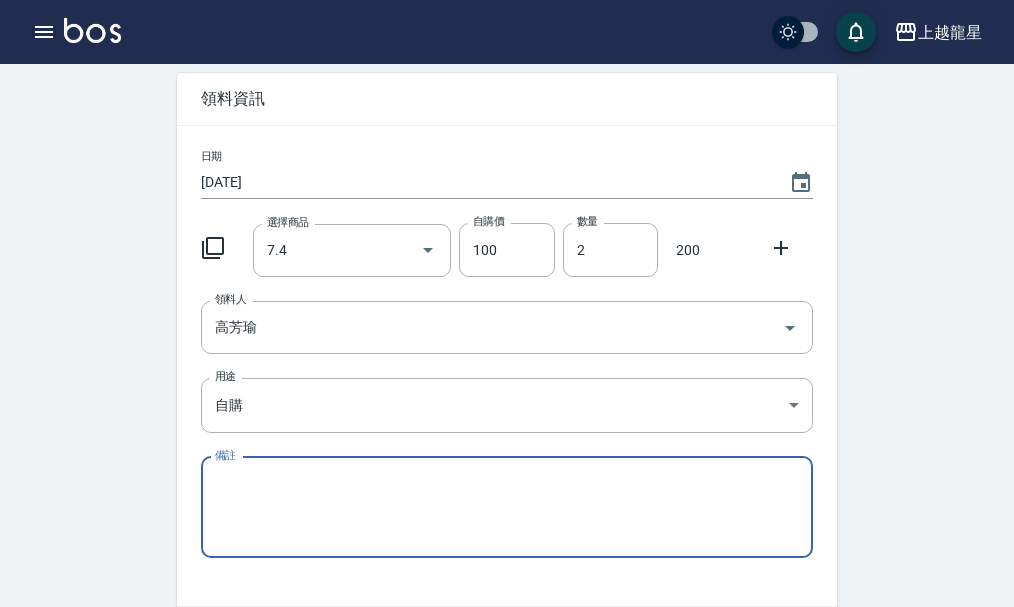 scroll, scrollTop: 220, scrollLeft: 0, axis: vertical 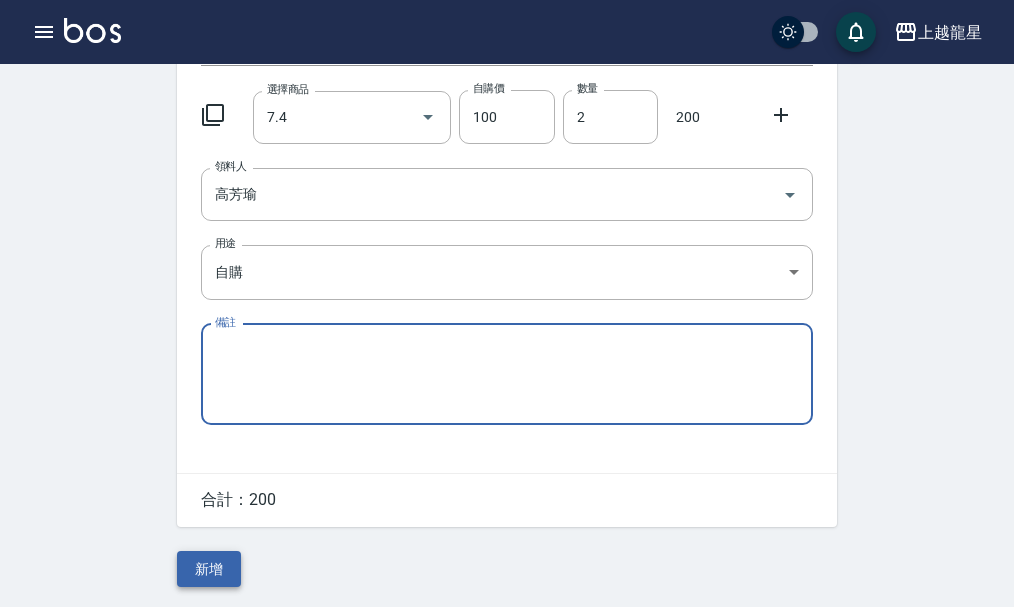 click on "新增" at bounding box center (209, 569) 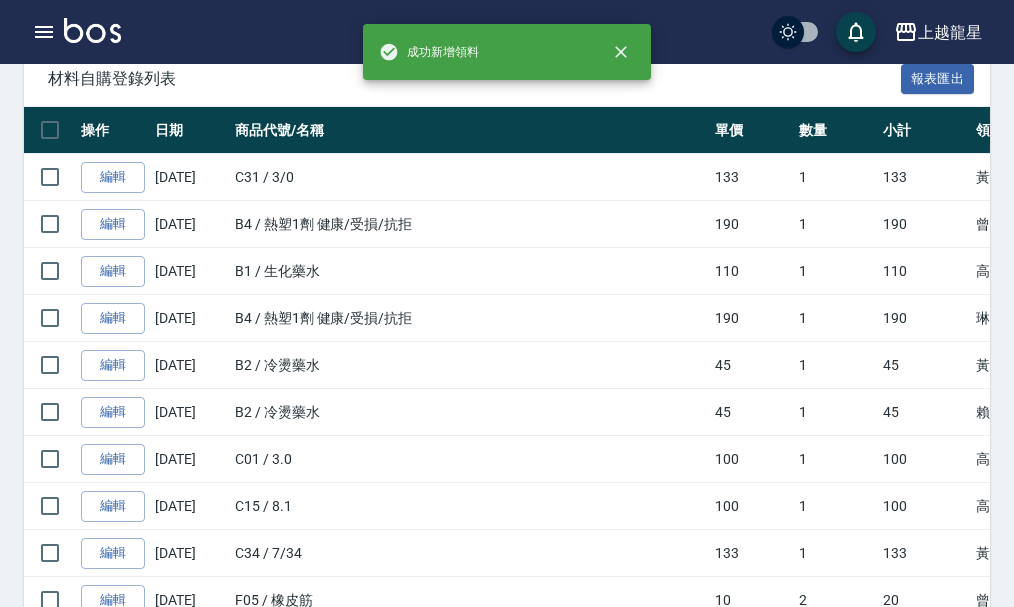 scroll, scrollTop: 0, scrollLeft: 0, axis: both 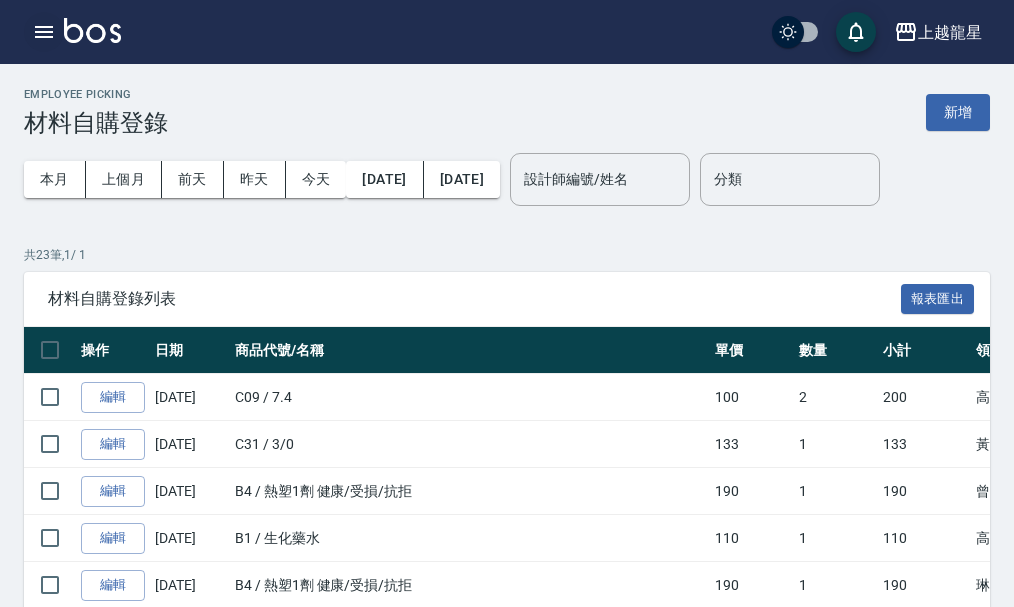 click 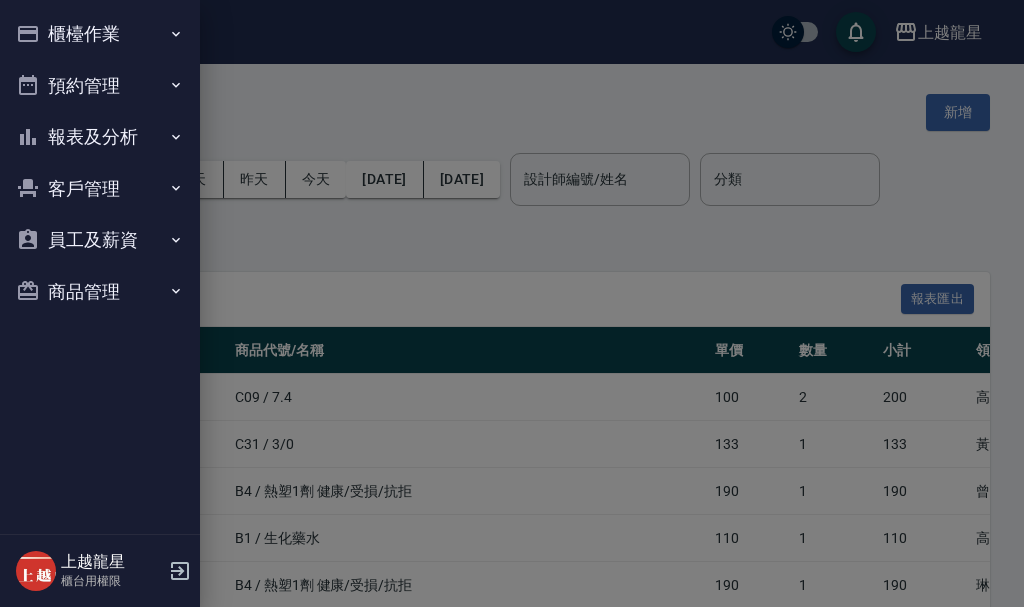 click on "櫃檯作業" at bounding box center [100, 34] 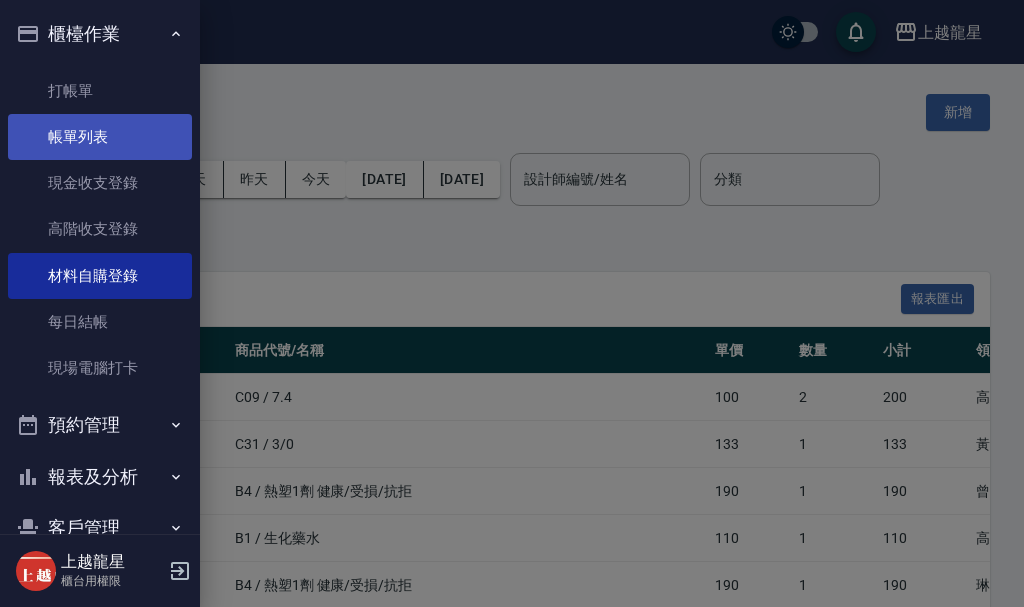 click on "帳單列表" at bounding box center (100, 137) 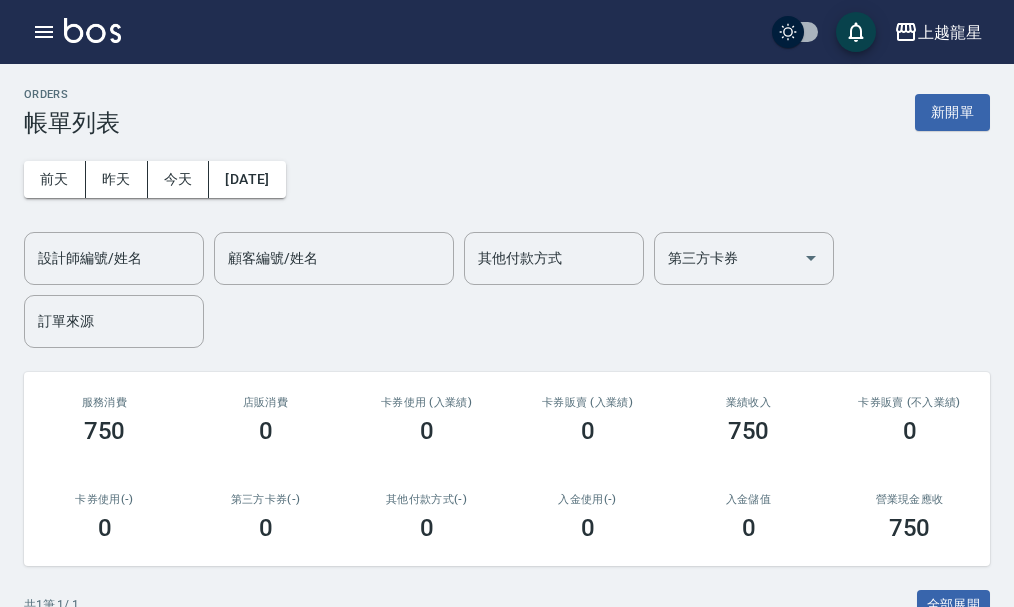 click at bounding box center (92, 30) 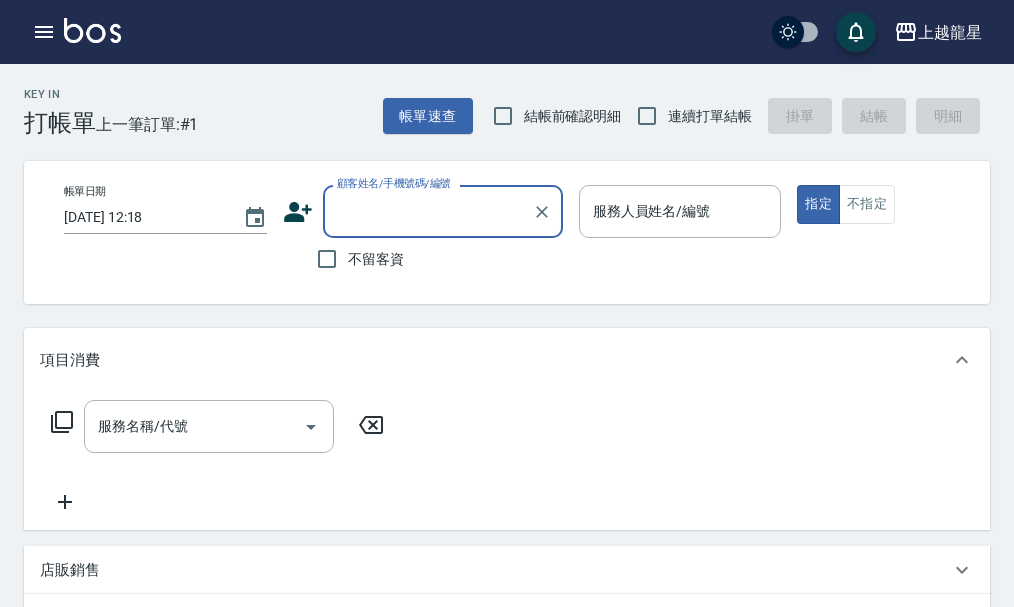 click on "顧客姓名/手機號碼/編號" at bounding box center [428, 211] 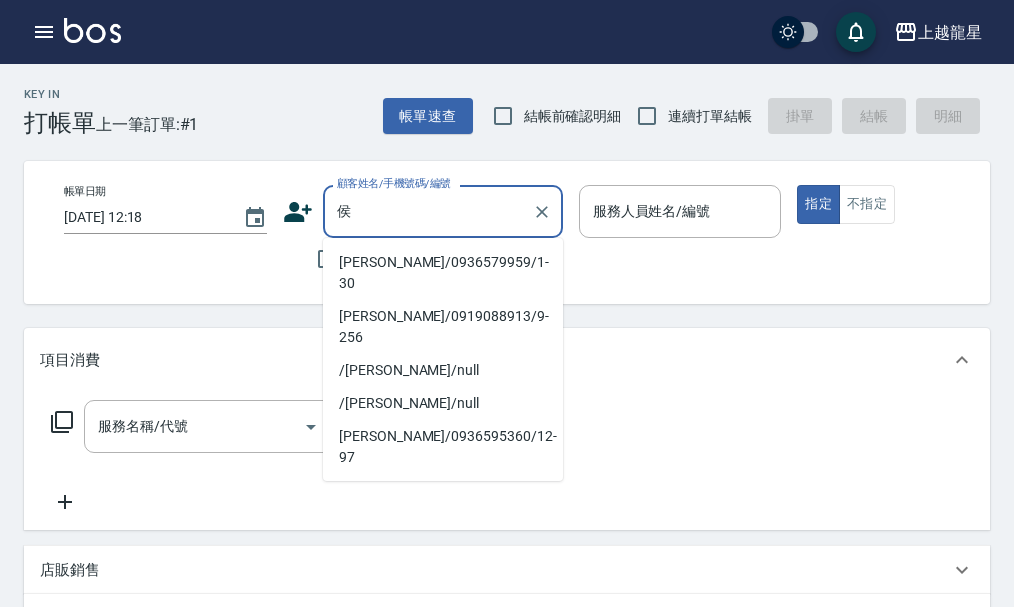 click on "侯怡萱/0936579959/1-30" at bounding box center (443, 273) 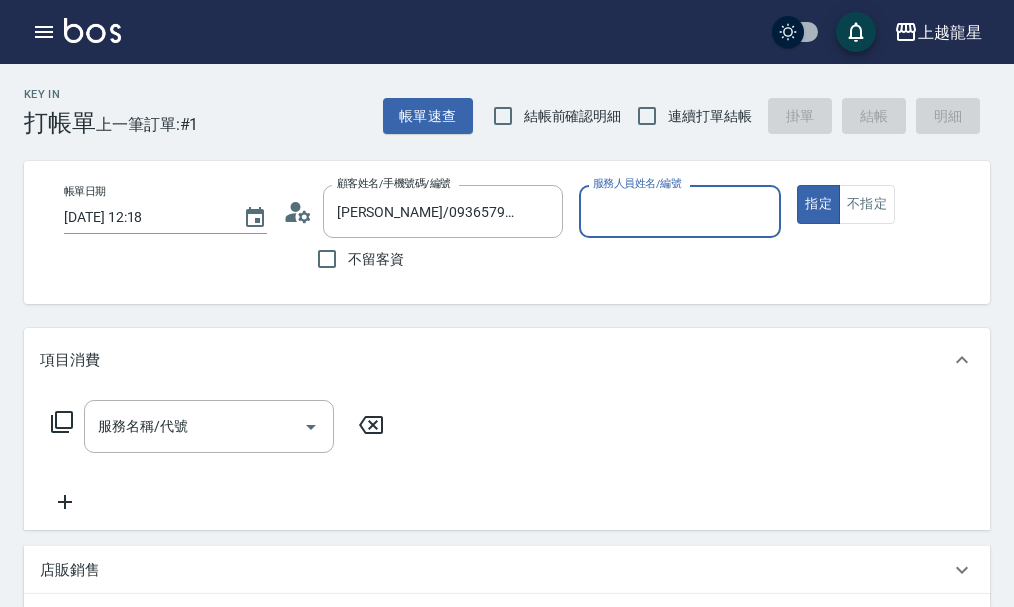 type on "Alisa-10" 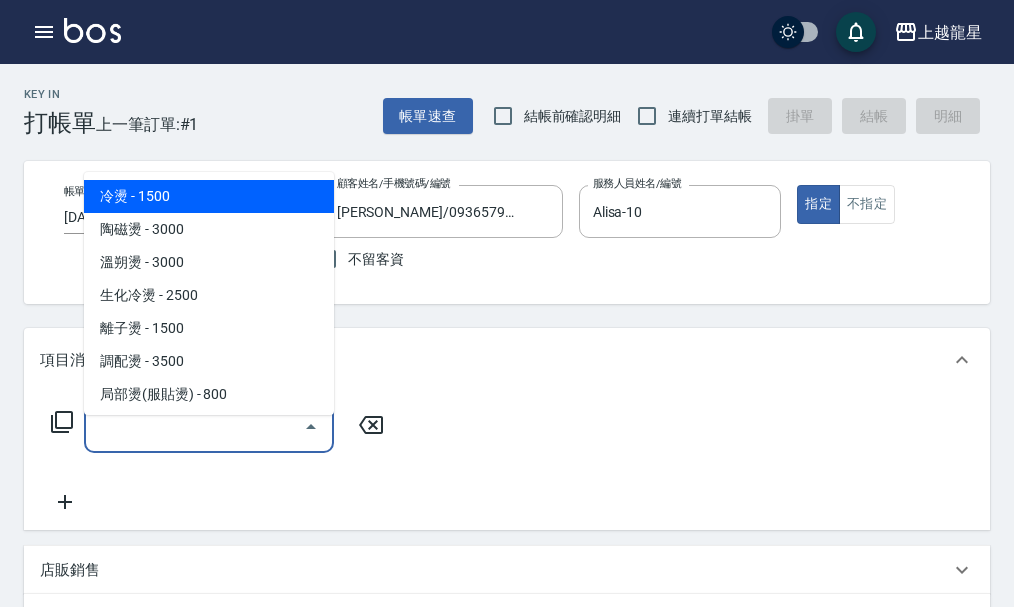 click on "服務名稱/代號" at bounding box center (194, 426) 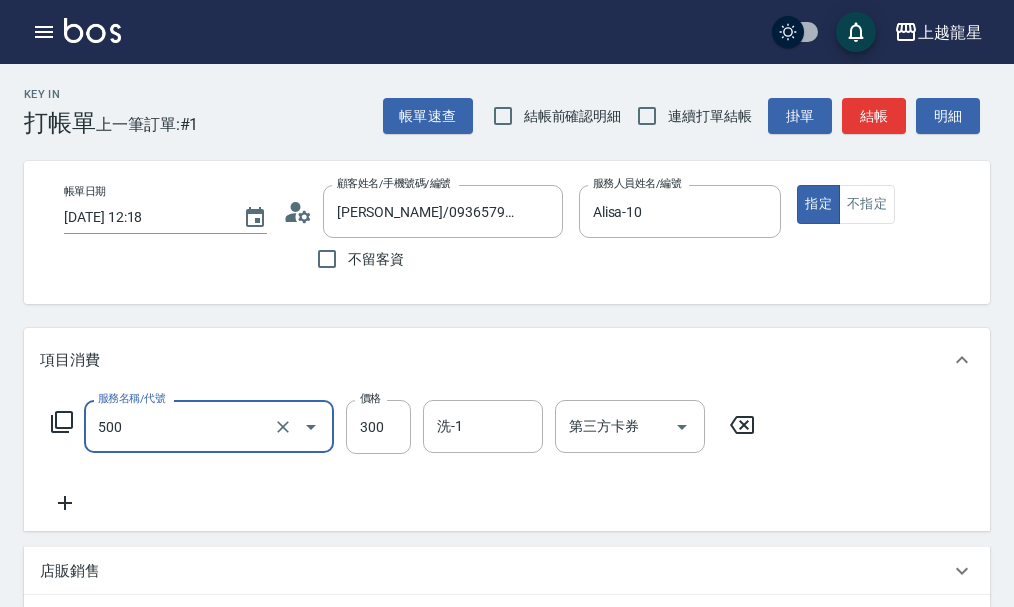 type on "一般洗髮(500)" 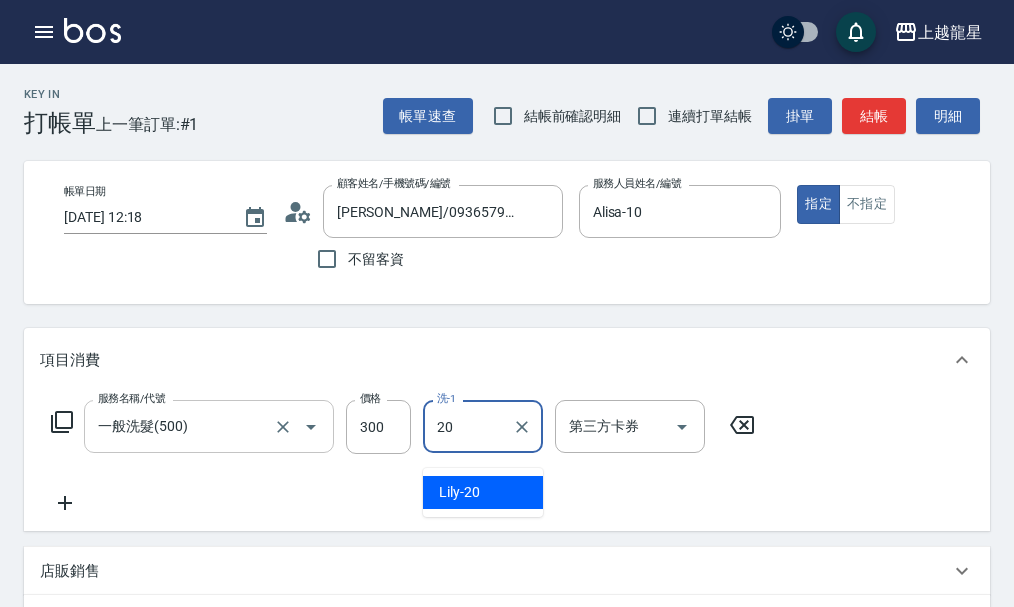 type on "Lily-20" 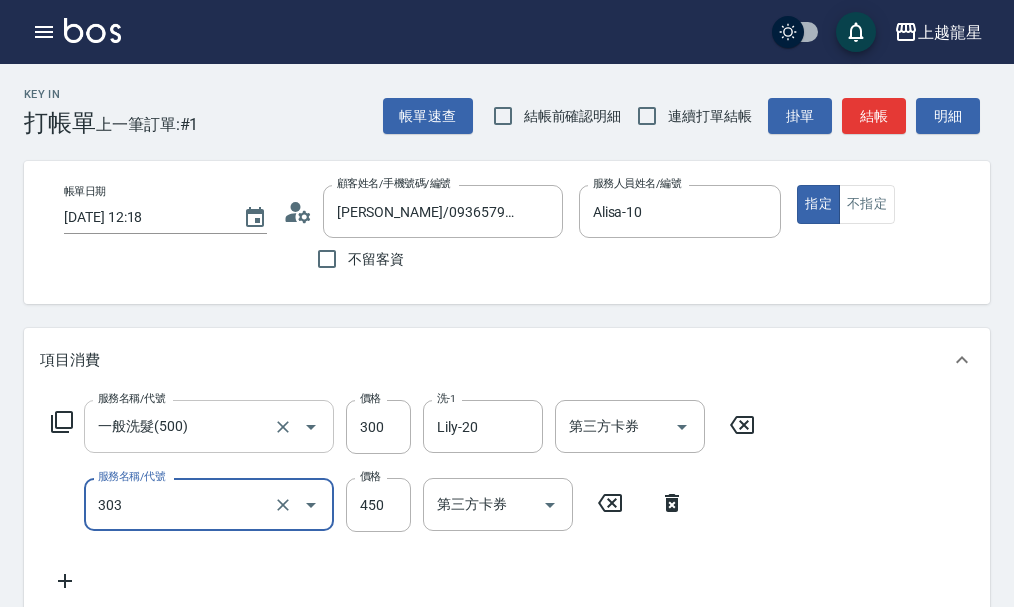 type on "剪髮(303)" 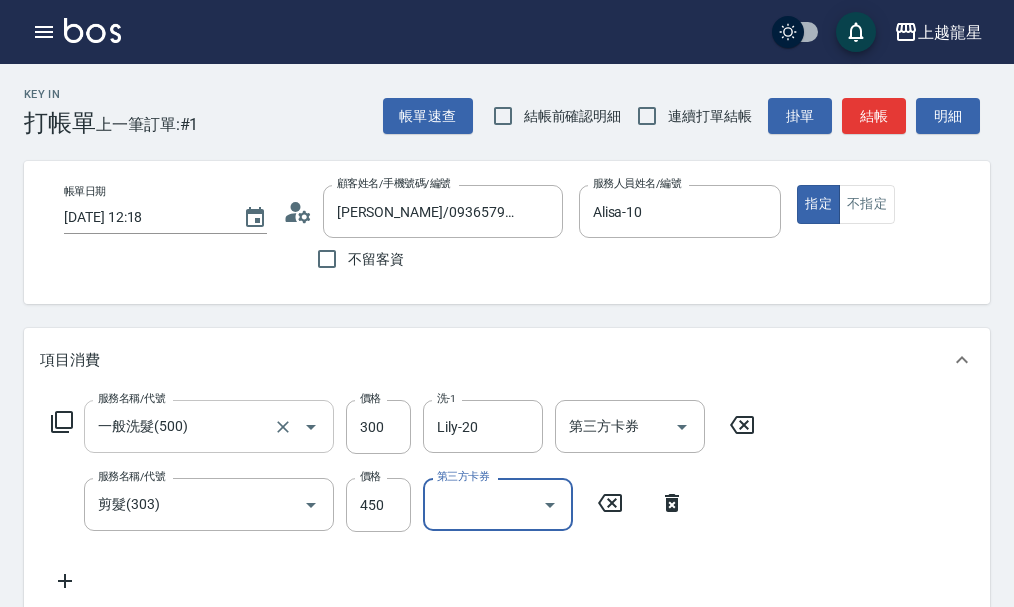 scroll, scrollTop: 9, scrollLeft: 0, axis: vertical 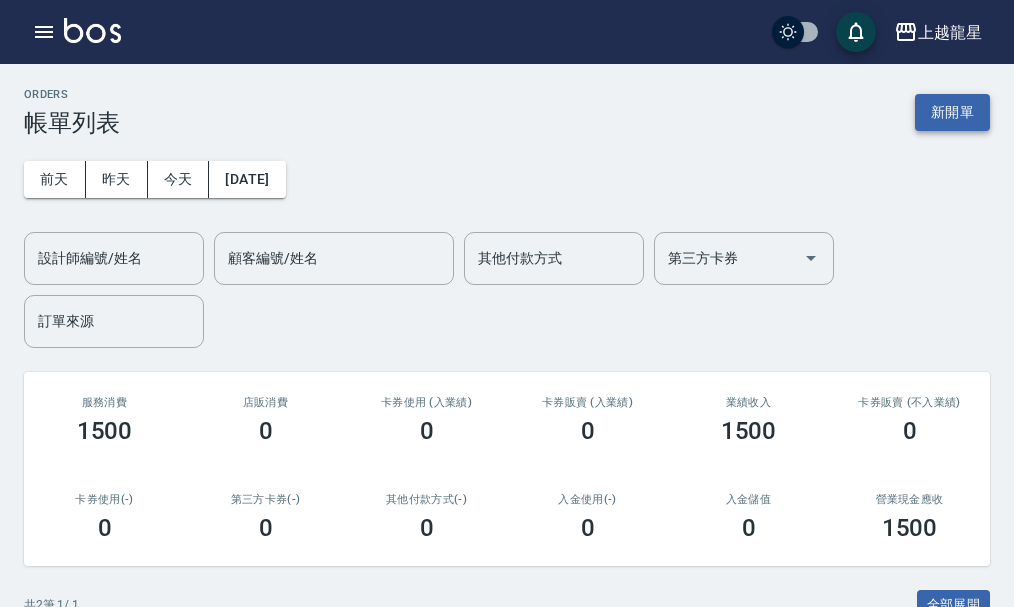 click on "新開單" at bounding box center (952, 112) 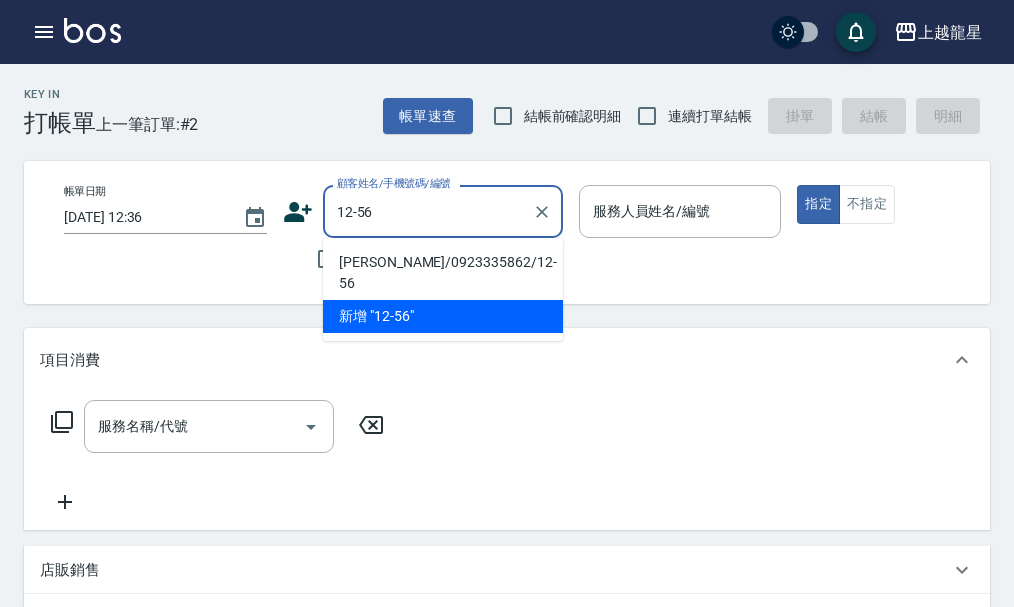 click on "林怡玲/0923335862/12-56" at bounding box center [443, 273] 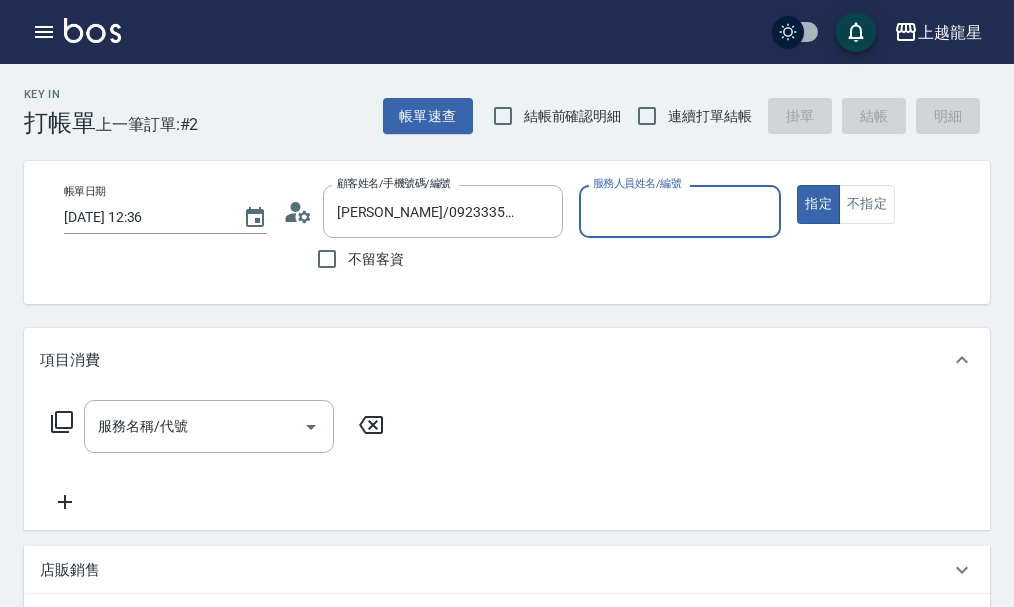 type on "雅君-7" 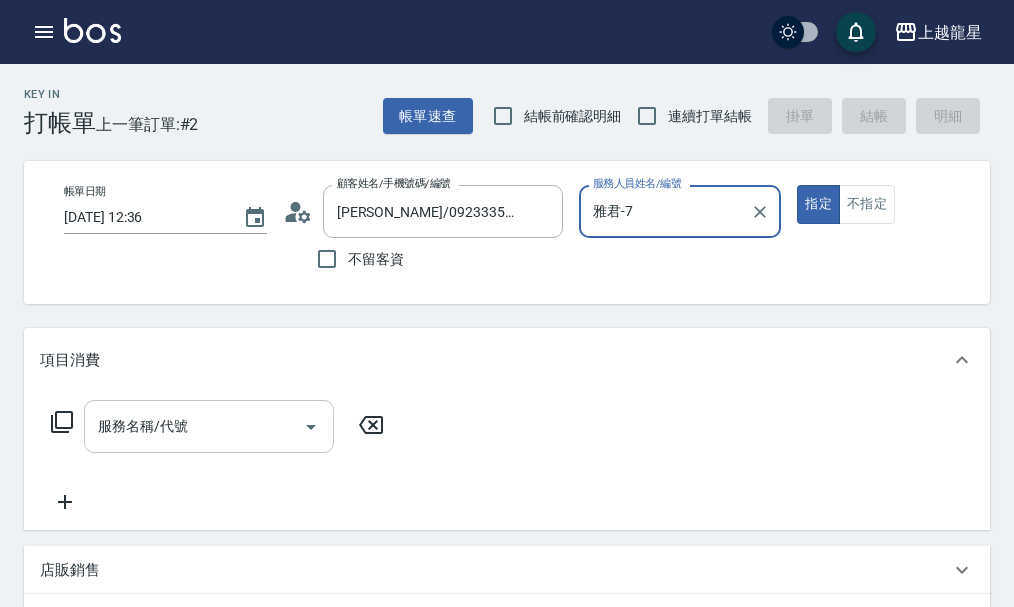 drag, startPoint x: 266, startPoint y: 449, endPoint x: 268, endPoint y: 439, distance: 10.198039 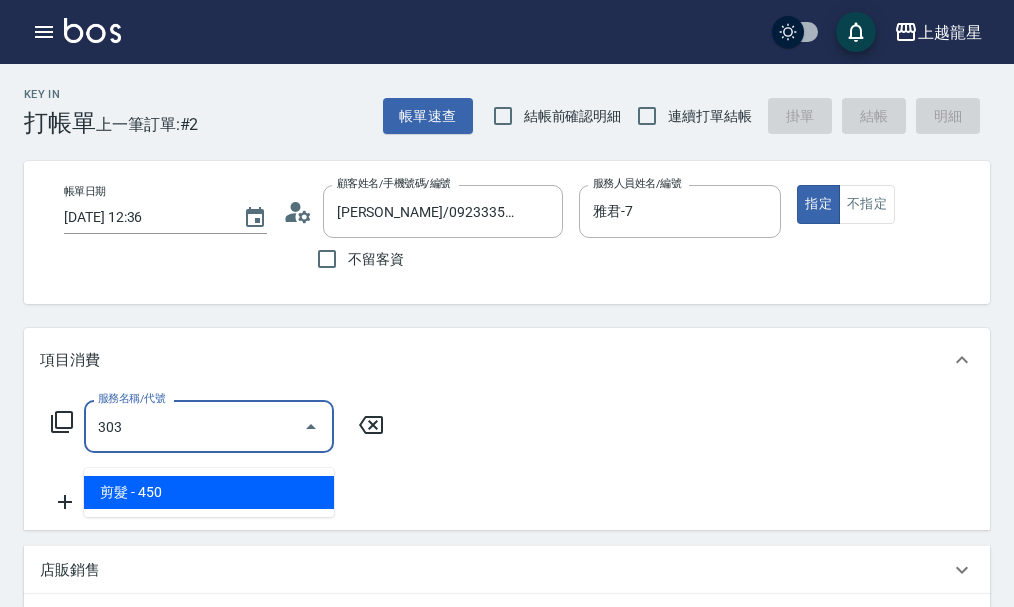 type on "剪髮(303)" 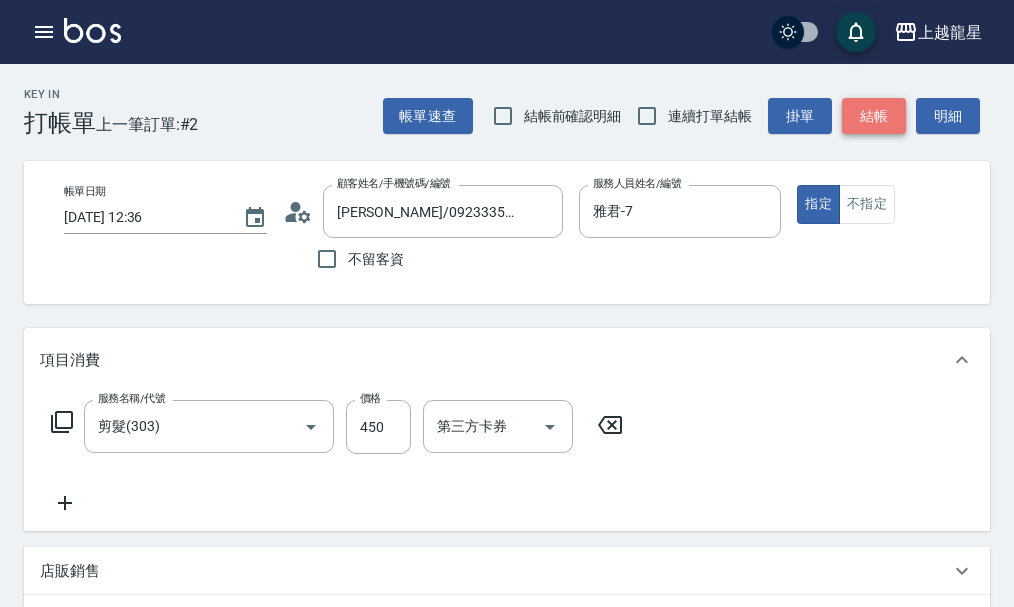 click on "結帳" at bounding box center [874, 116] 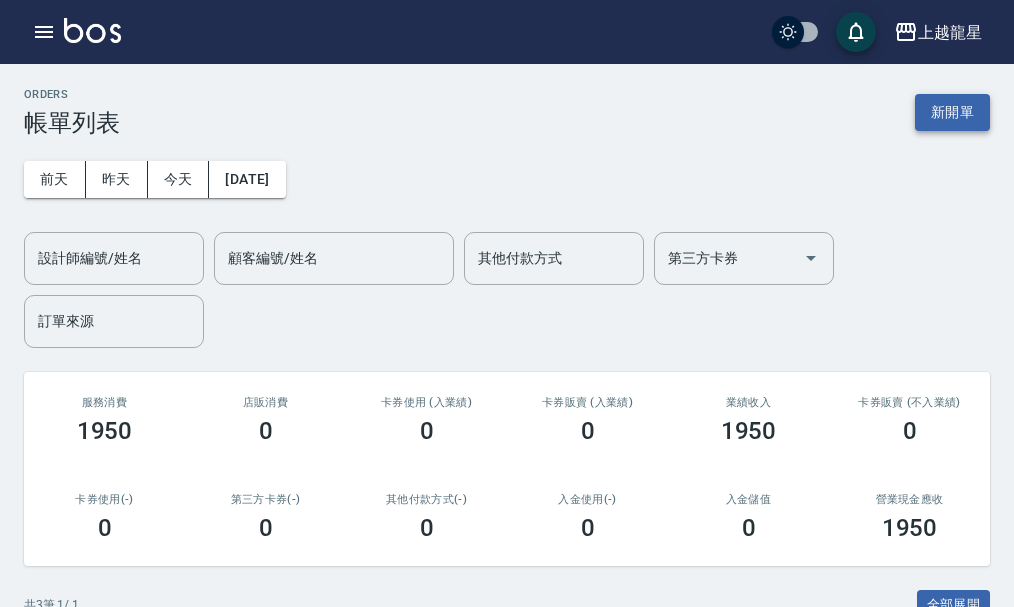click on "新開單" at bounding box center [952, 112] 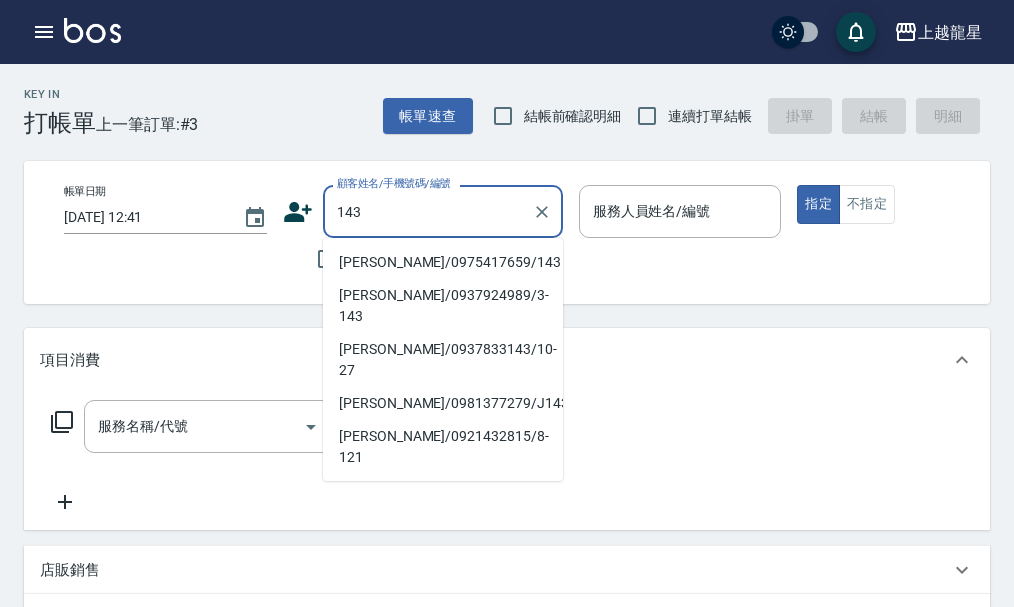 click on "藍雁琳/0975417659/143" at bounding box center [443, 262] 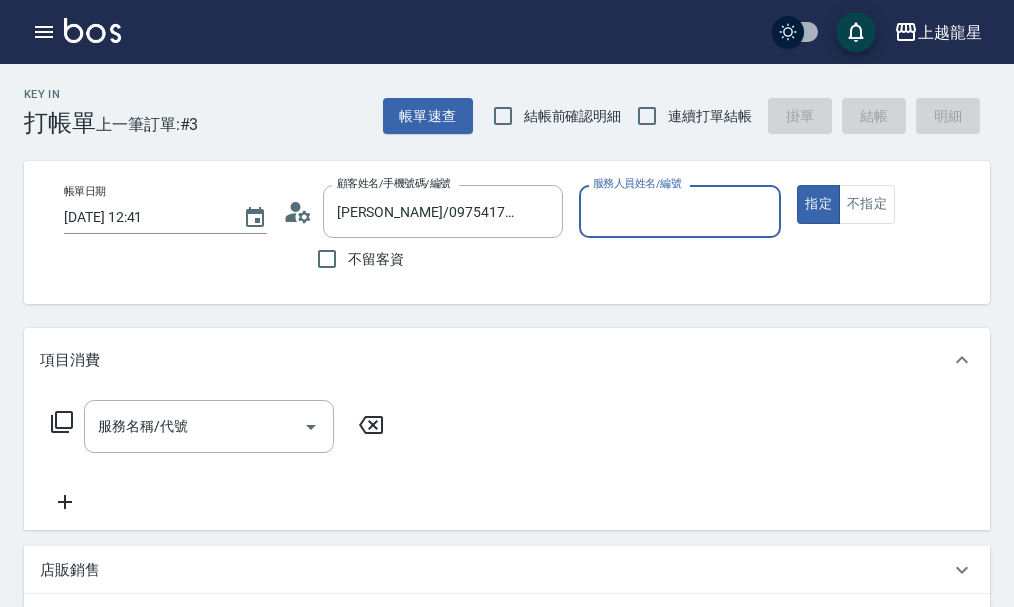 type on "雅君-7" 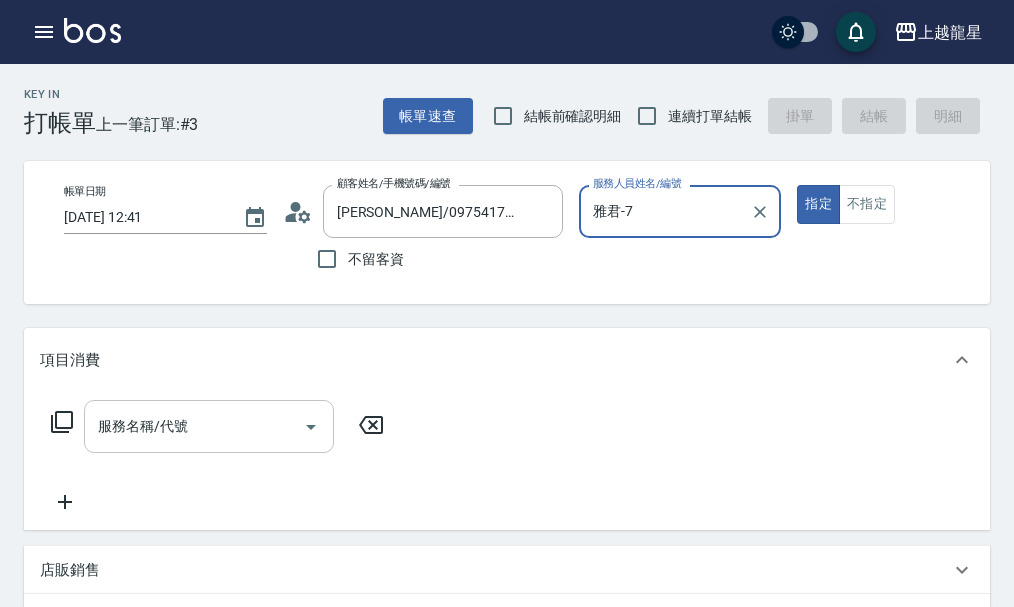 click on "服務名稱/代號" at bounding box center (194, 426) 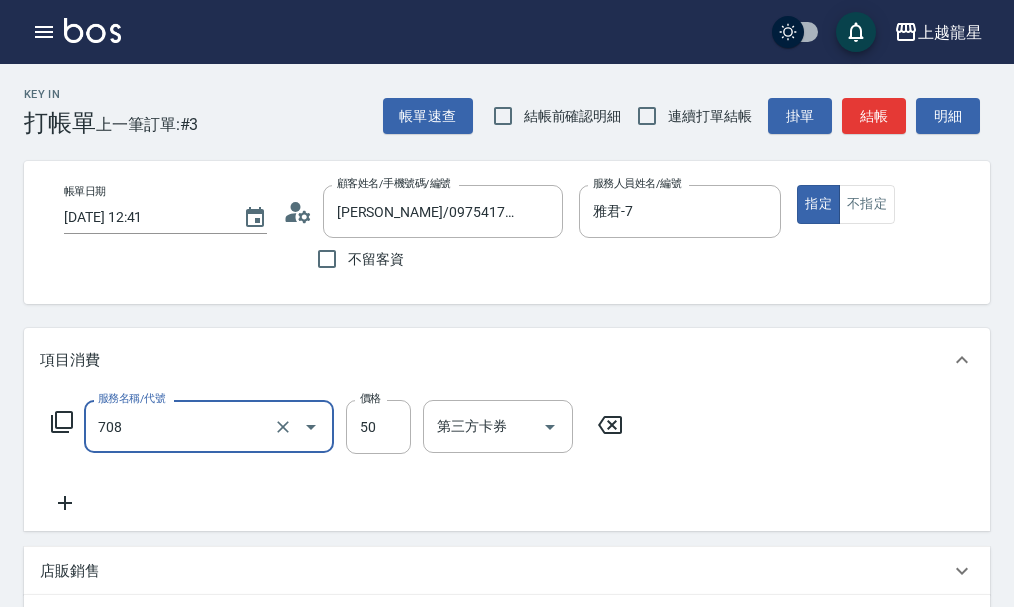type on "吹捲.造型.包頭(708)" 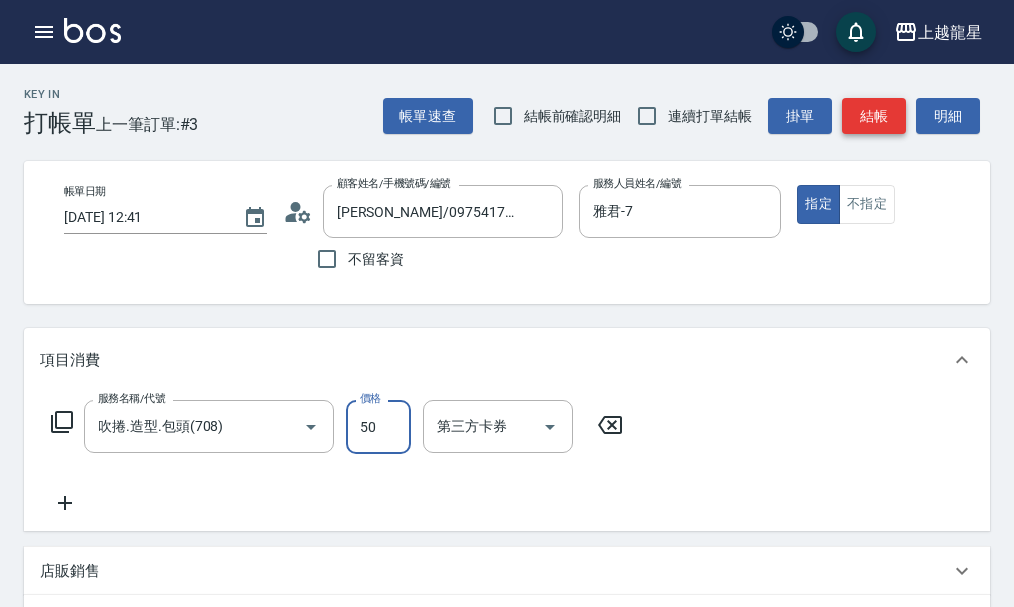 click on "結帳" at bounding box center [874, 116] 